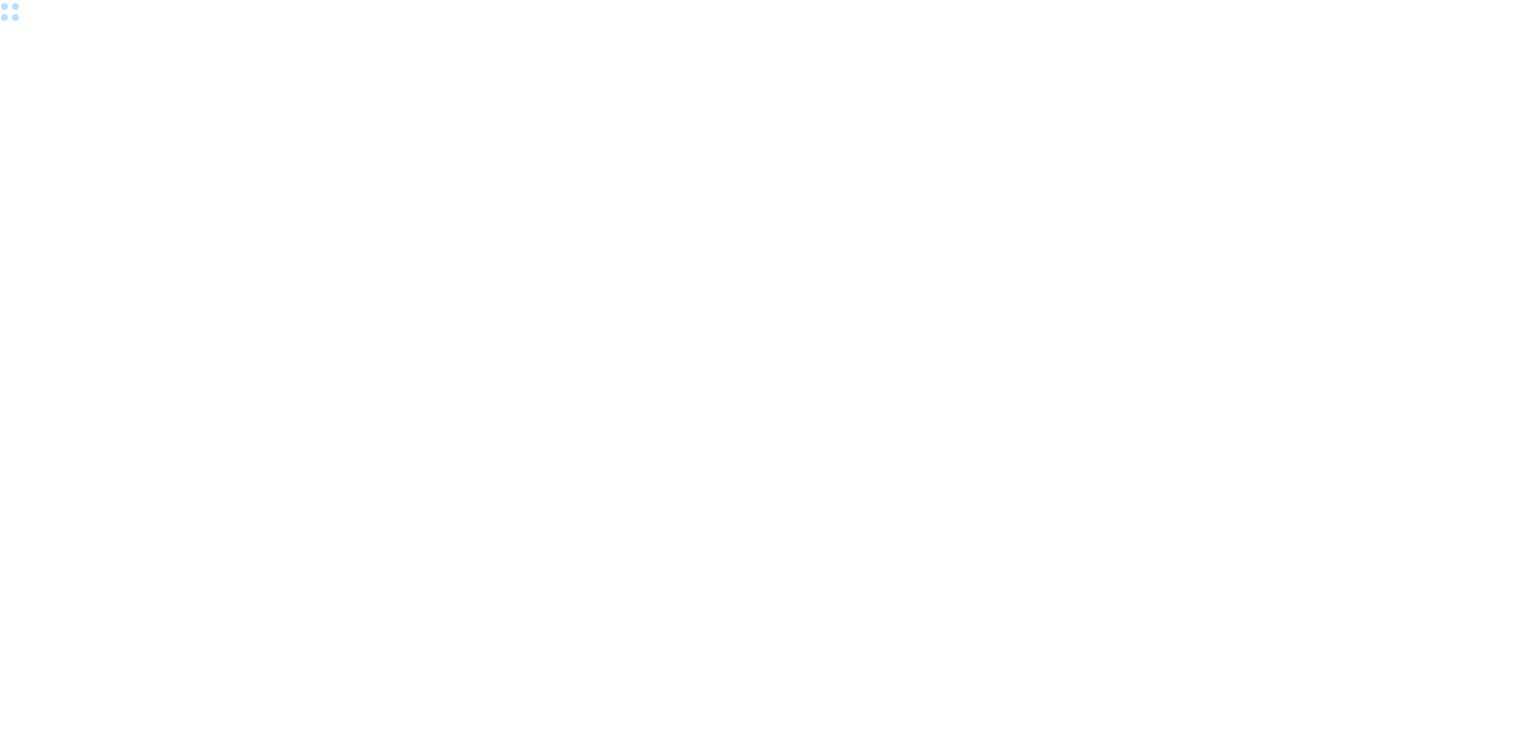 scroll, scrollTop: 0, scrollLeft: 0, axis: both 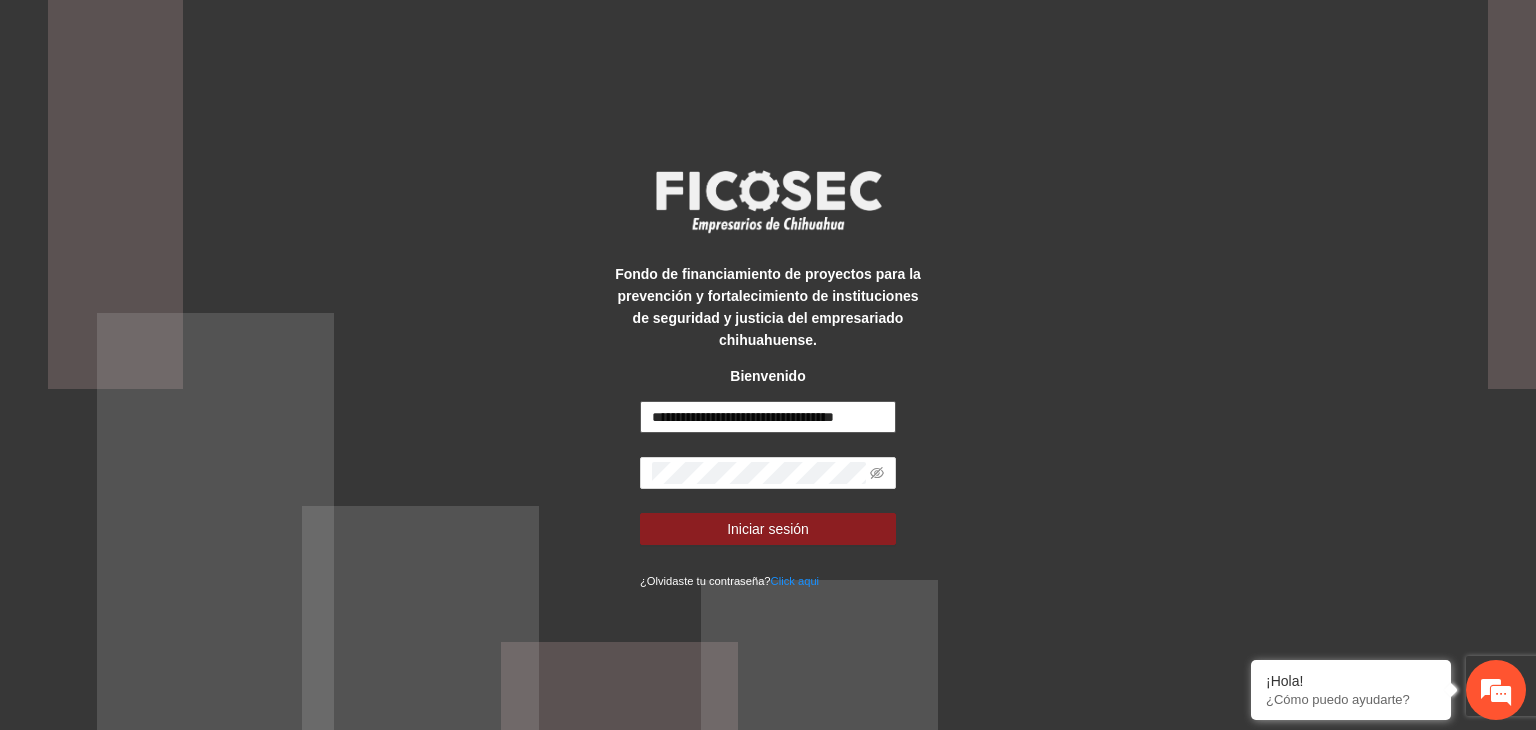 click on "**********" at bounding box center [768, 417] 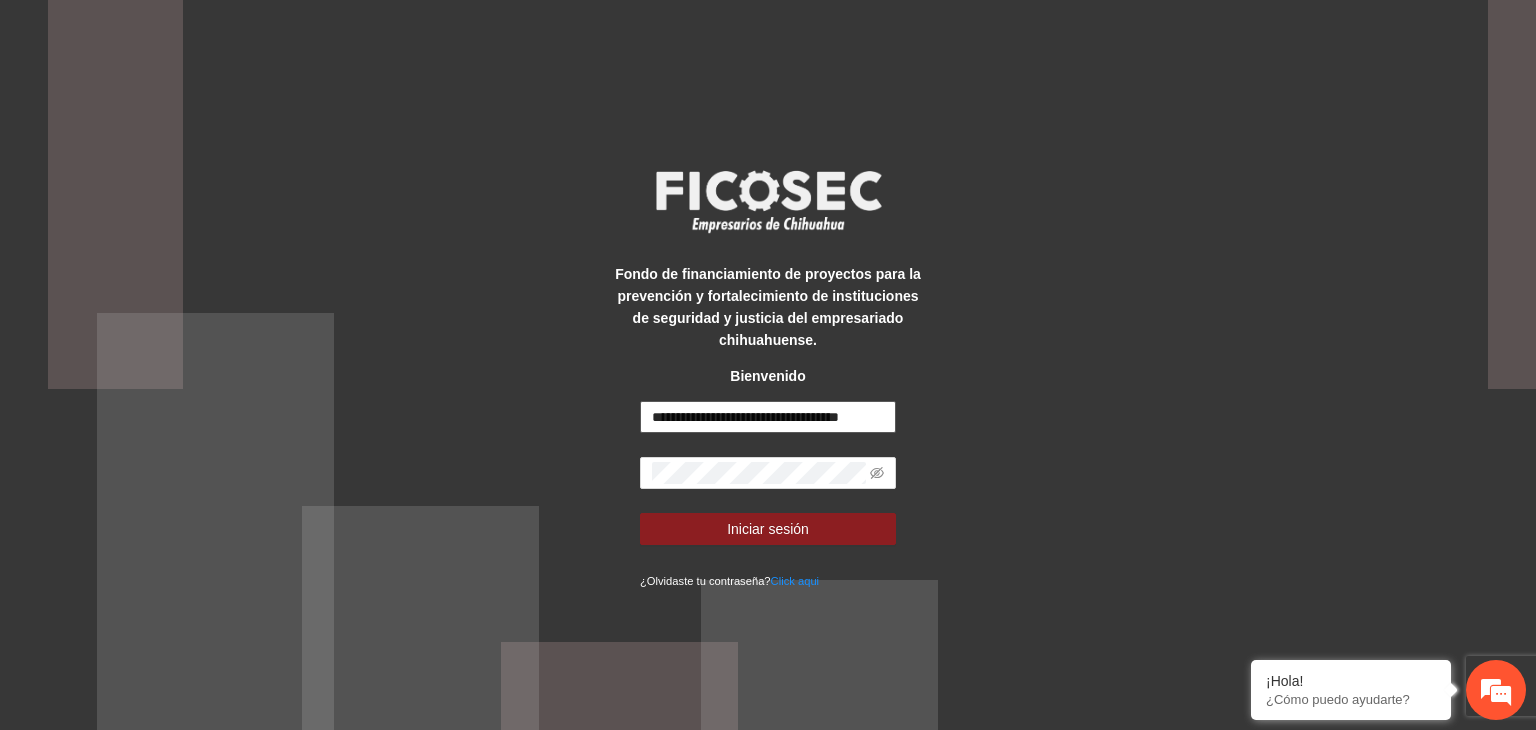 scroll, scrollTop: 0, scrollLeft: 0, axis: both 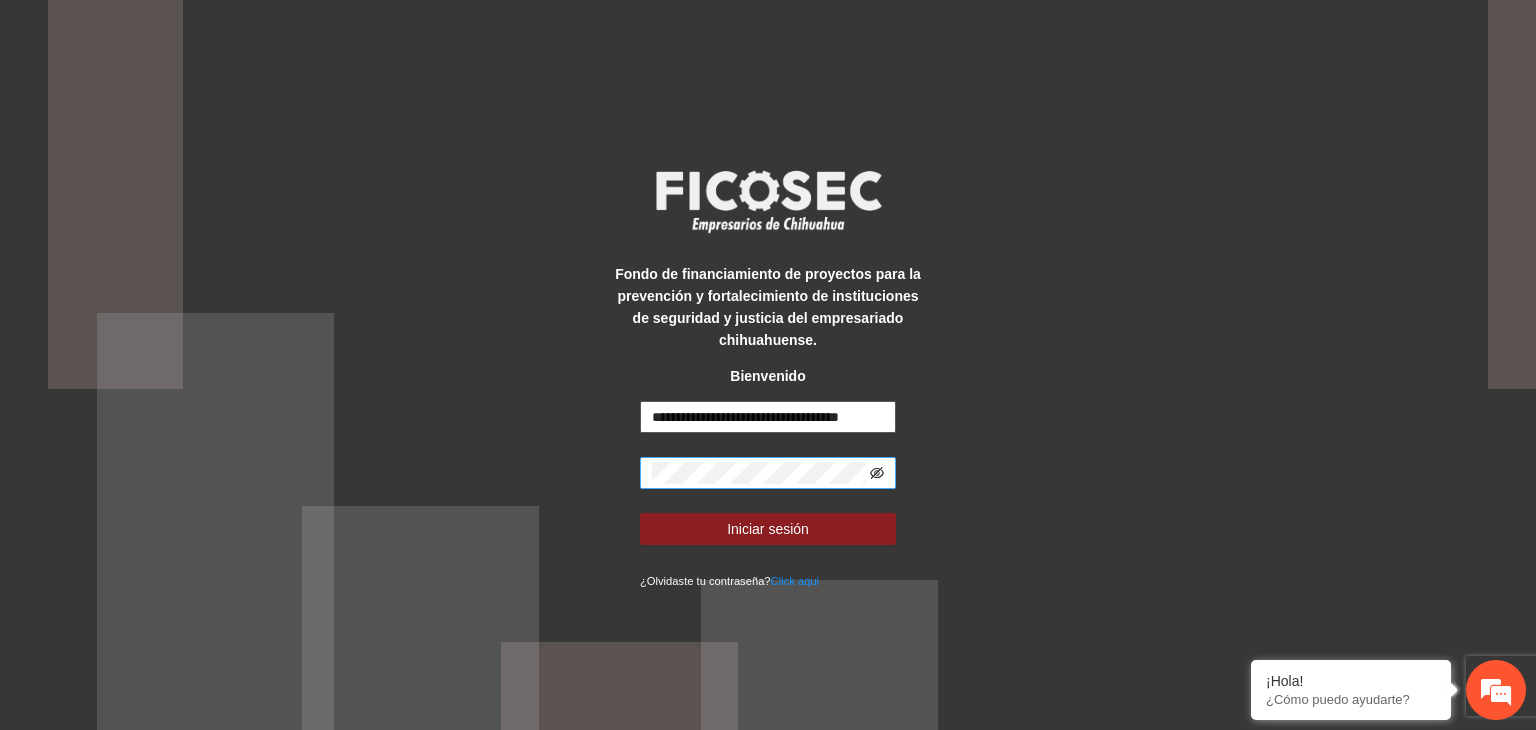click 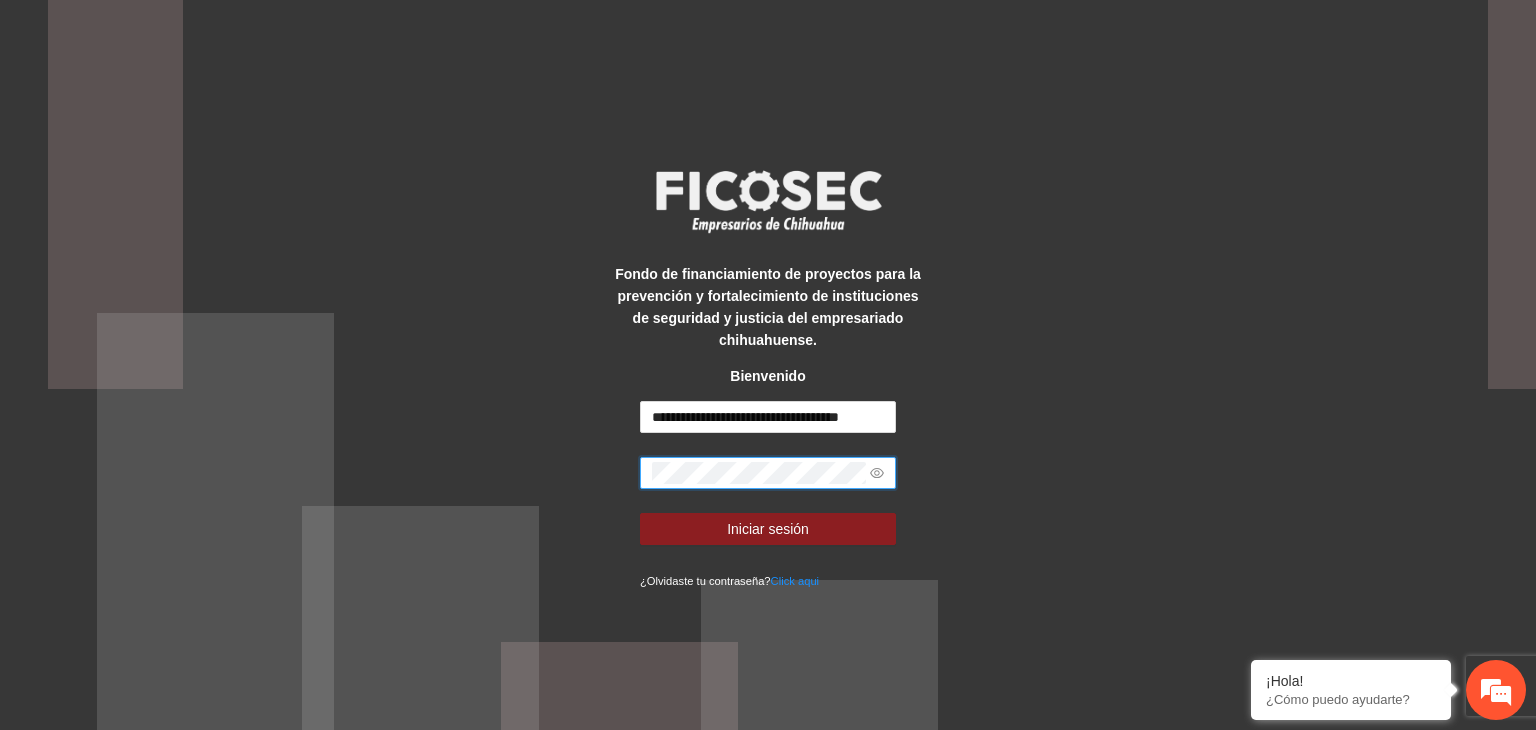 click on "Fondo de financiamiento de proyectos para la prevención y fortalecimiento de instituciones de seguridad y justicia del empresariado chihuahuense. Bienvenido [EMAIL] Iniciar sesión ¿Olvidaste tu contraseña?  Click aqui" at bounding box center [768, 365] 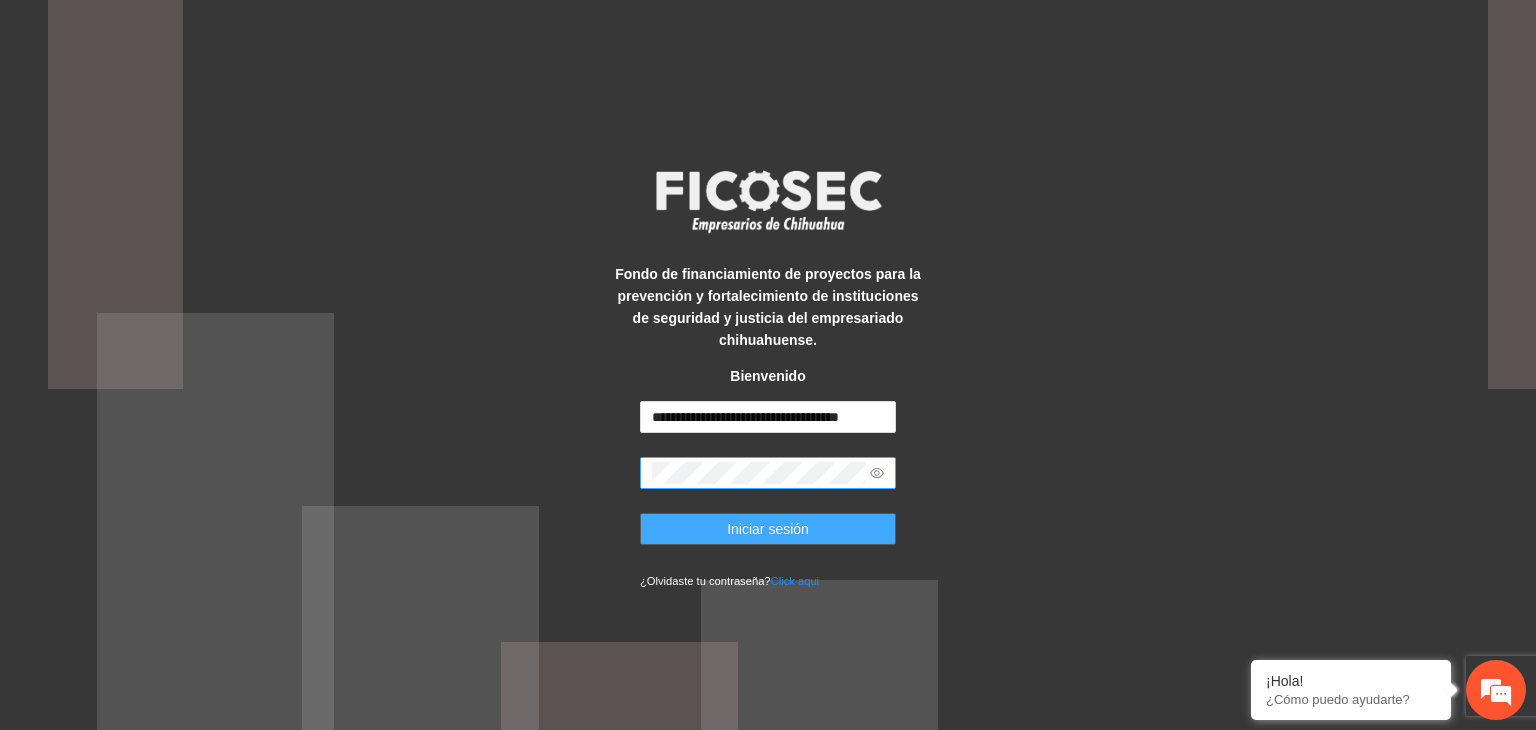 click on "Iniciar sesión" at bounding box center (768, 529) 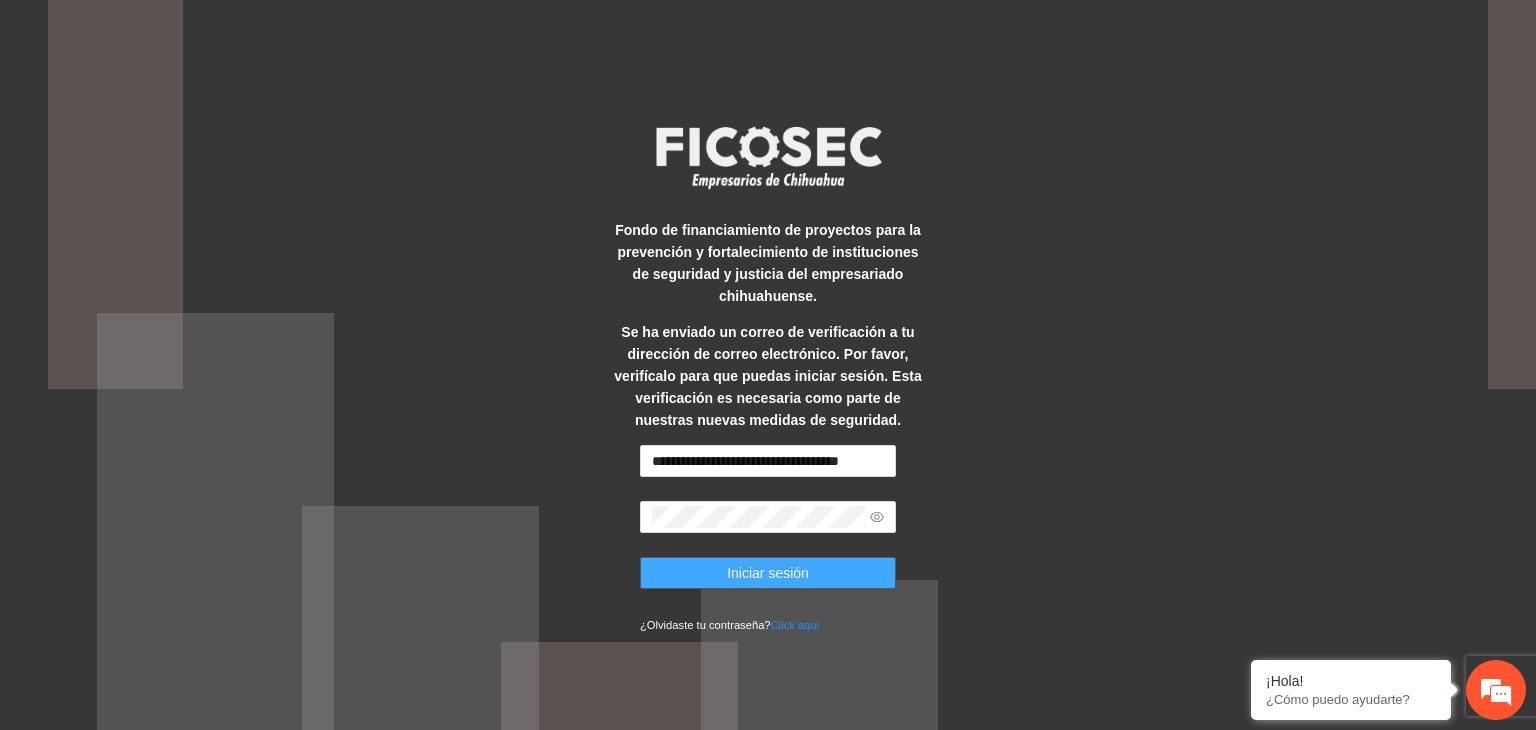 click on "Iniciar sesión" at bounding box center (768, 573) 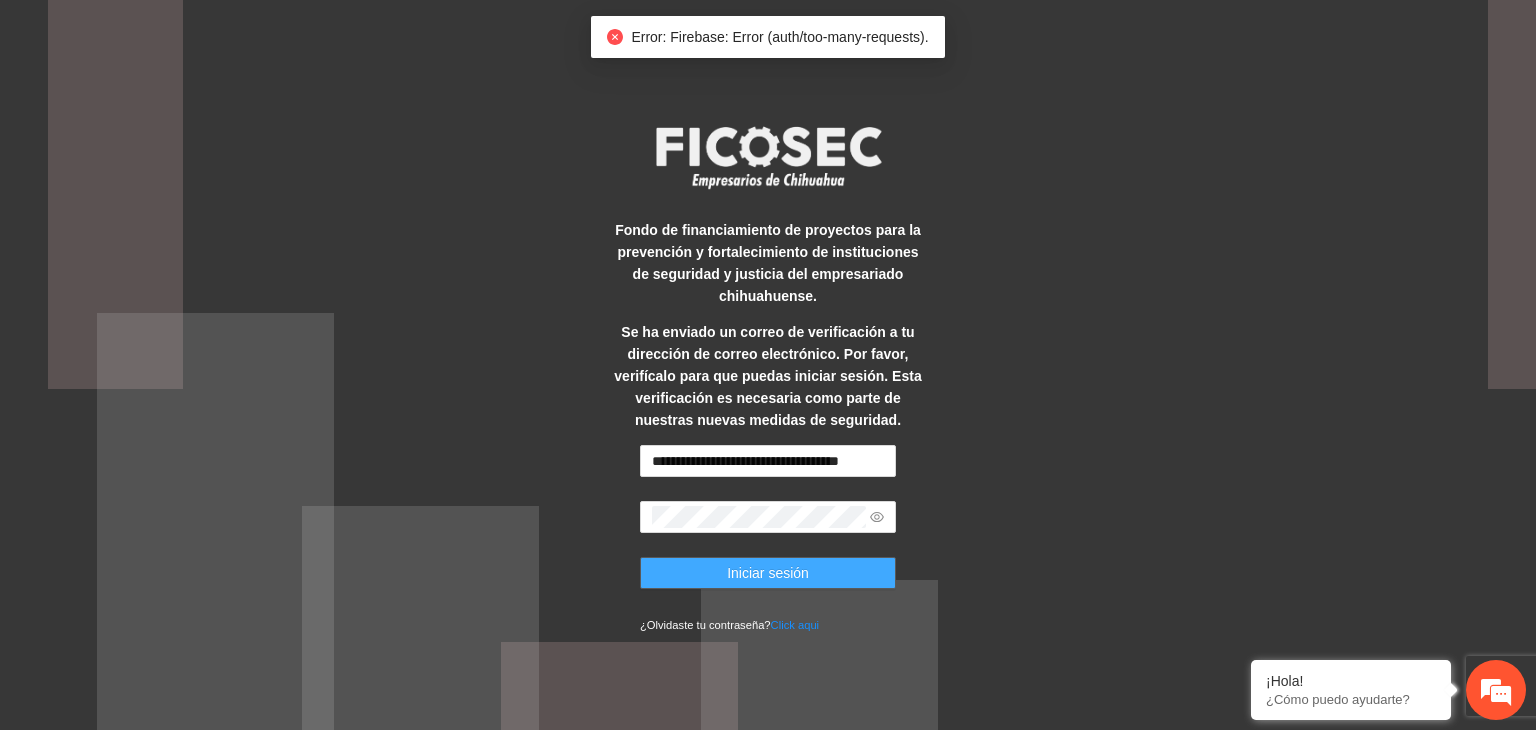 click on "Iniciar sesión" at bounding box center [768, 573] 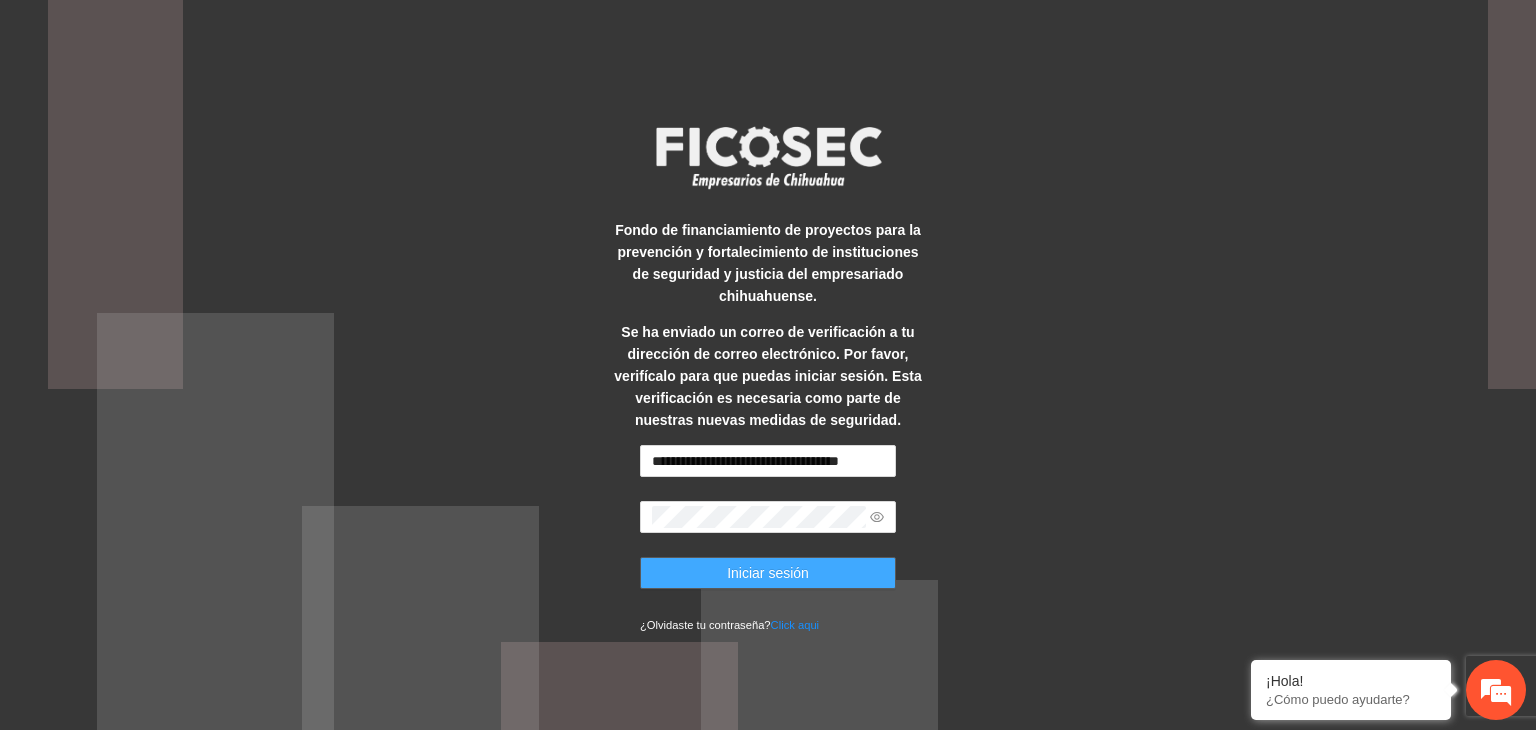 type 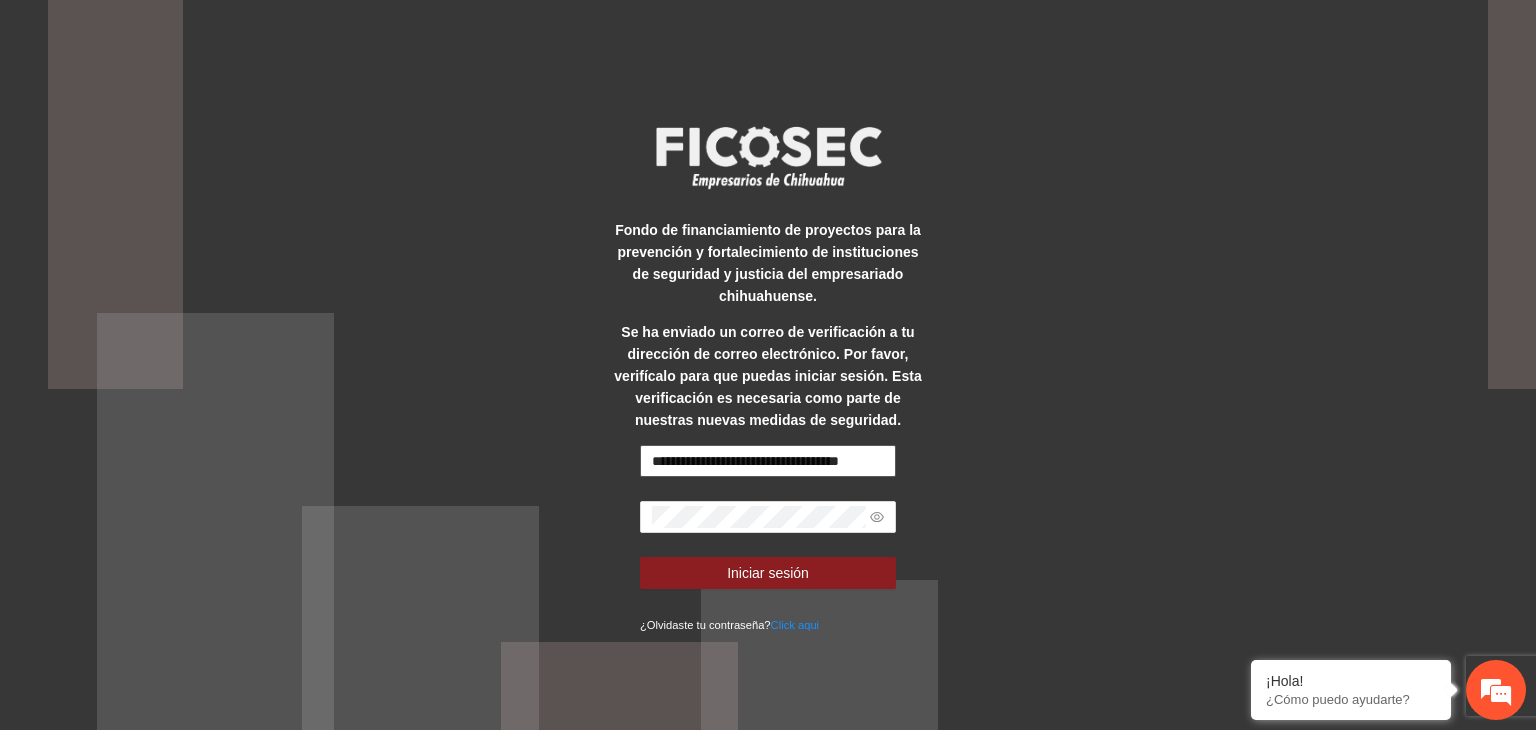 click on "**********" at bounding box center [768, 461] 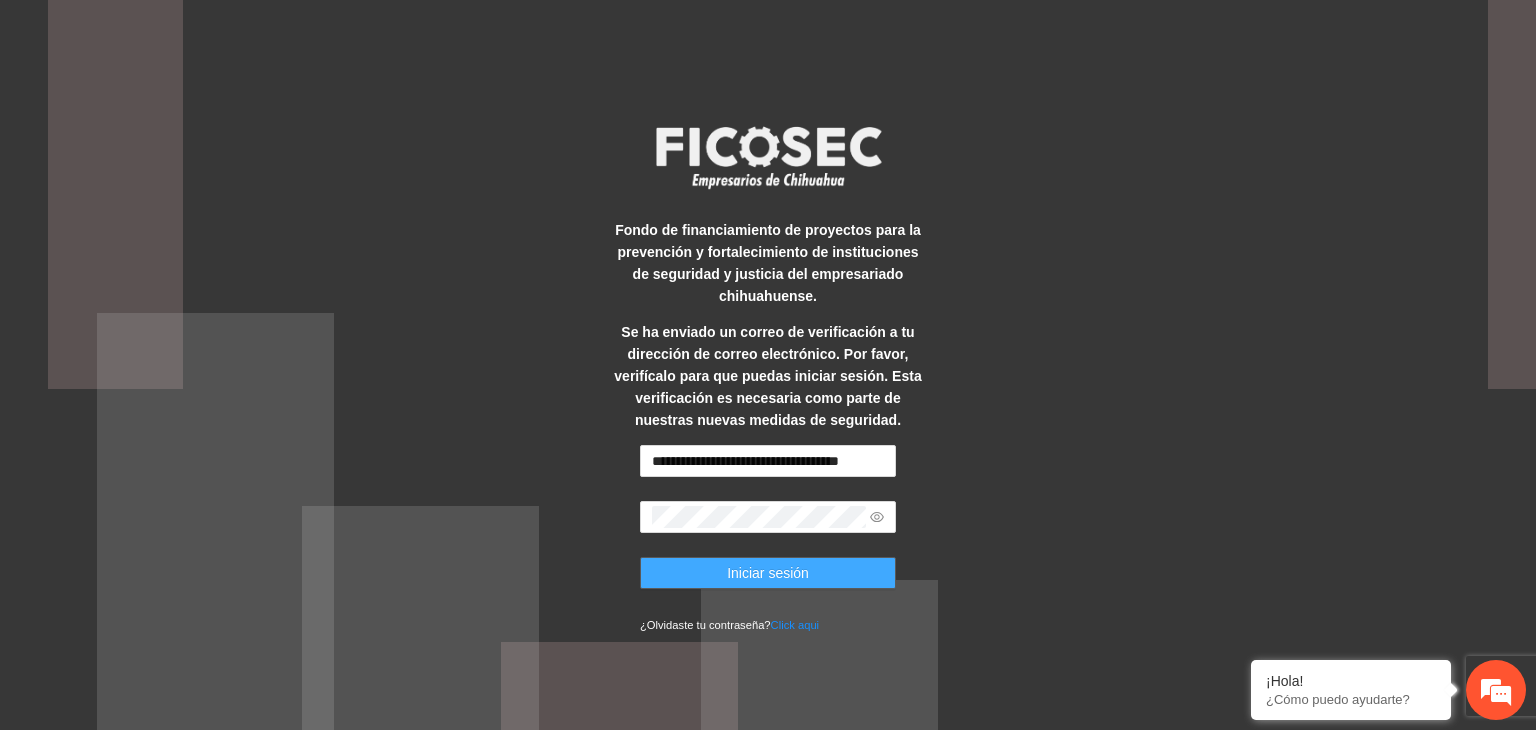 click on "Iniciar sesión" at bounding box center (768, 573) 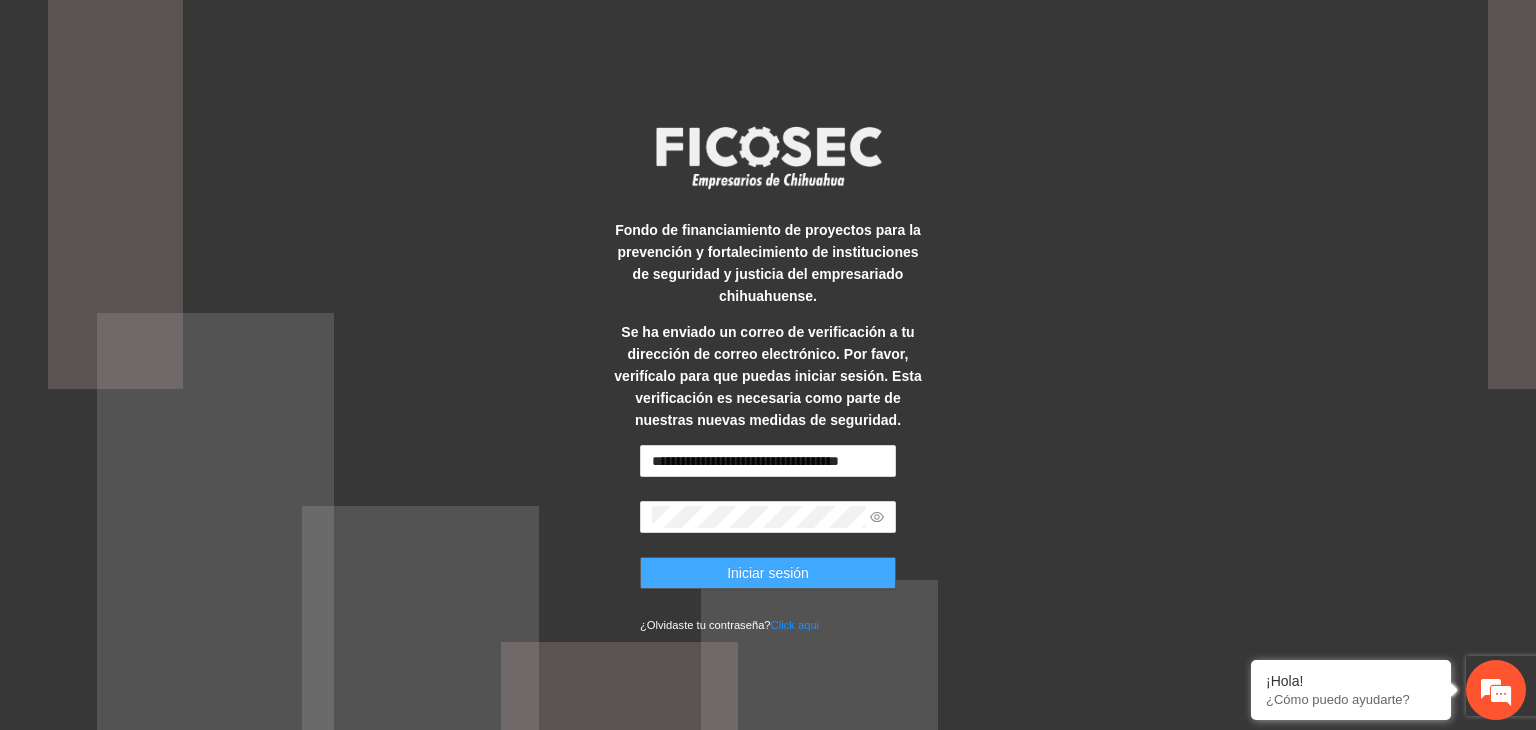 click on "Iniciar sesión" at bounding box center [768, 573] 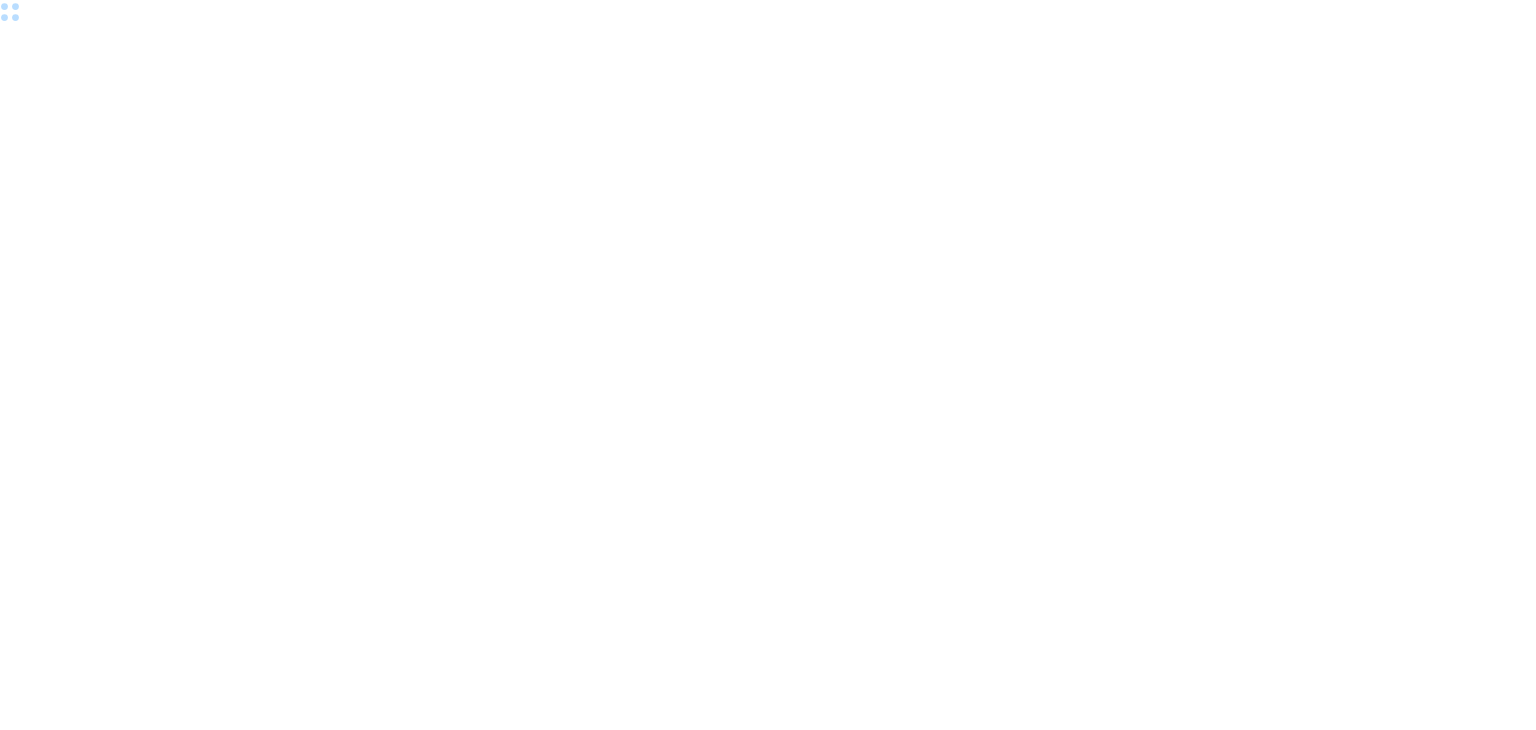 scroll, scrollTop: 0, scrollLeft: 0, axis: both 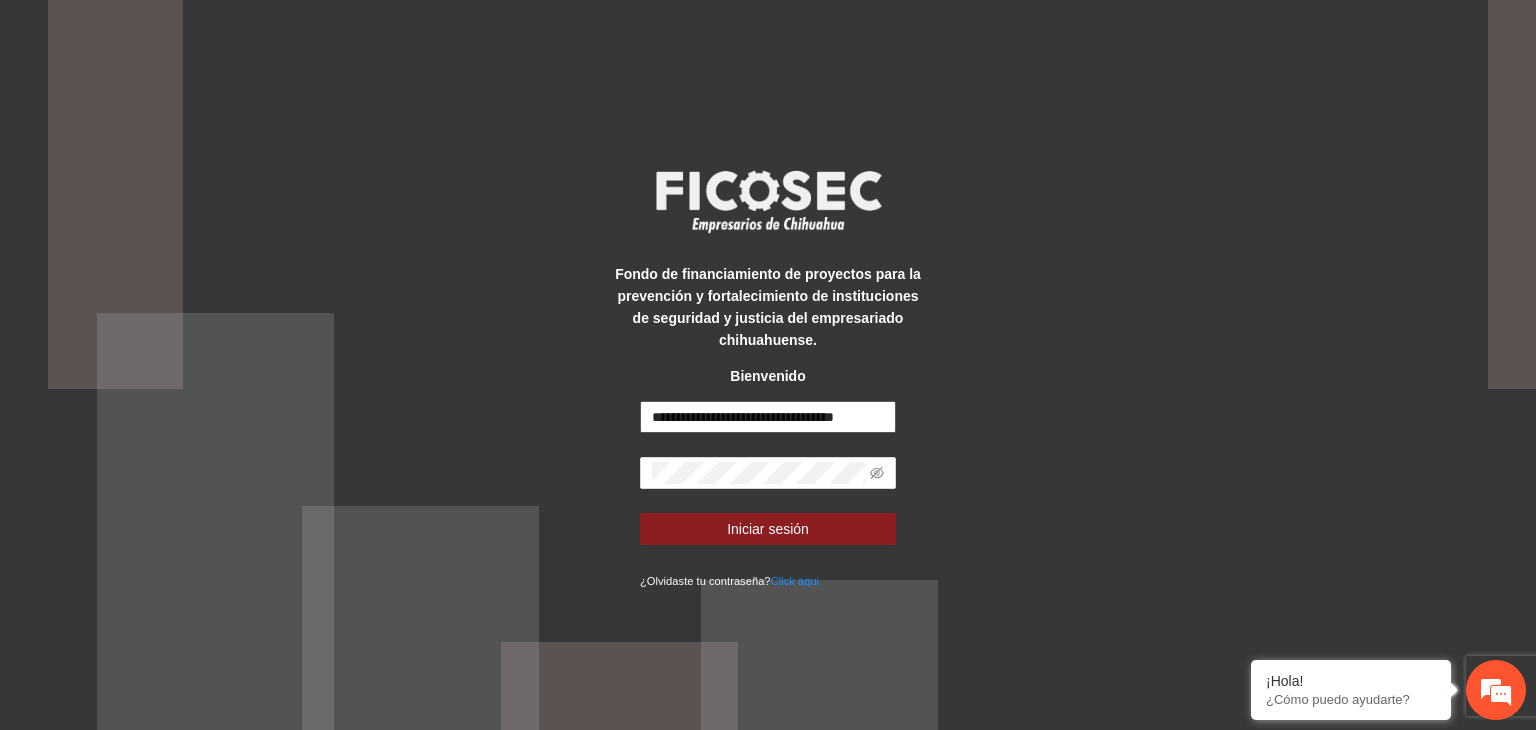 click on "**********" at bounding box center [768, 417] 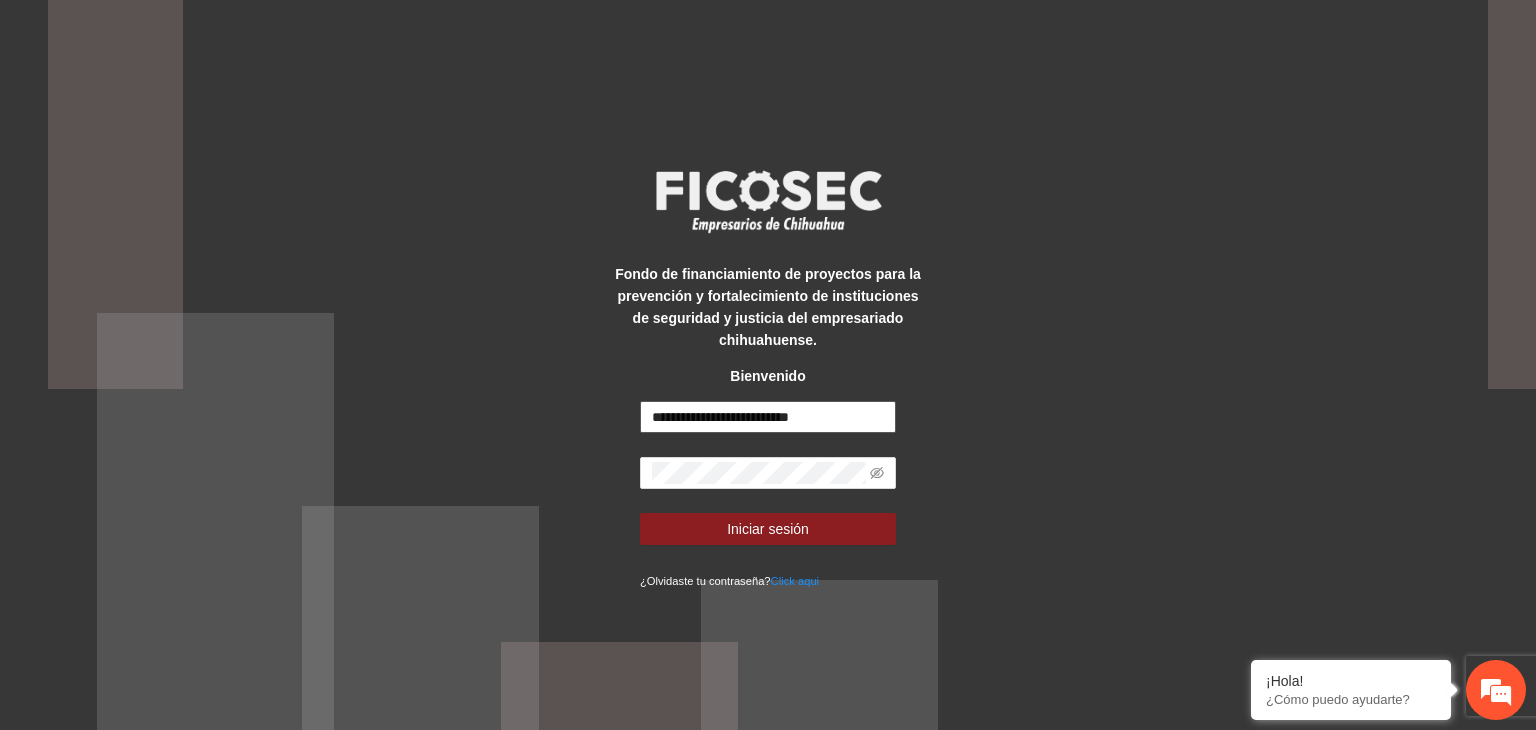 scroll, scrollTop: 0, scrollLeft: 0, axis: both 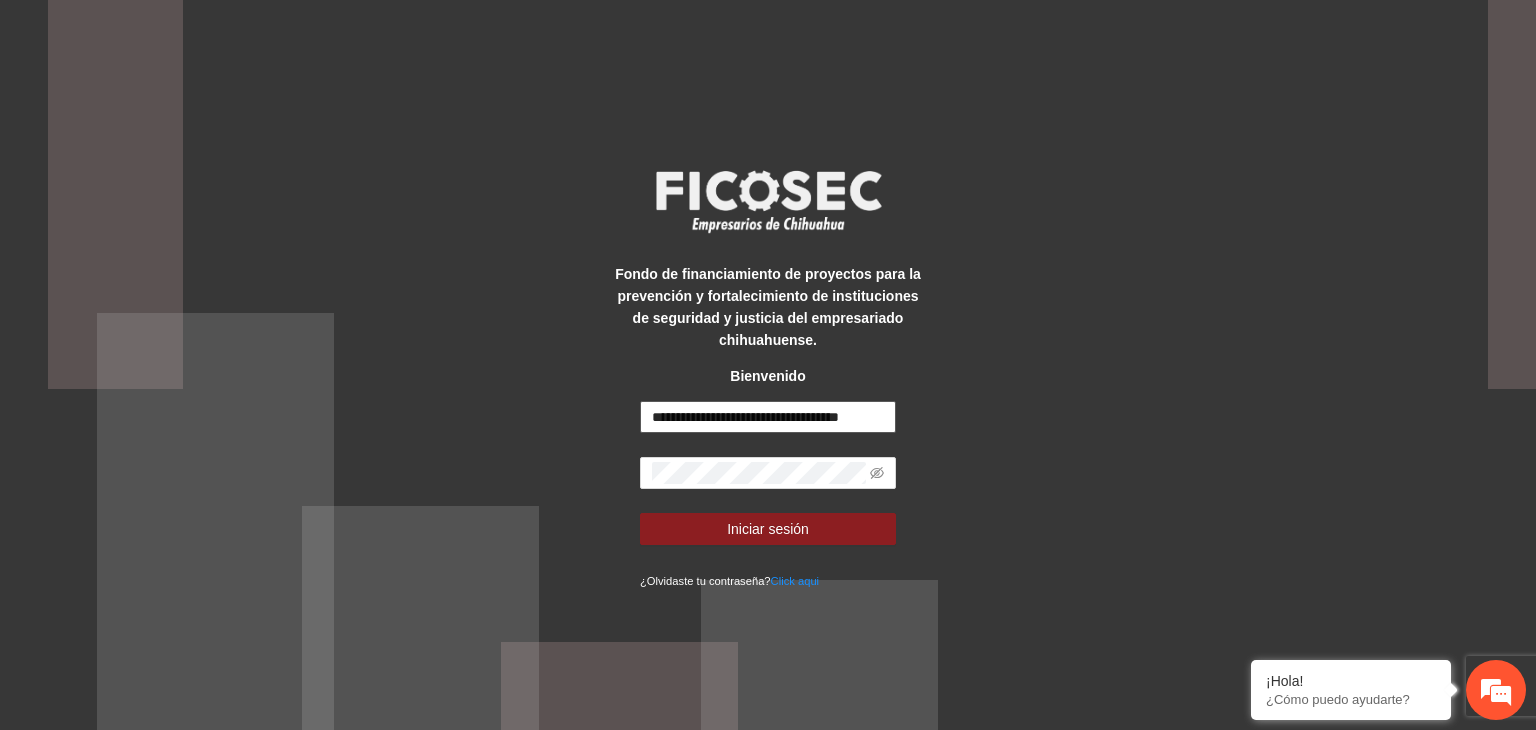 type on "**********" 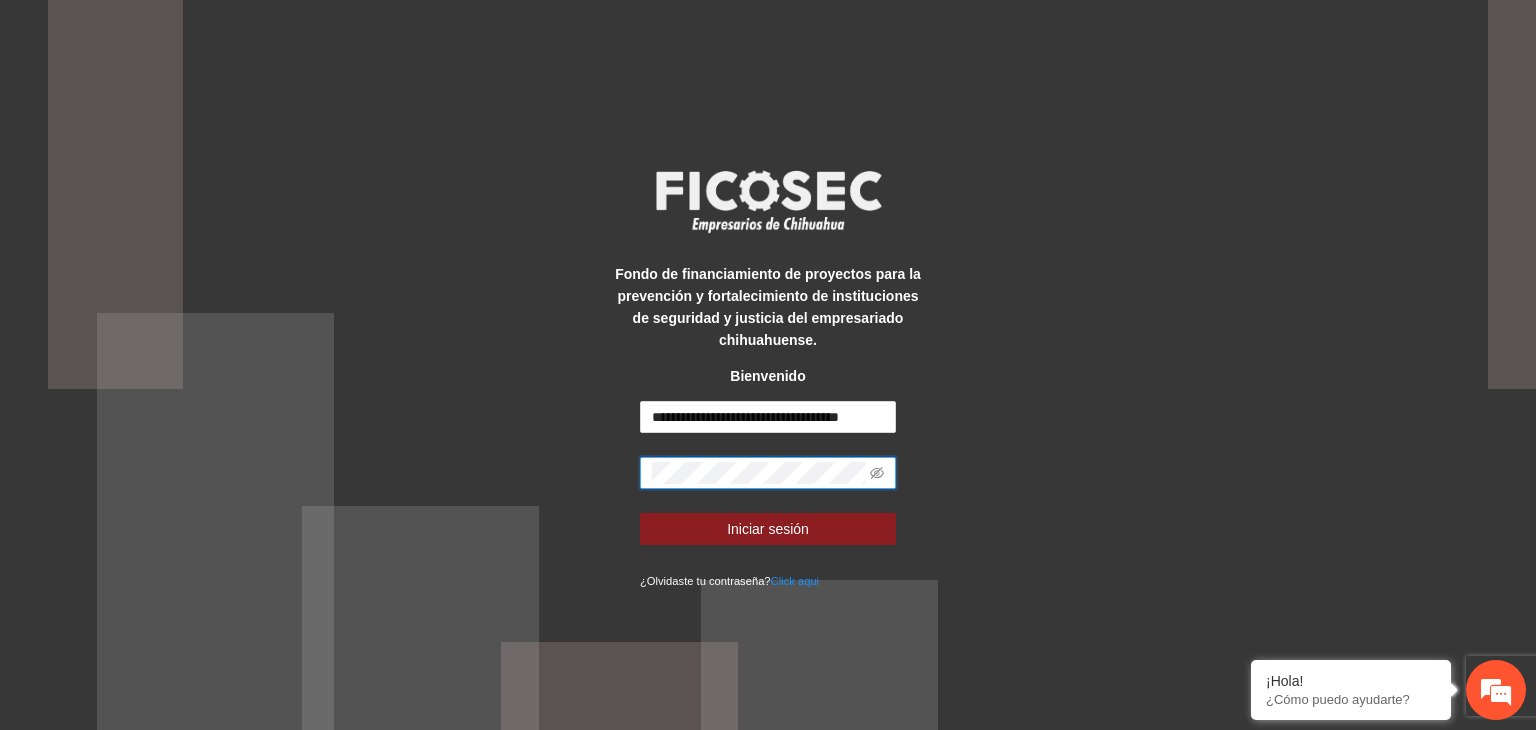 click on "Fondo de financiamiento de proyectos para la prevención y fortalecimiento de instituciones de seguridad y justicia del empresariado chihuahuense. Bienvenido [EMAIL] Iniciar sesión ¿Olvidaste tu contraseña?  Click aqui" at bounding box center (768, 365) 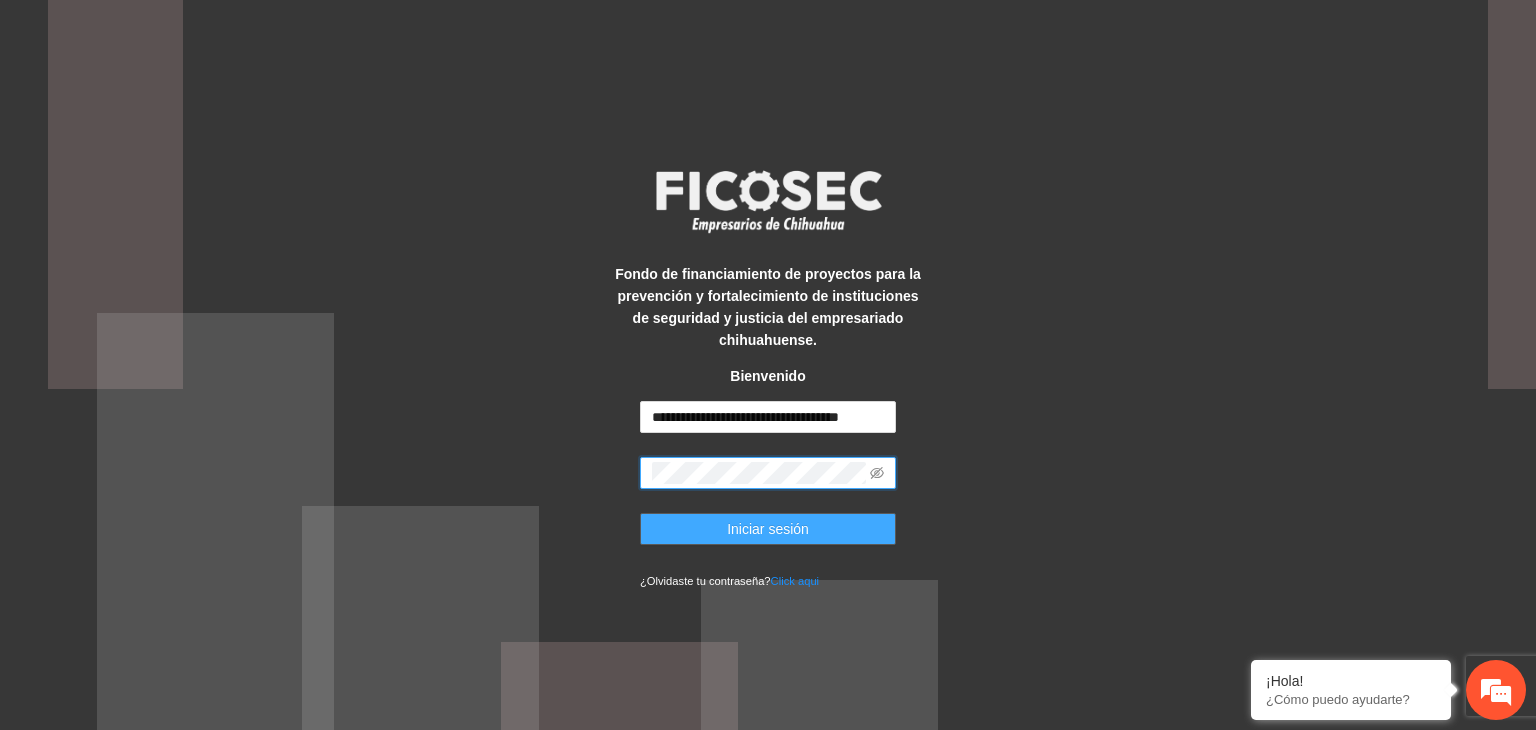 click on "Iniciar sesión" at bounding box center [768, 529] 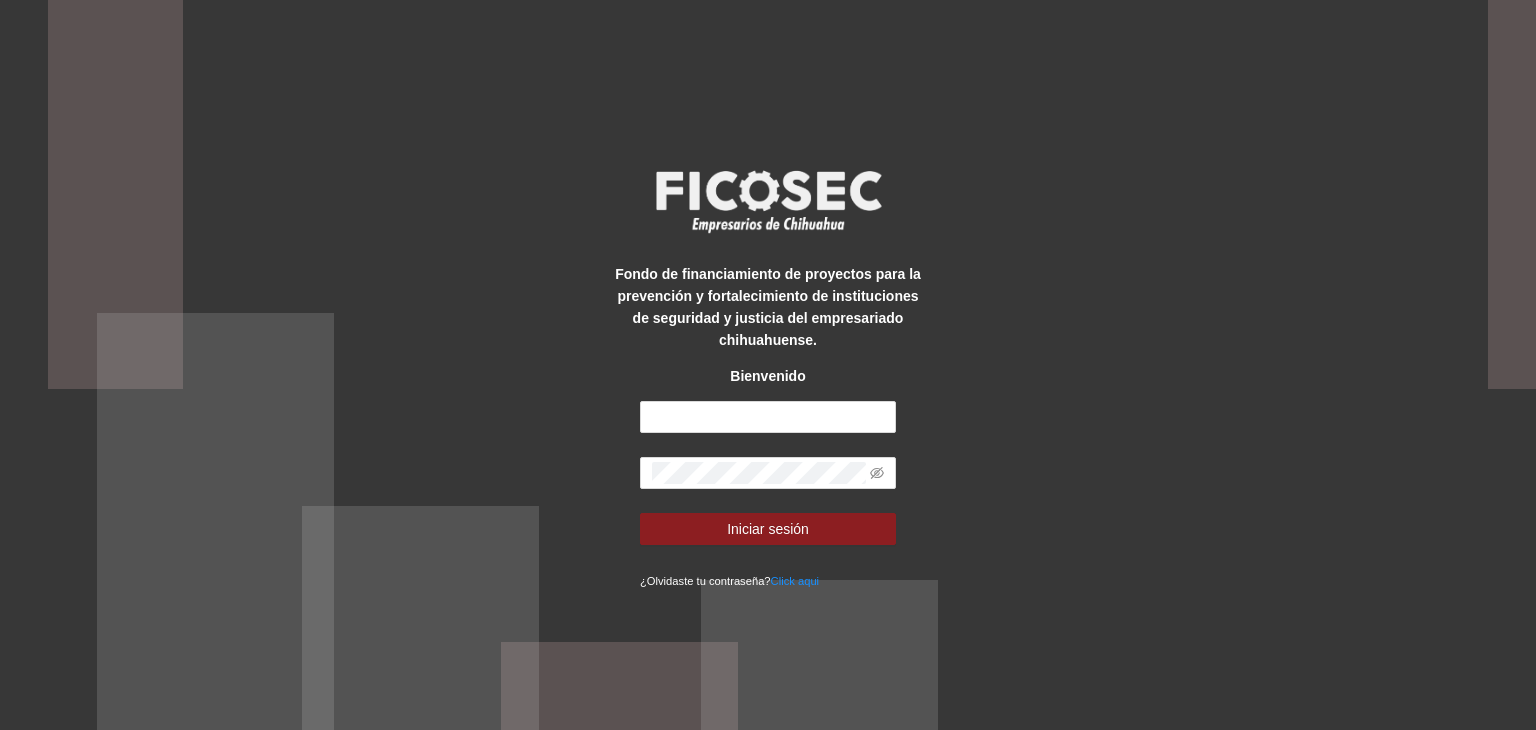 scroll, scrollTop: 0, scrollLeft: 0, axis: both 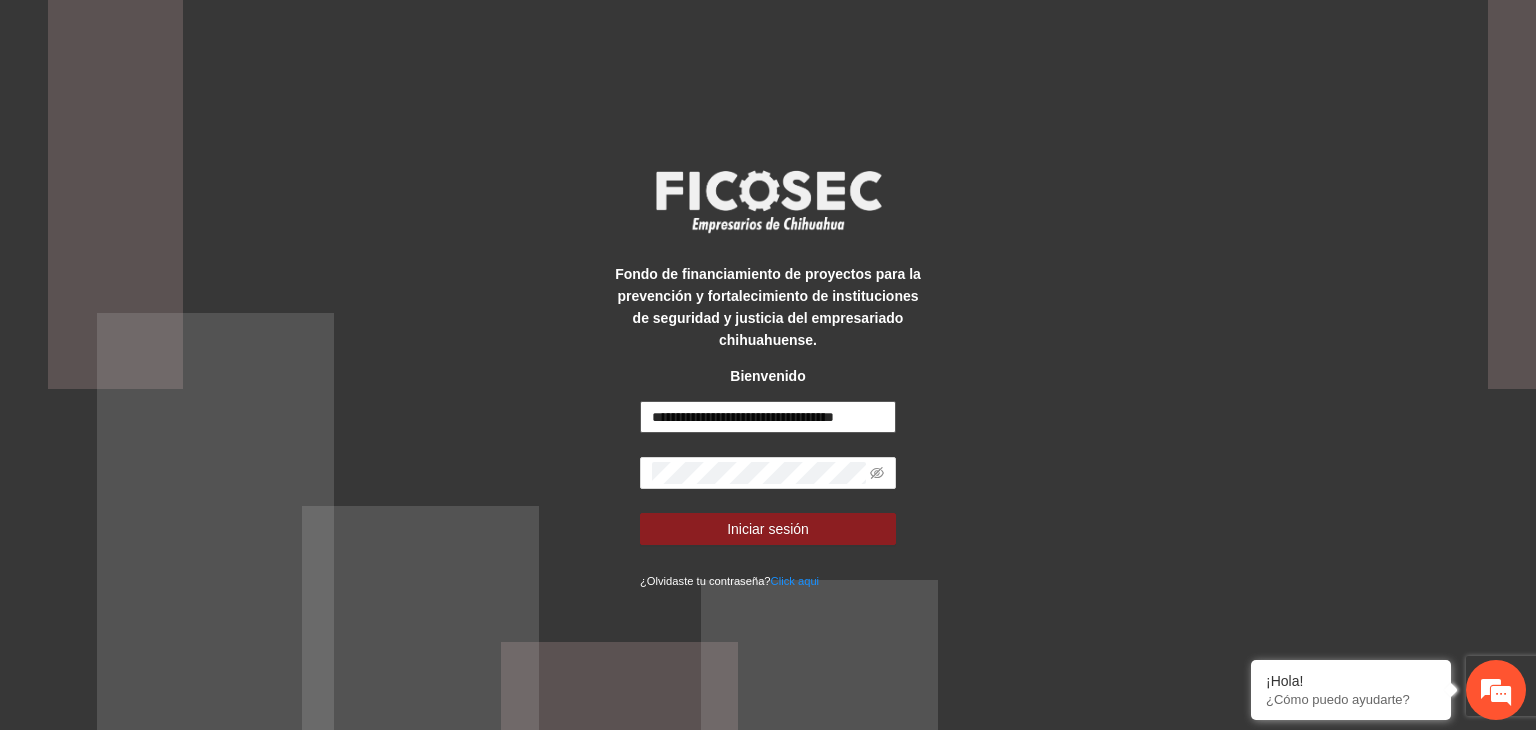 click on "**********" at bounding box center [768, 417] 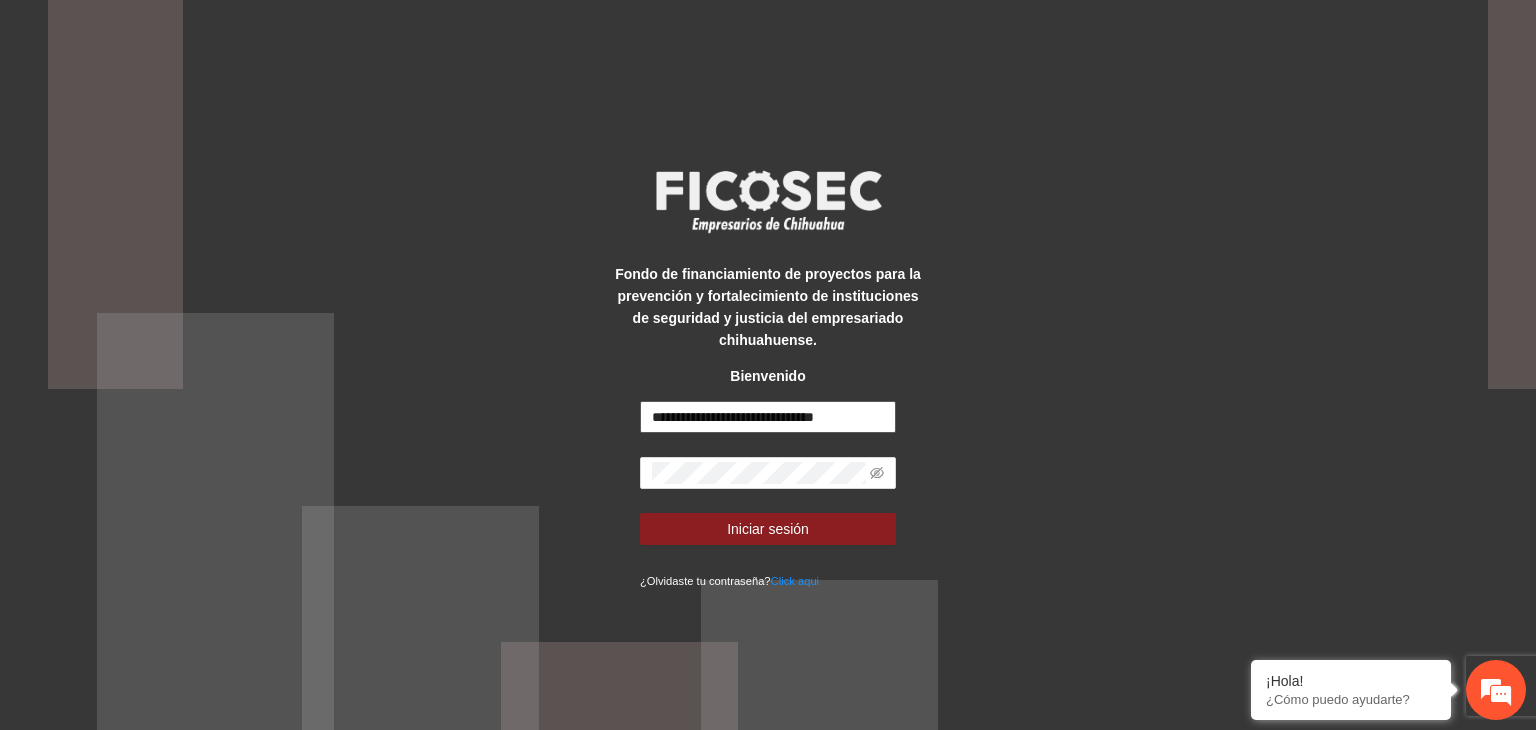 scroll, scrollTop: 0, scrollLeft: 0, axis: both 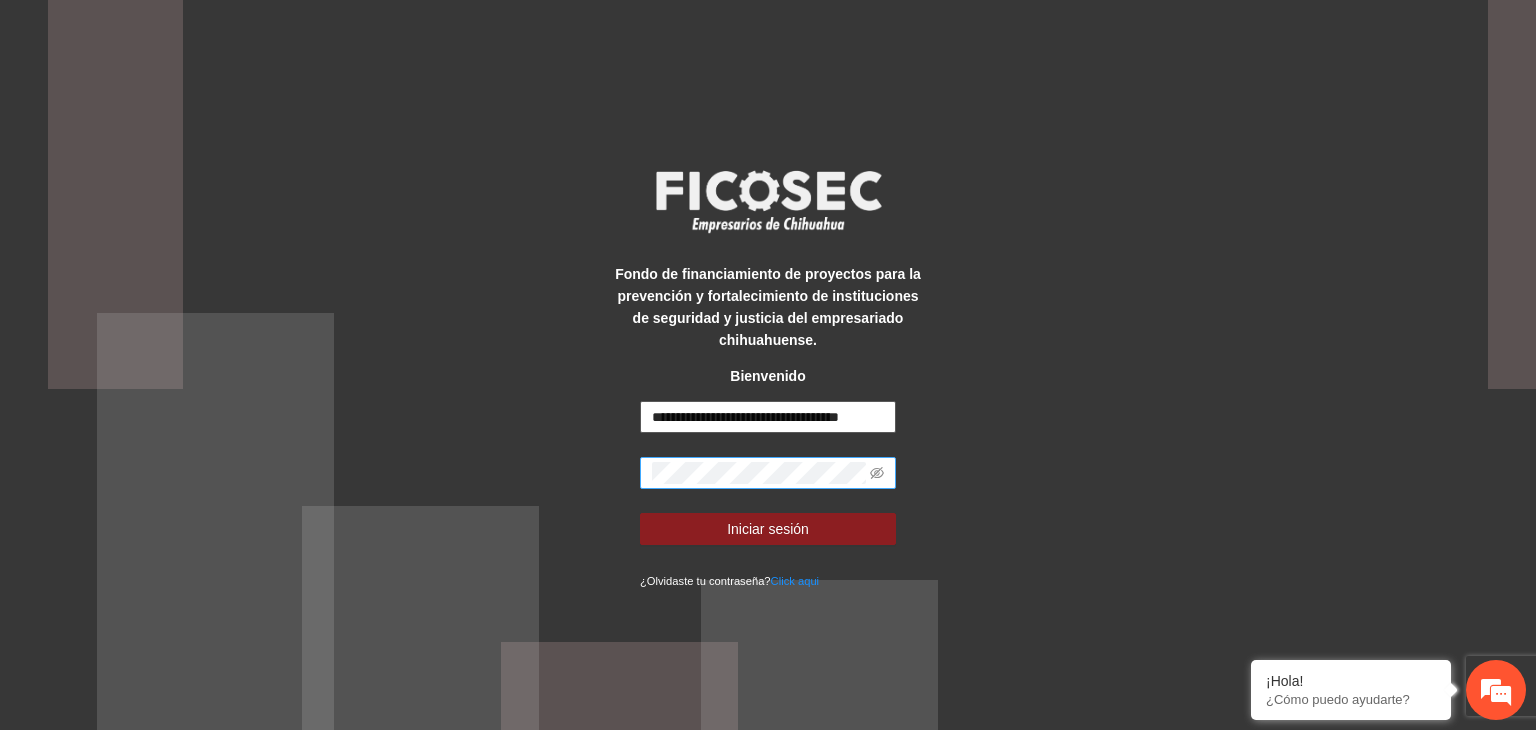 type on "**********" 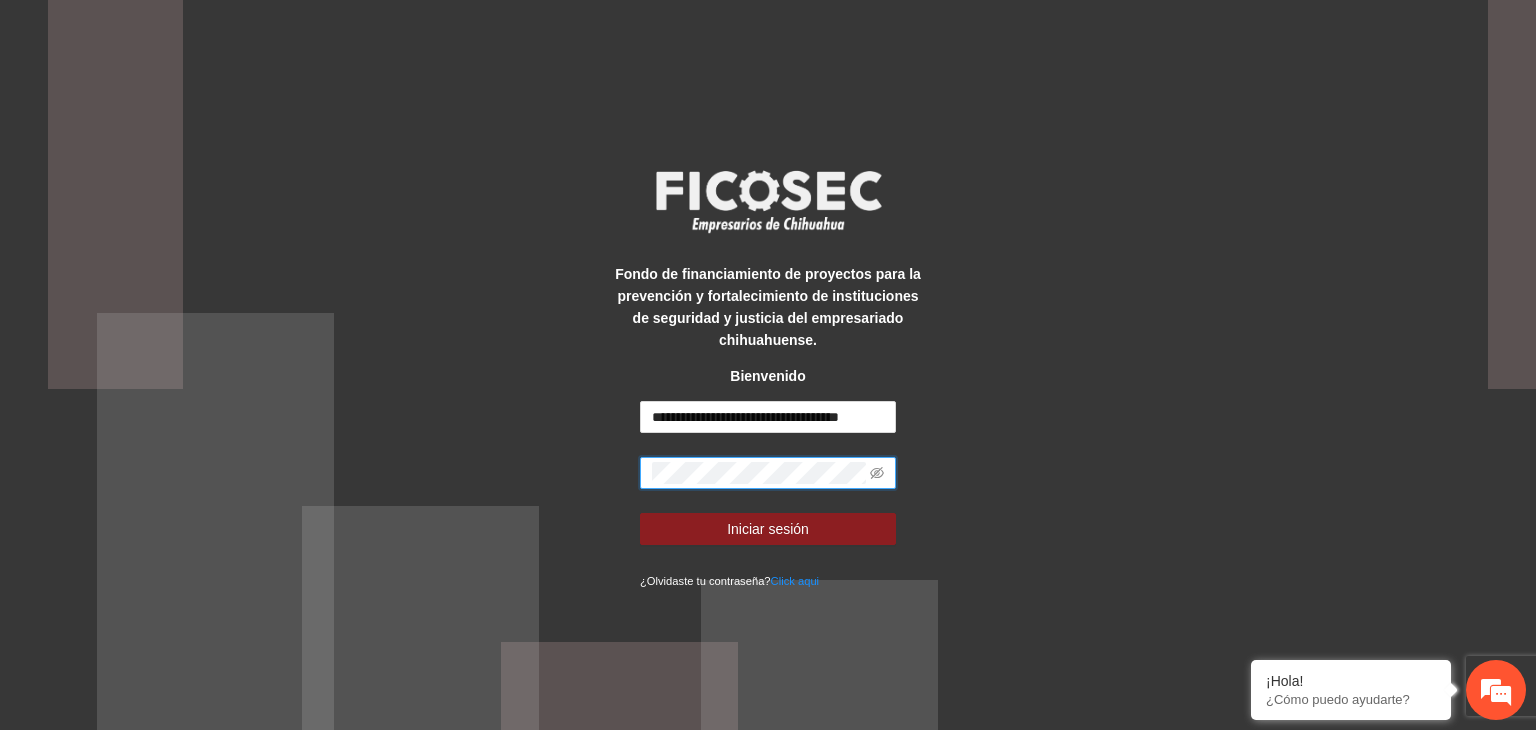 click on "Fondo de financiamiento de proyectos para la prevención y fortalecimiento de instituciones de seguridad y justicia del empresariado chihuahuense. Bienvenido [EMAIL] Iniciar sesión ¿Olvidaste tu contraseña?  Click aqui" at bounding box center (768, 365) 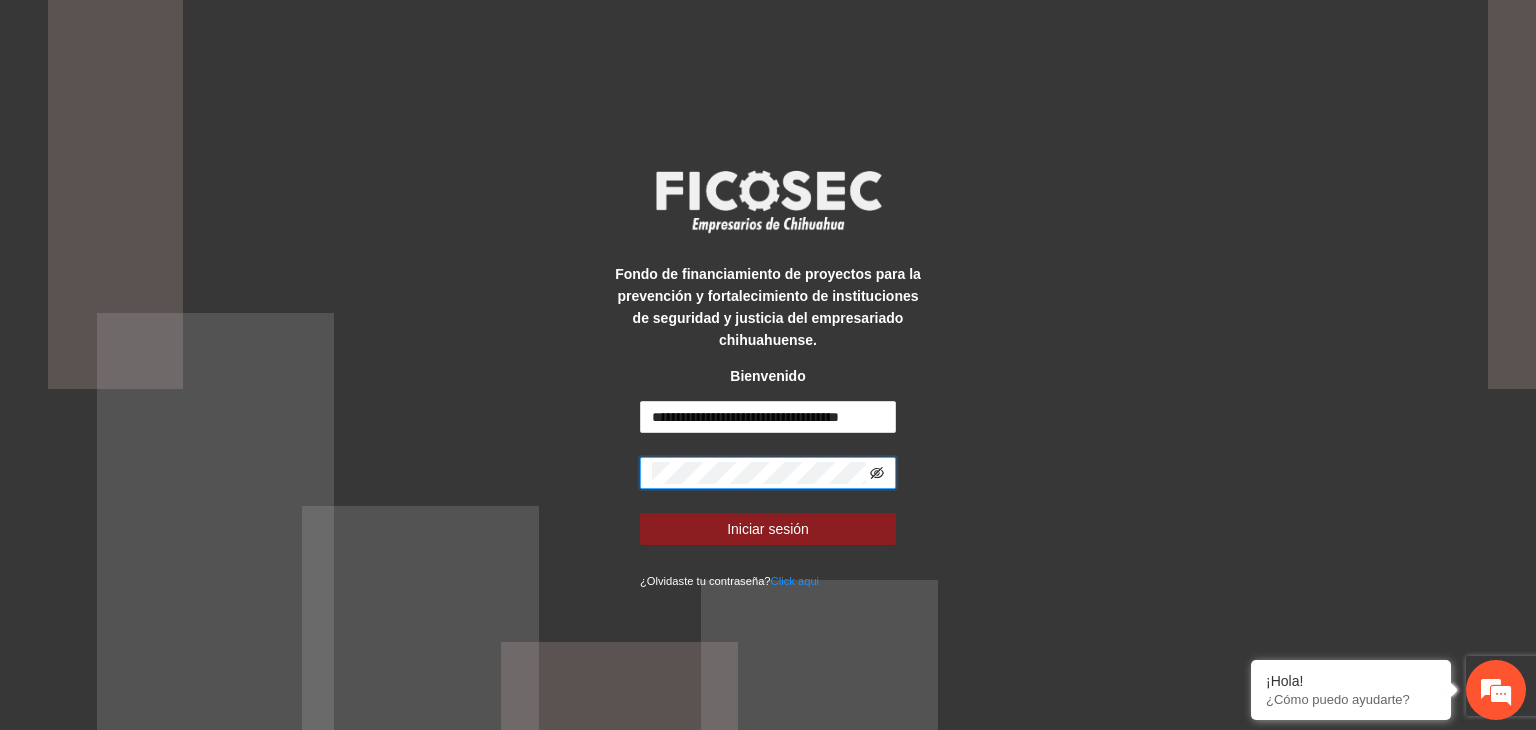 click 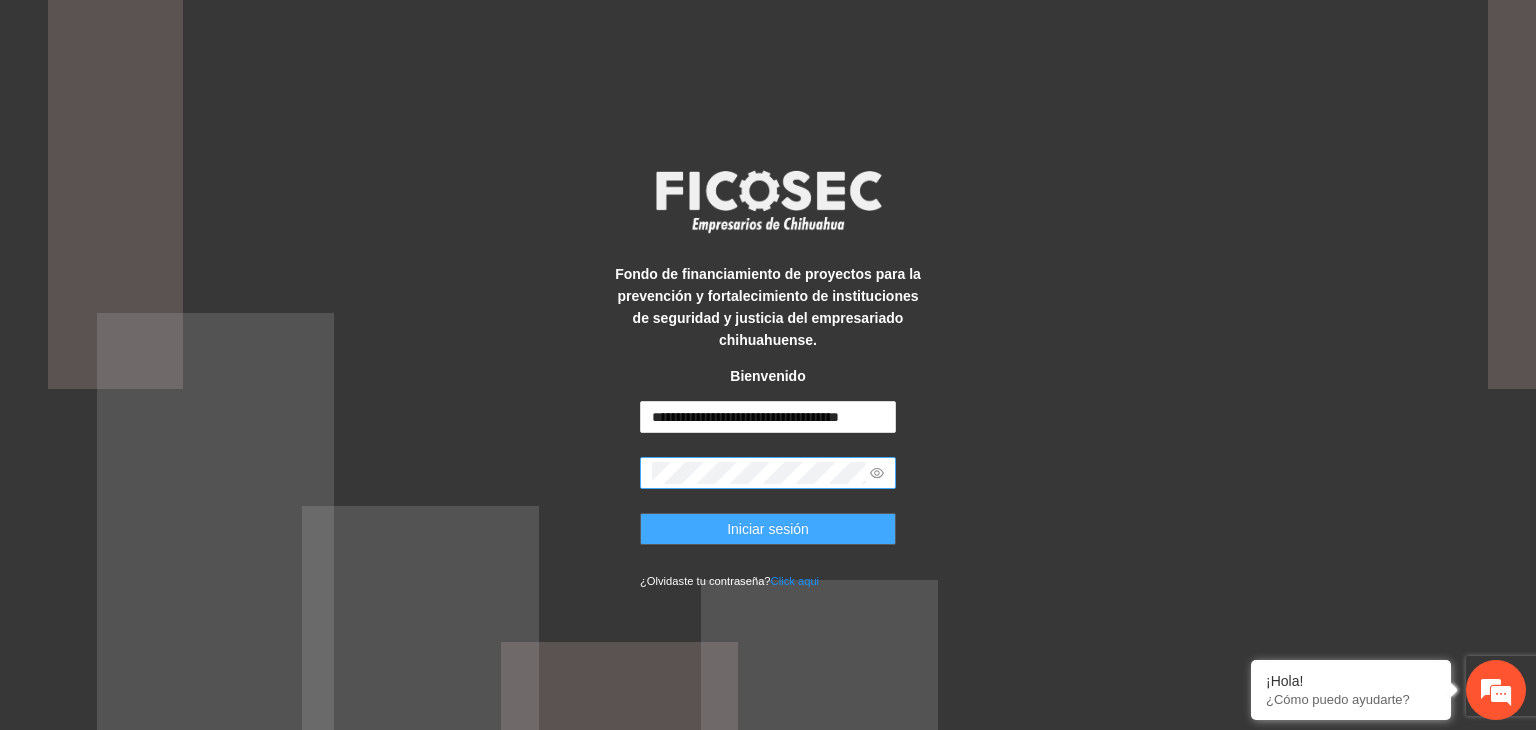 click on "Iniciar sesión" at bounding box center (768, 529) 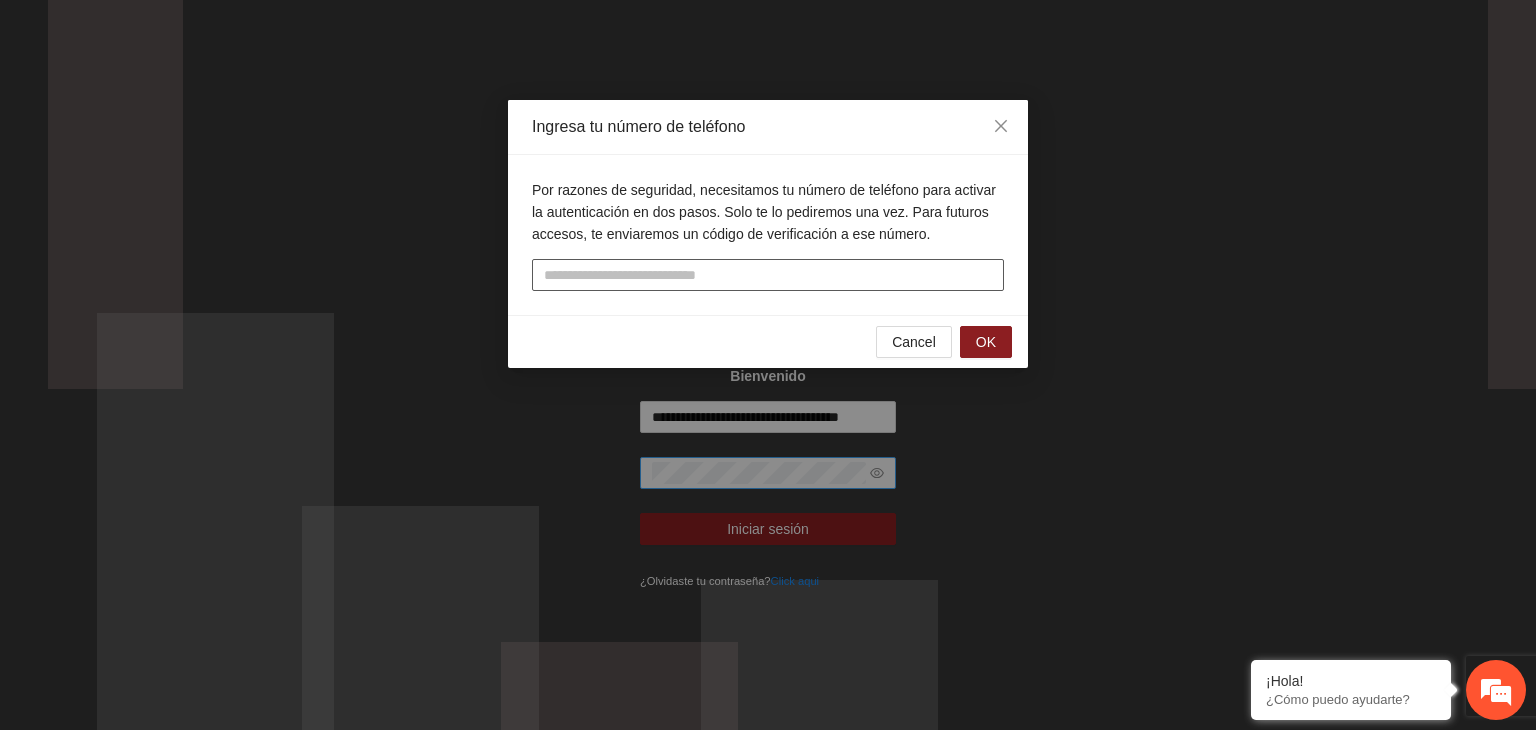 click at bounding box center [768, 275] 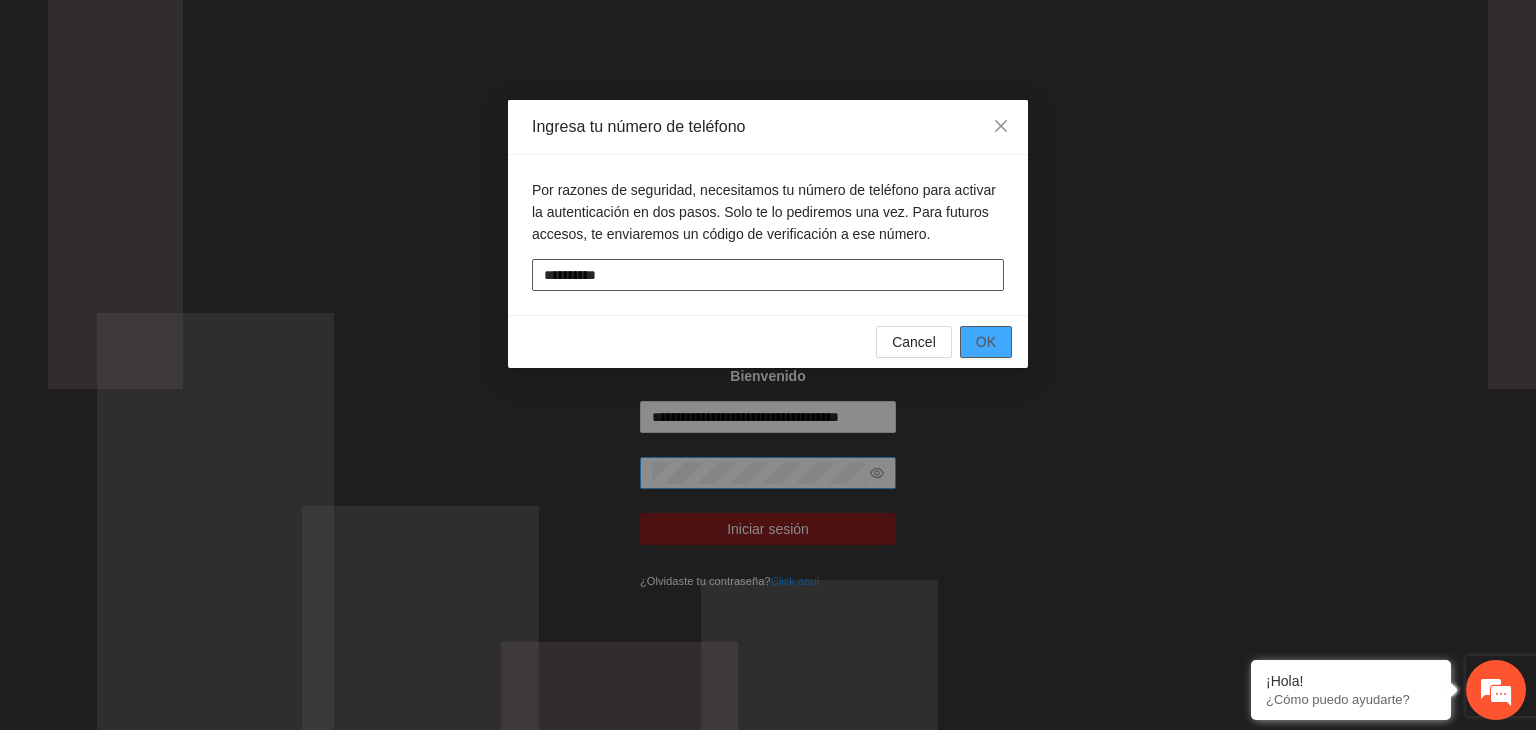 type on "**********" 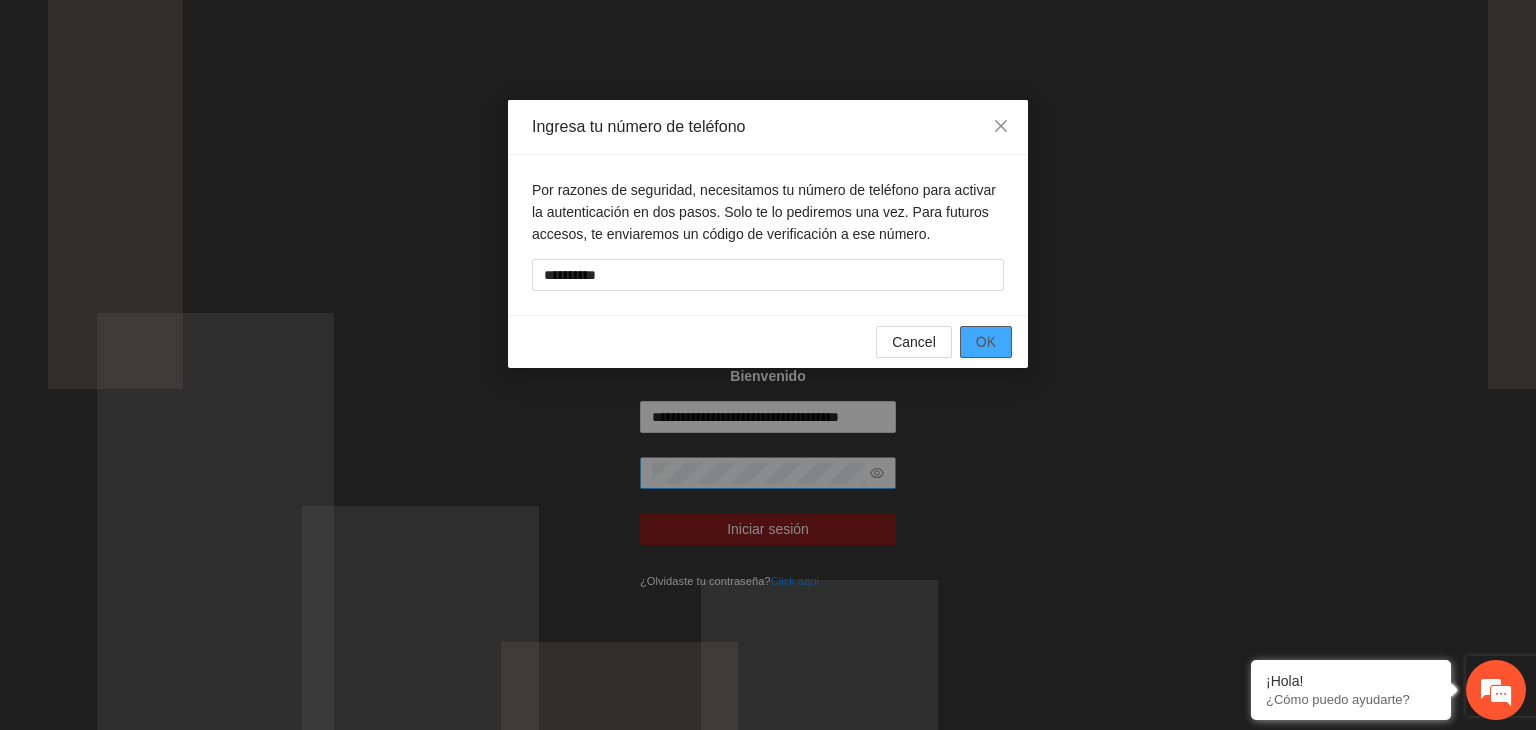 click on "OK" at bounding box center [986, 342] 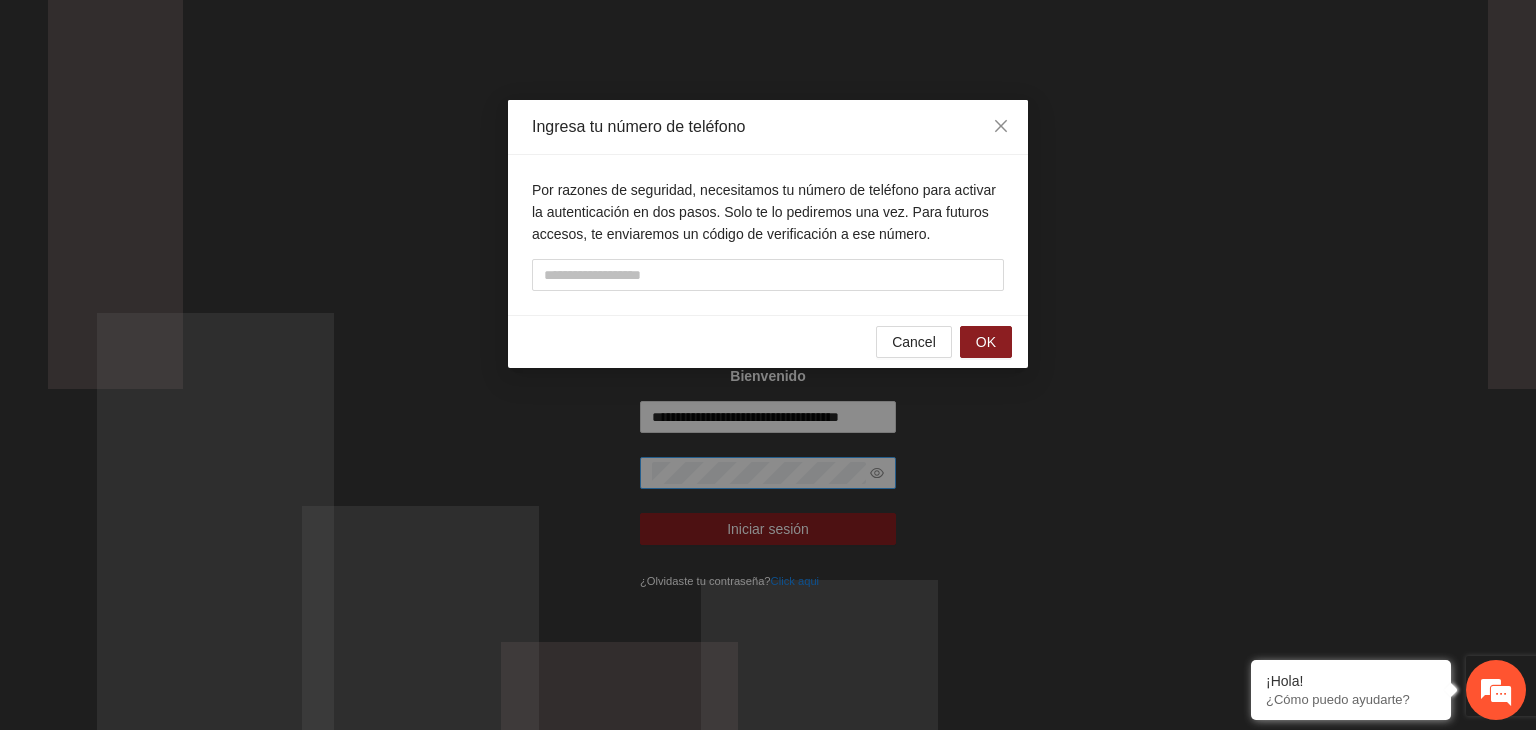 click on "Por razones de seguridad, necesitamos tu número de teléfono para activar la autenticación en dos pasos. Solo te lo pediremos una vez. Para futuros accesos, te enviaremos un código de verificación a ese número." at bounding box center (768, 235) 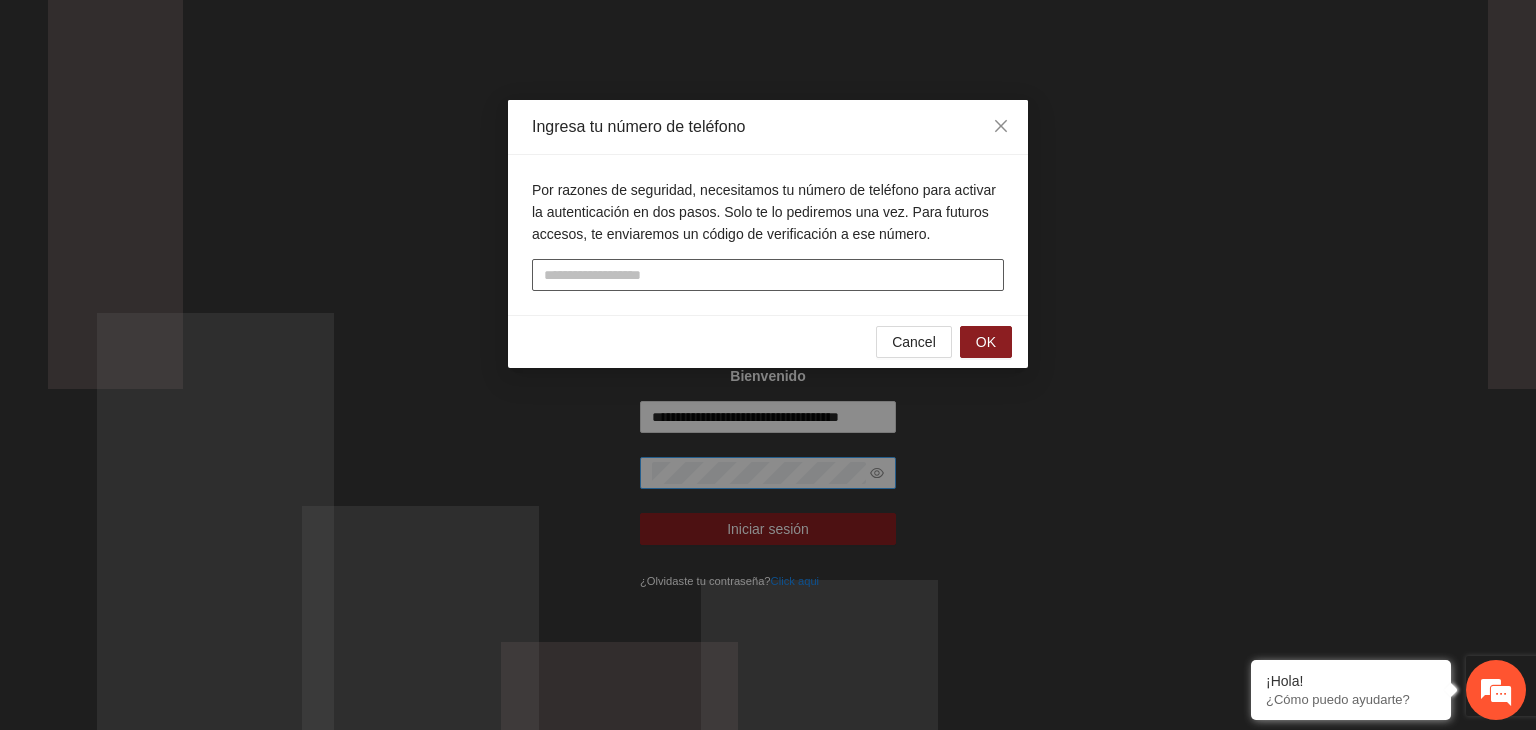click at bounding box center (768, 275) 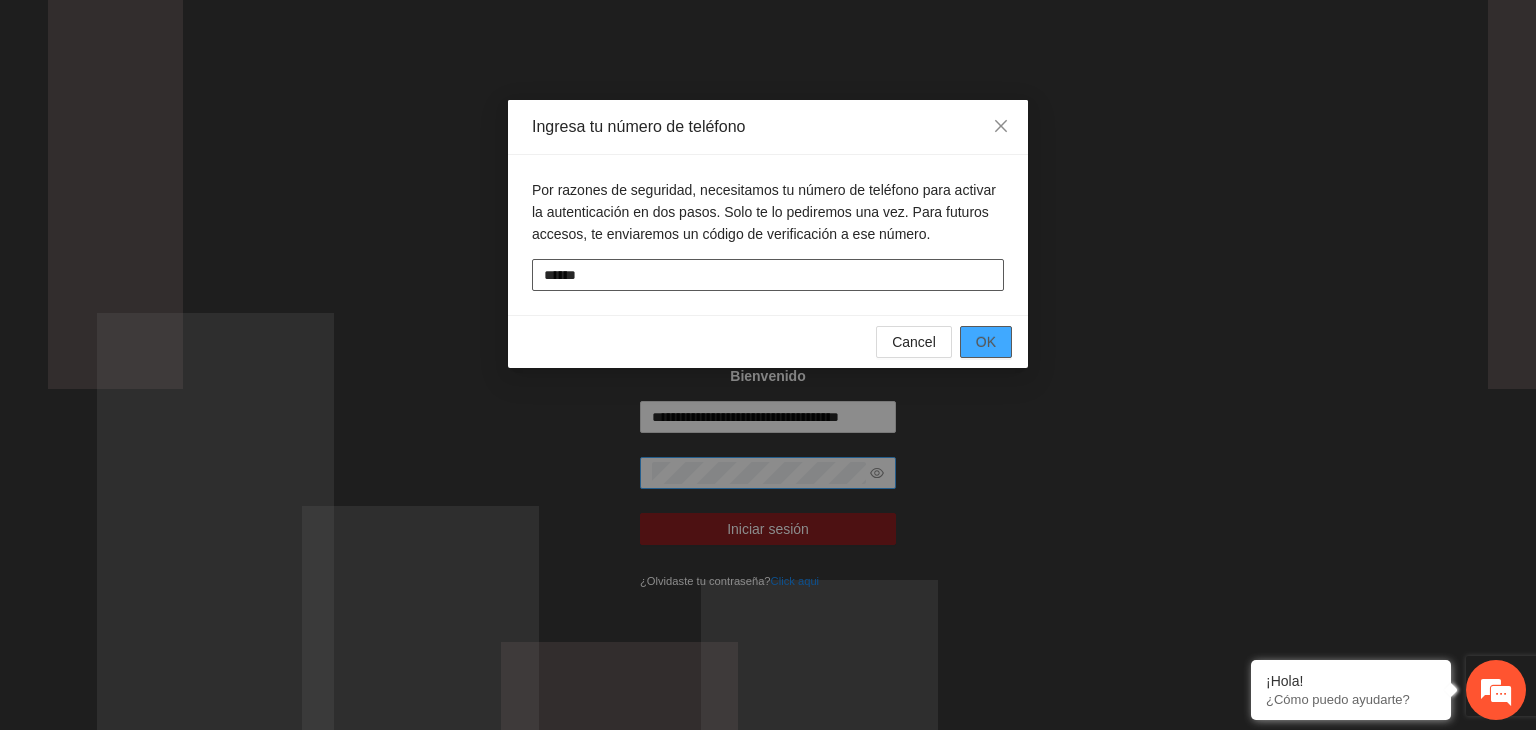 type on "******" 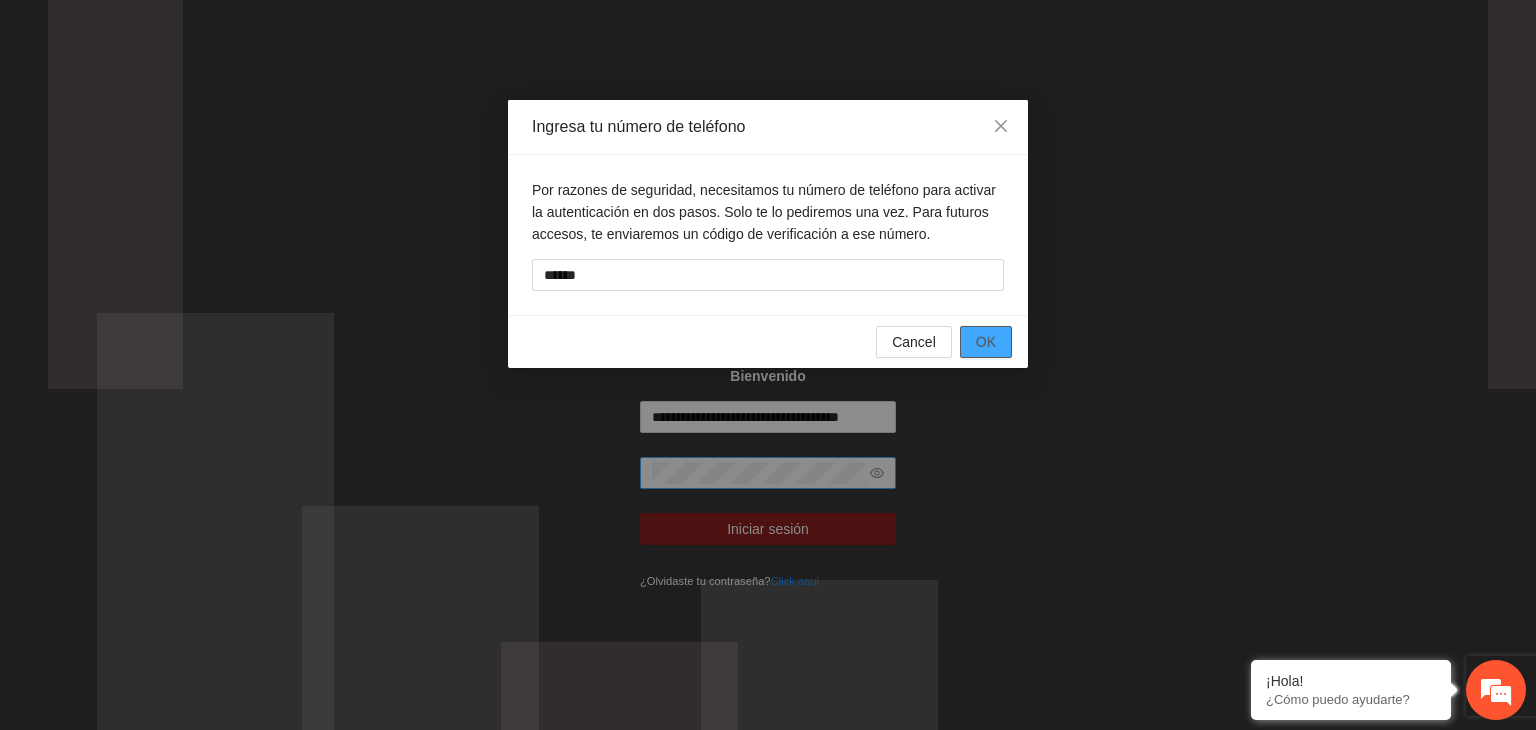click on "OK" at bounding box center (986, 342) 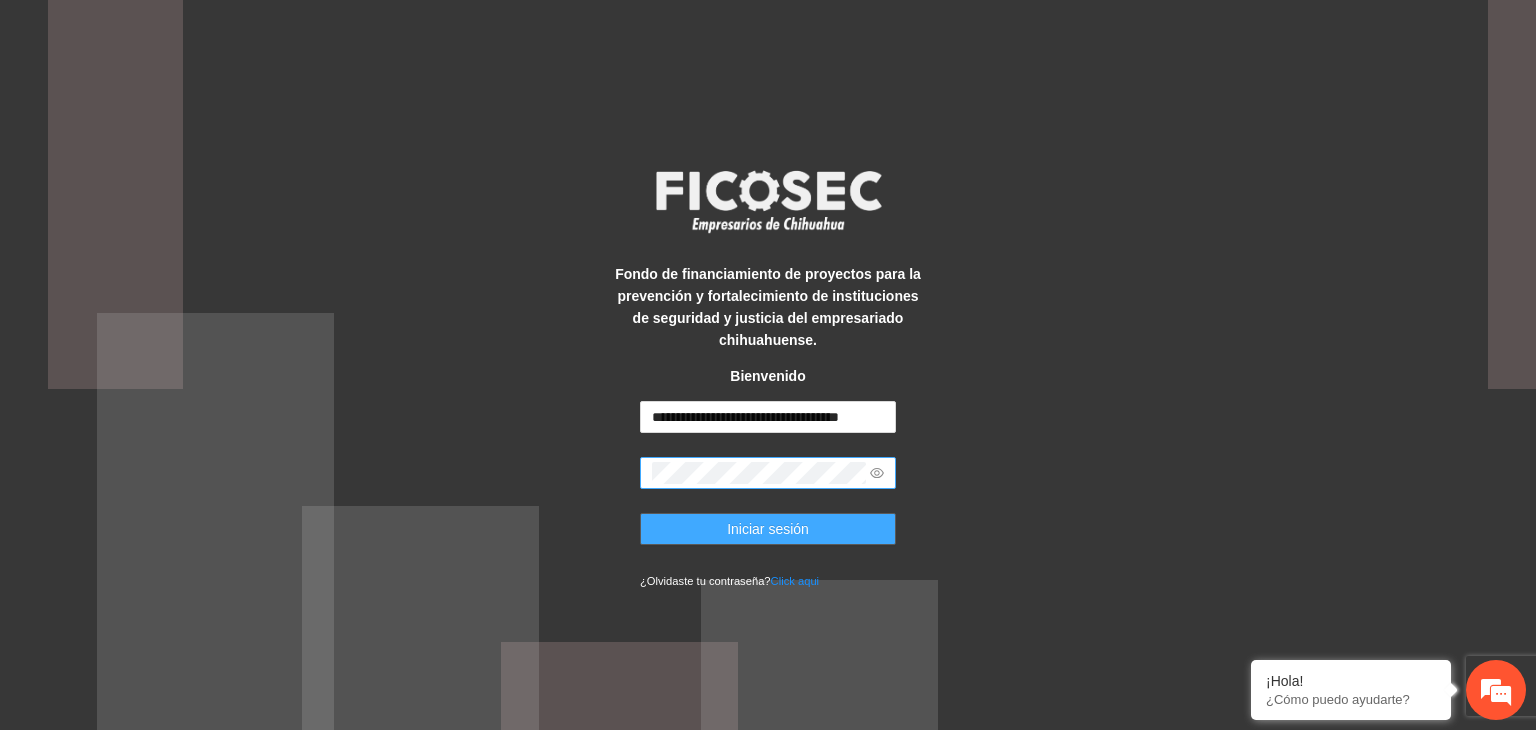 click on "Iniciar sesión" at bounding box center [768, 529] 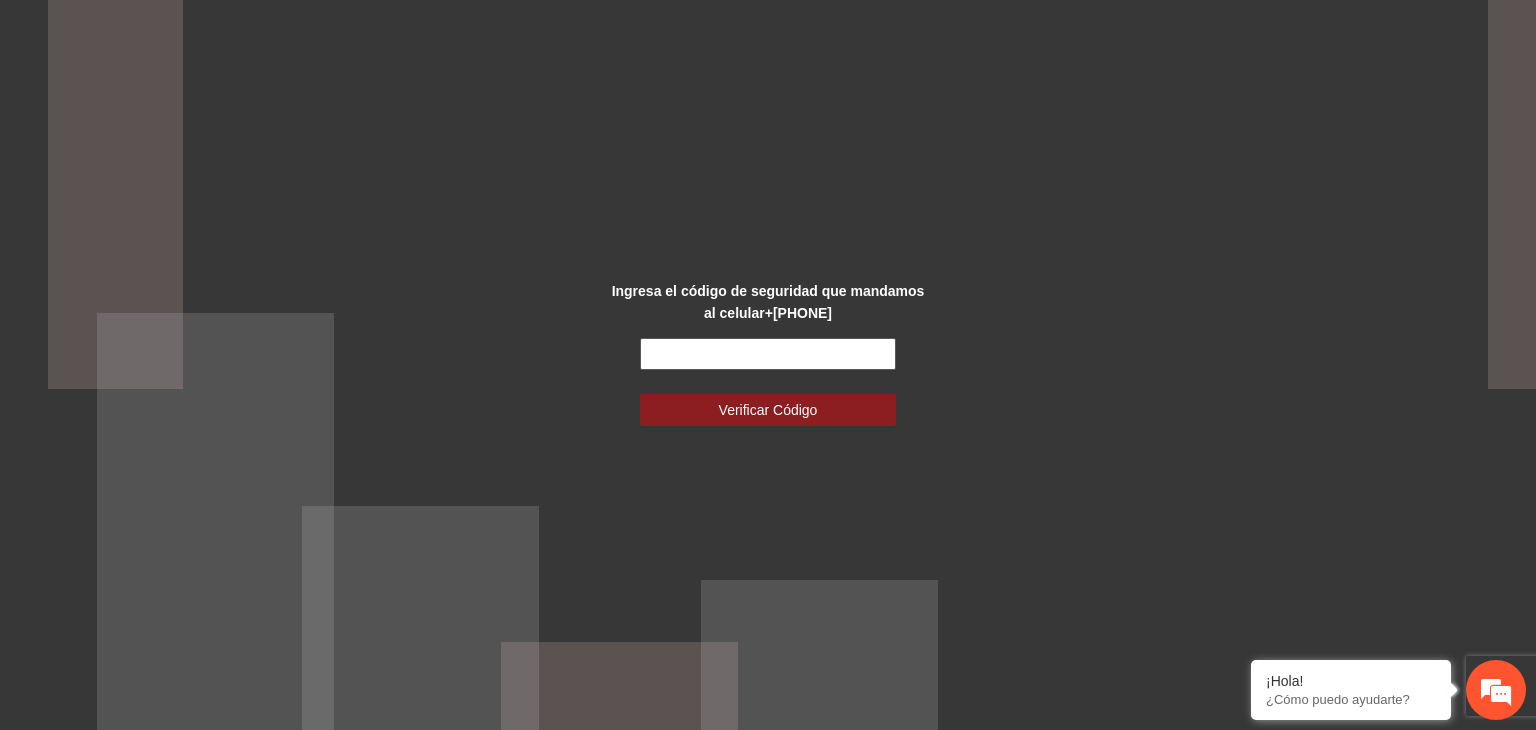 click at bounding box center [768, 354] 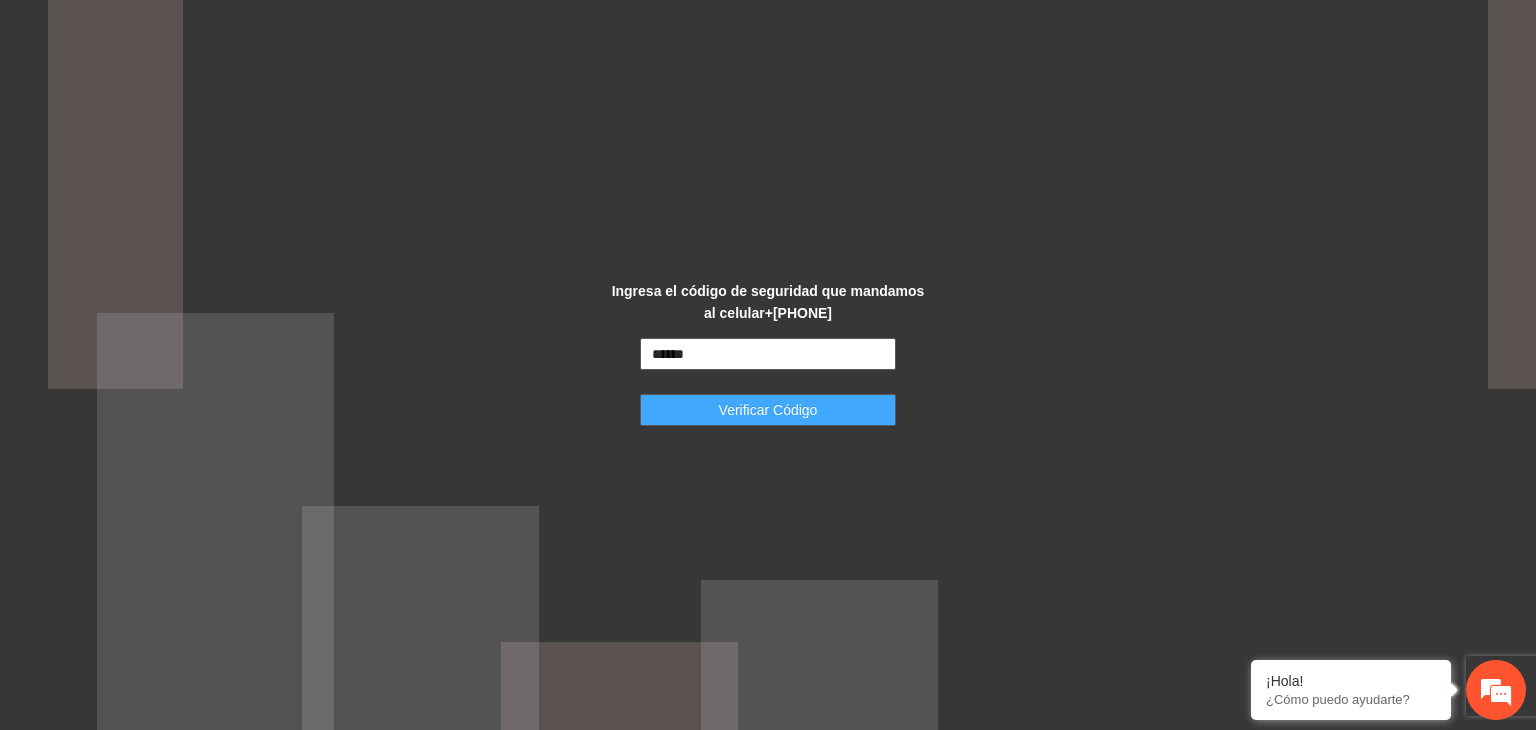 type on "******" 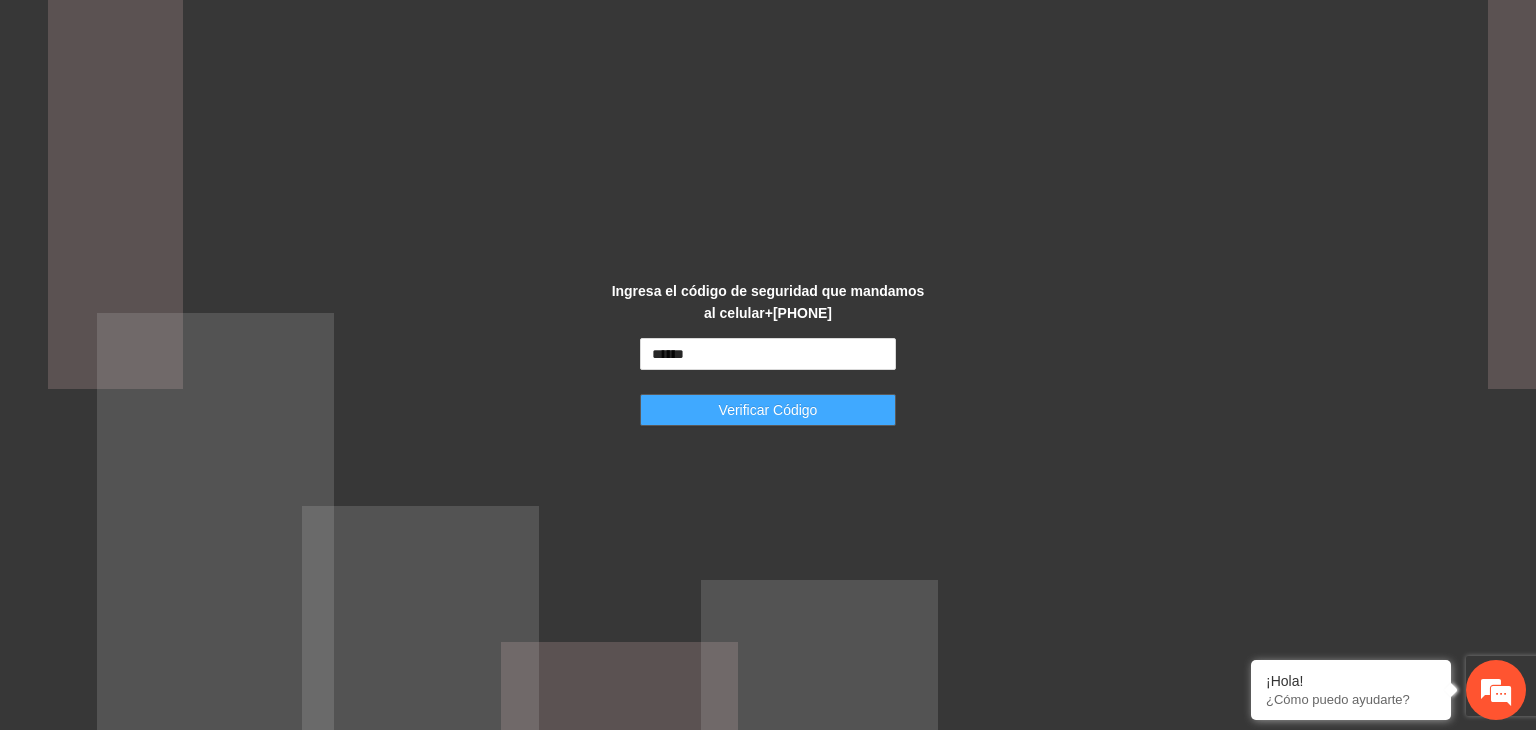 click on "Verificar Código" at bounding box center (768, 410) 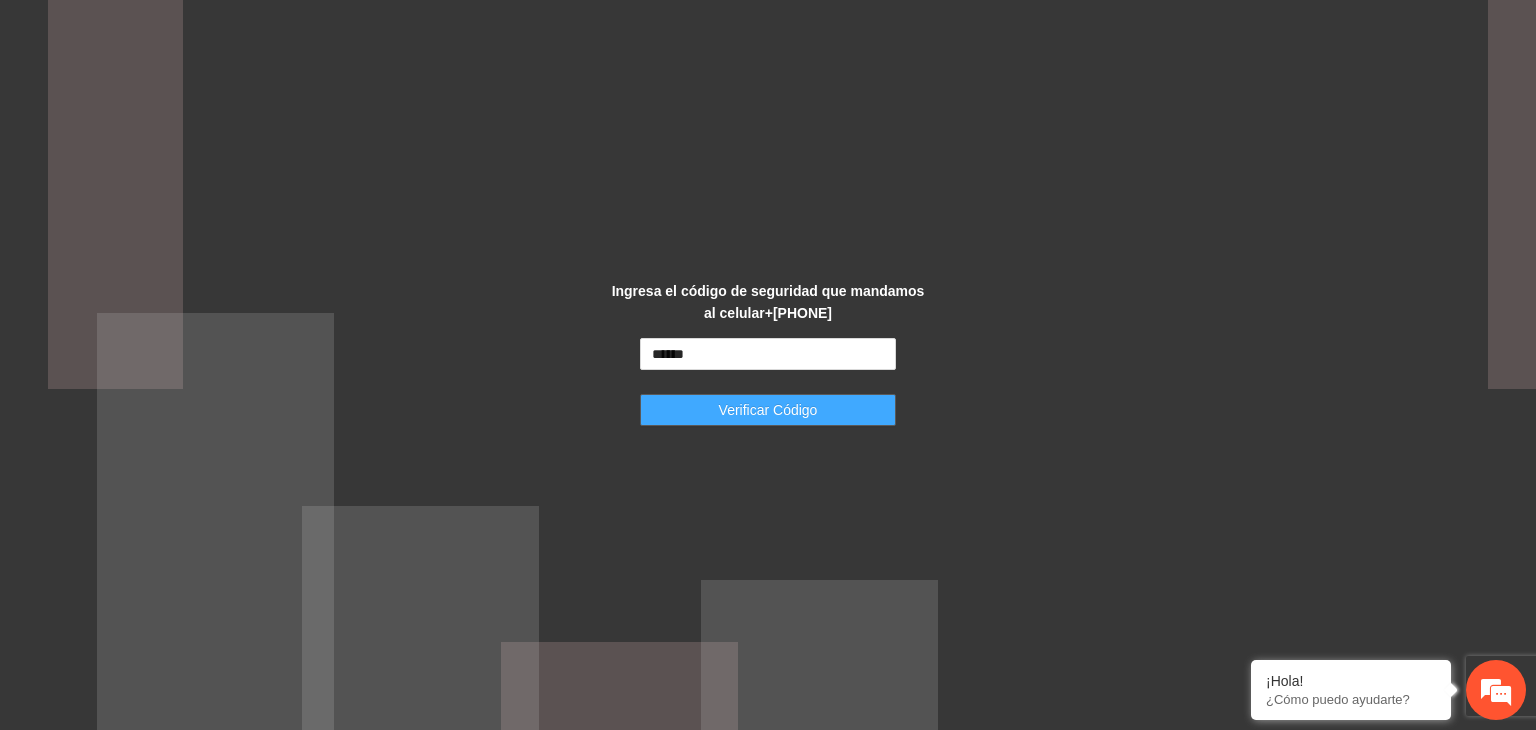 click on "Verificar Código" at bounding box center [768, 410] 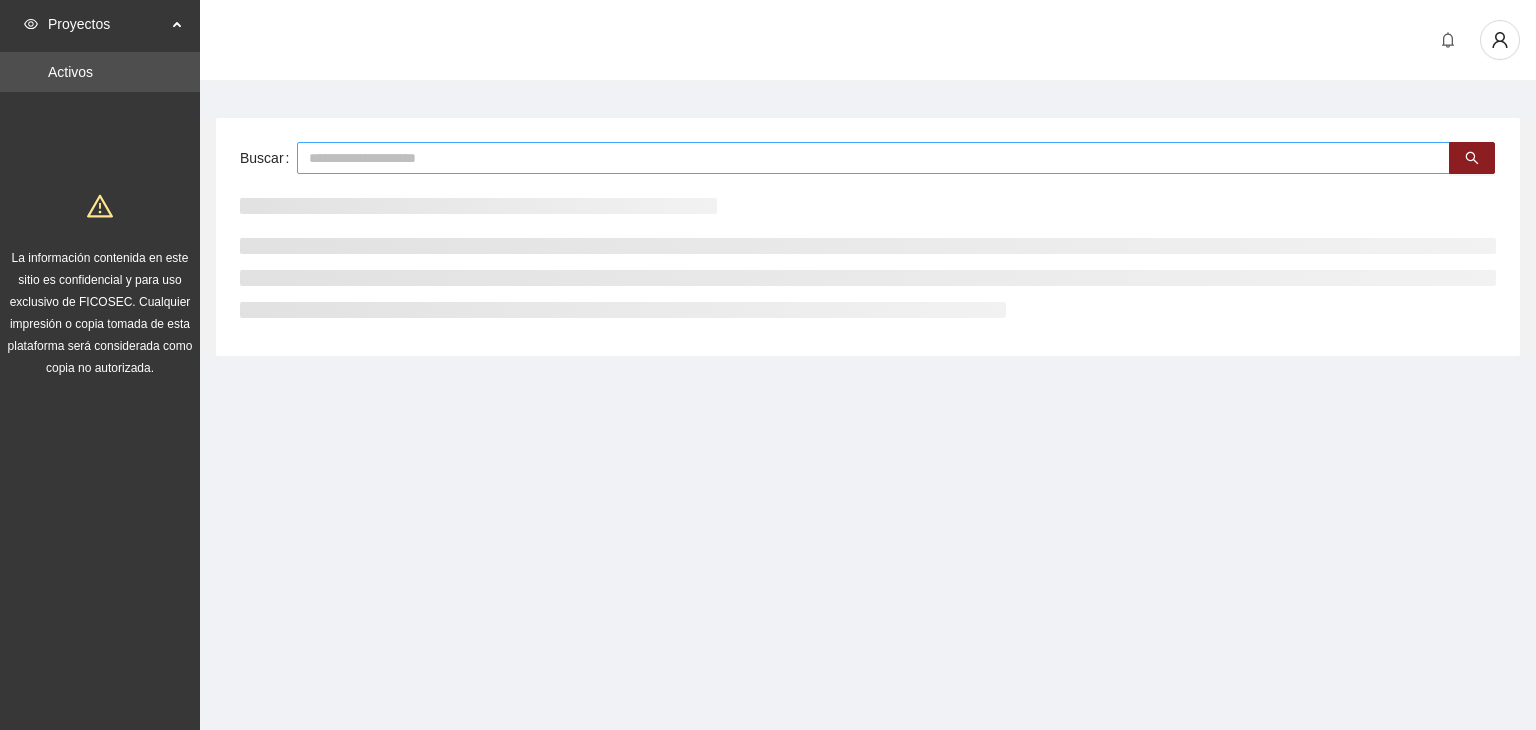 scroll, scrollTop: 0, scrollLeft: 0, axis: both 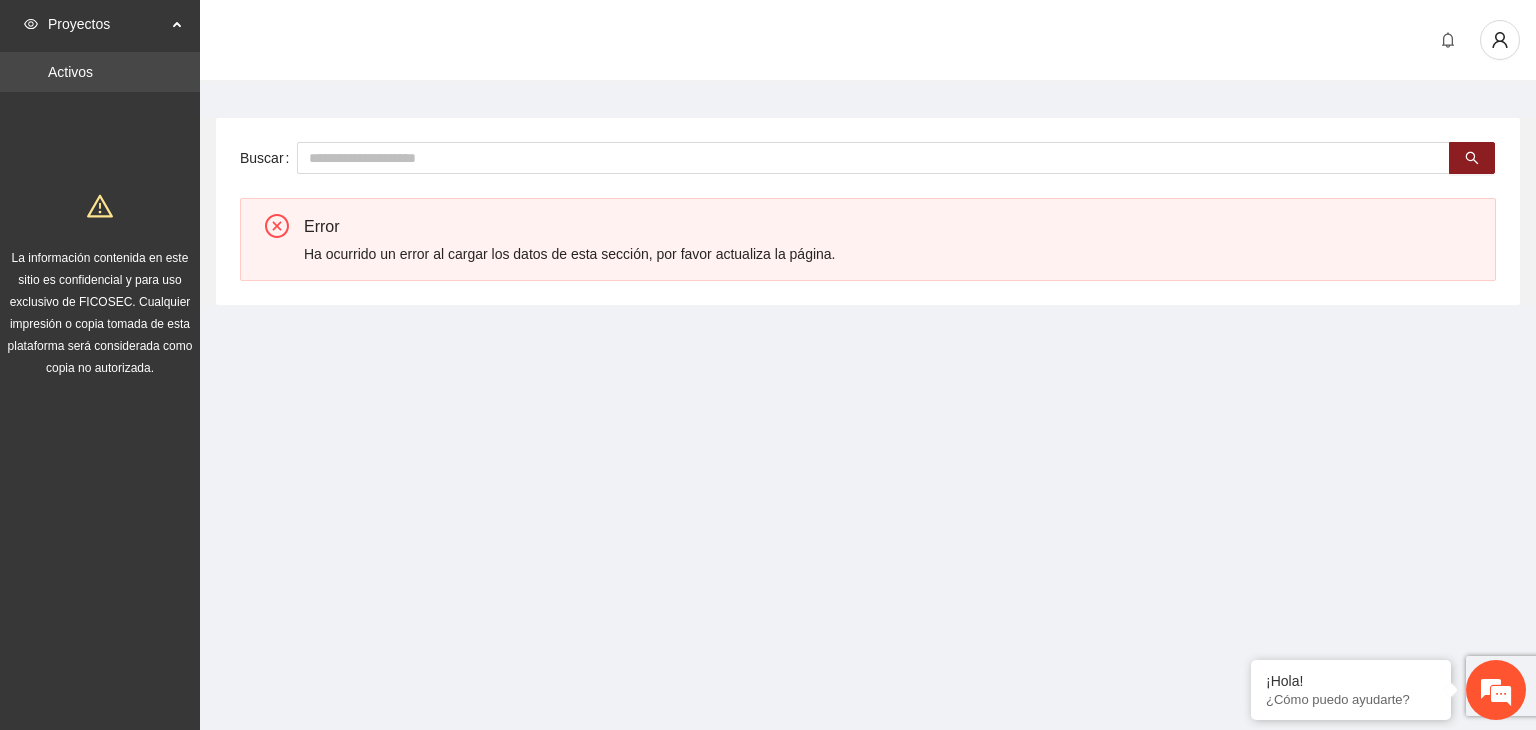 click on "Activos" at bounding box center (70, 72) 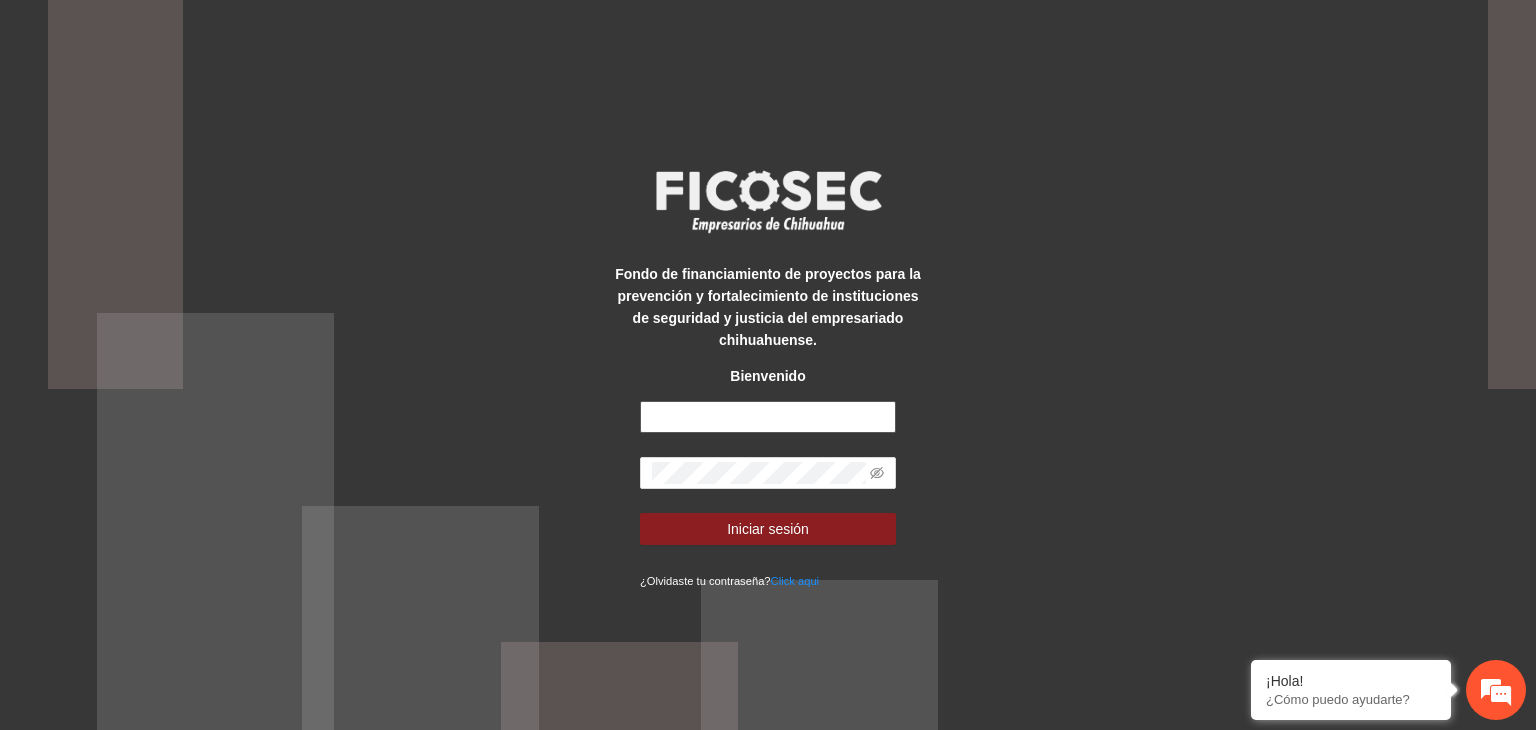 type on "**********" 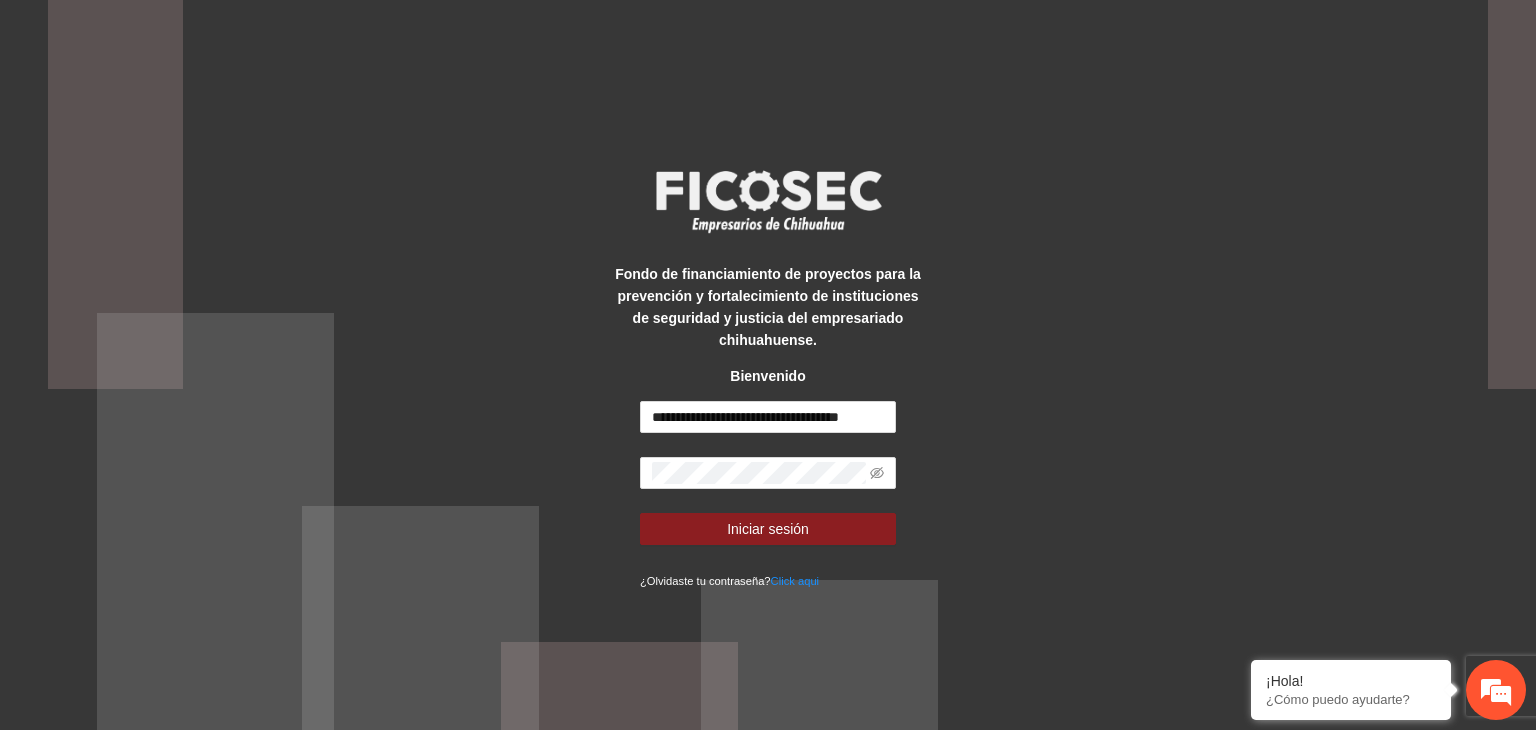 click on "Fondo de financiamiento de proyectos para la prevención y fortalecimiento de instituciones de seguridad y justicia del empresariado chihuahuense. Bienvenido [EMAIL] Iniciar sesión ¿Olvidaste tu contraseña?  Click aqui" at bounding box center [768, 365] 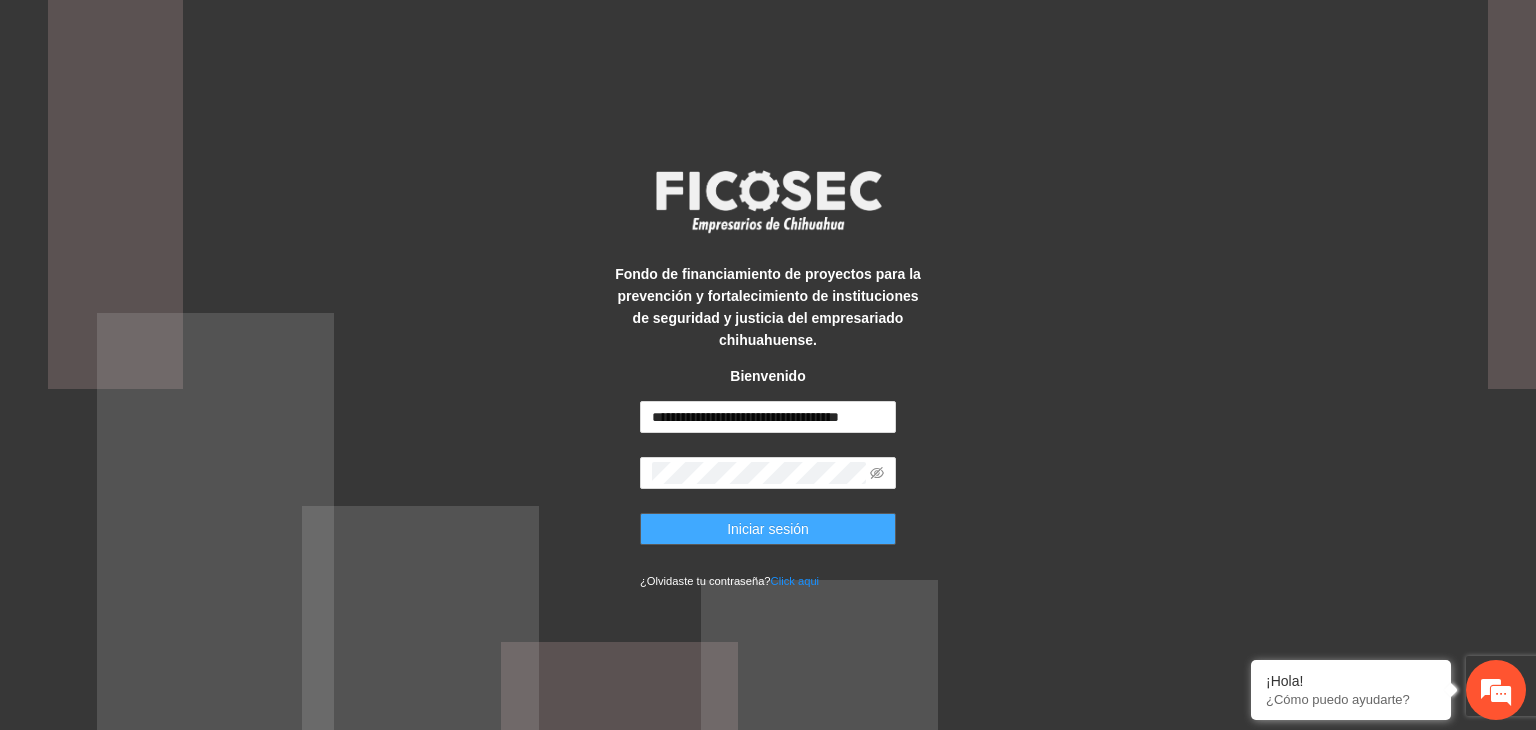click on "Iniciar sesión" at bounding box center (768, 529) 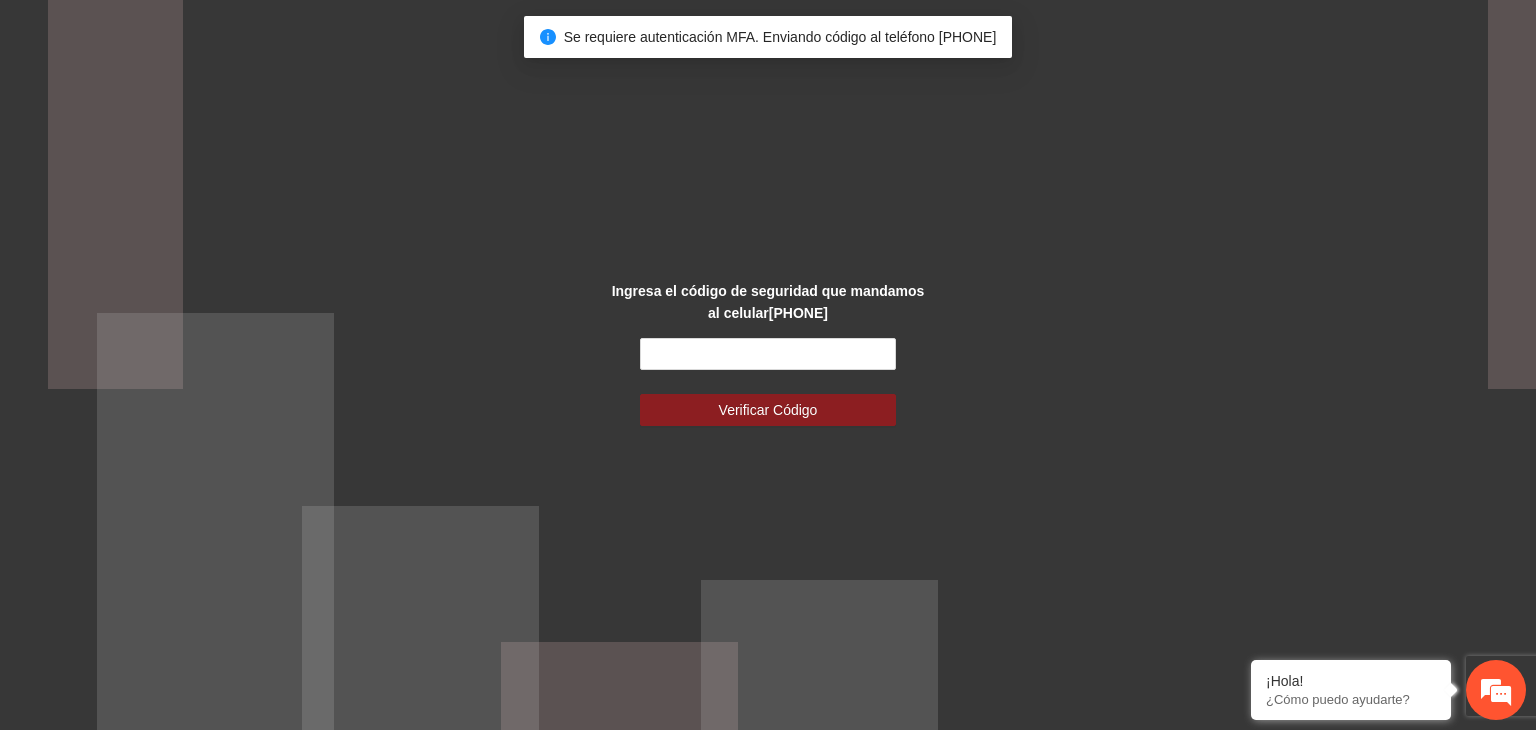 scroll, scrollTop: 0, scrollLeft: 0, axis: both 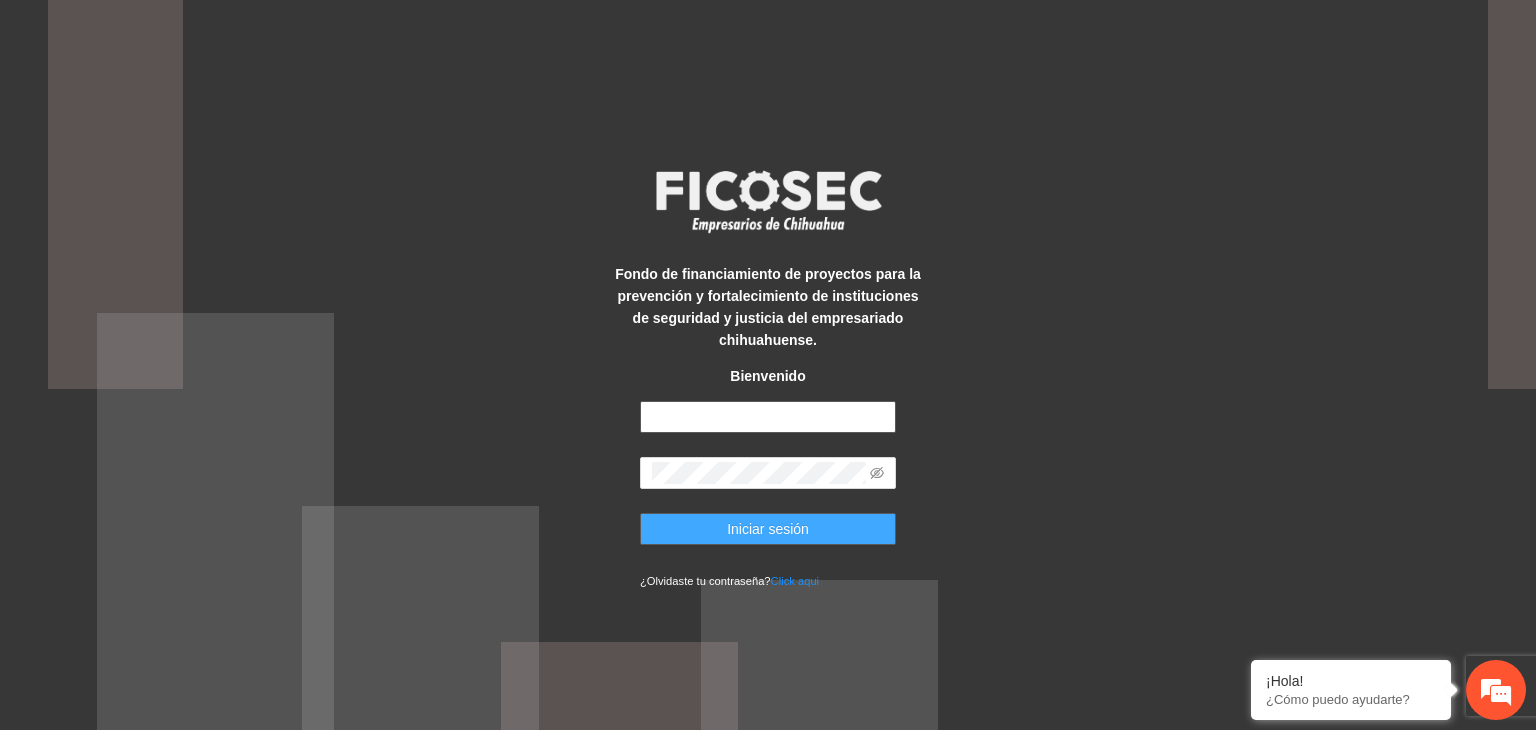 type on "**********" 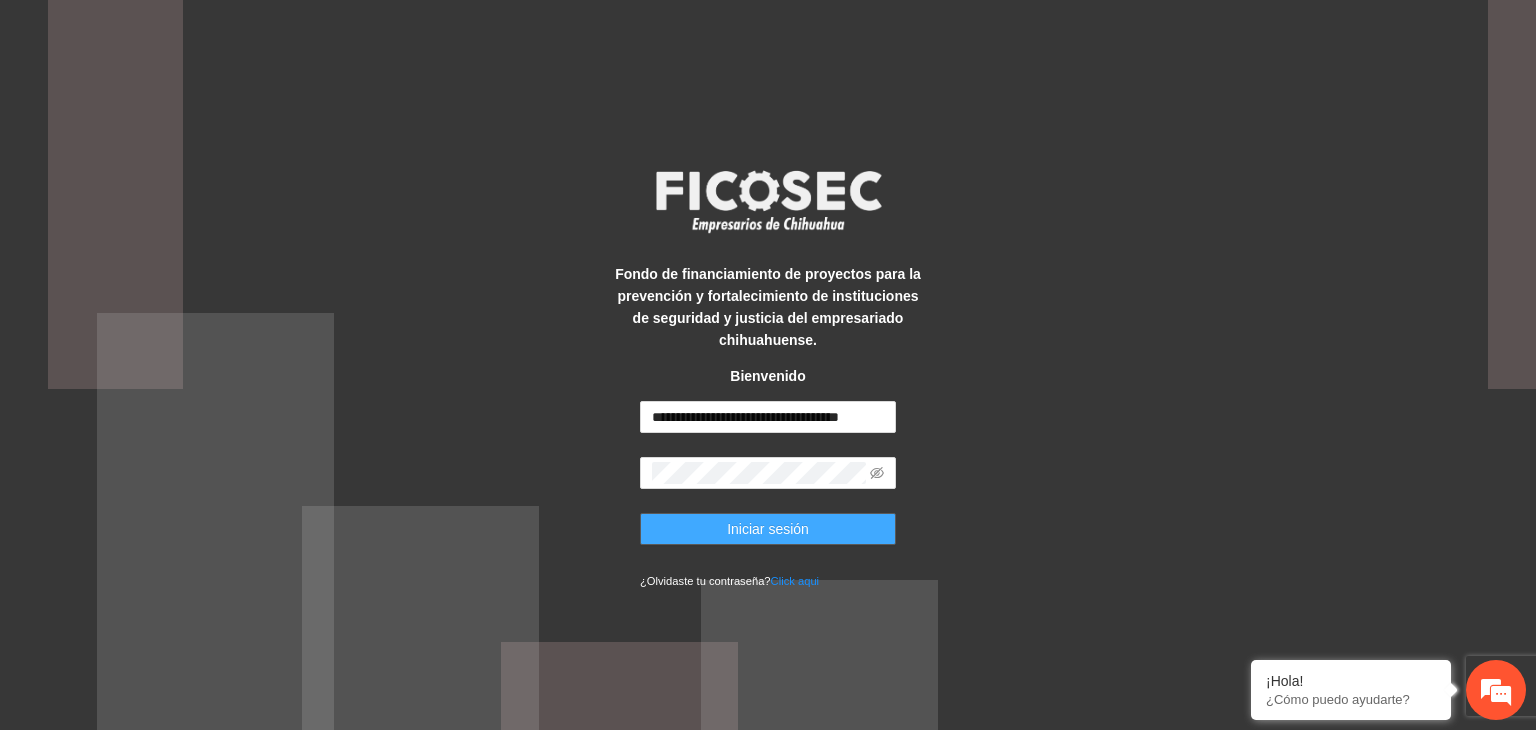 click on "Iniciar sesión" at bounding box center (768, 529) 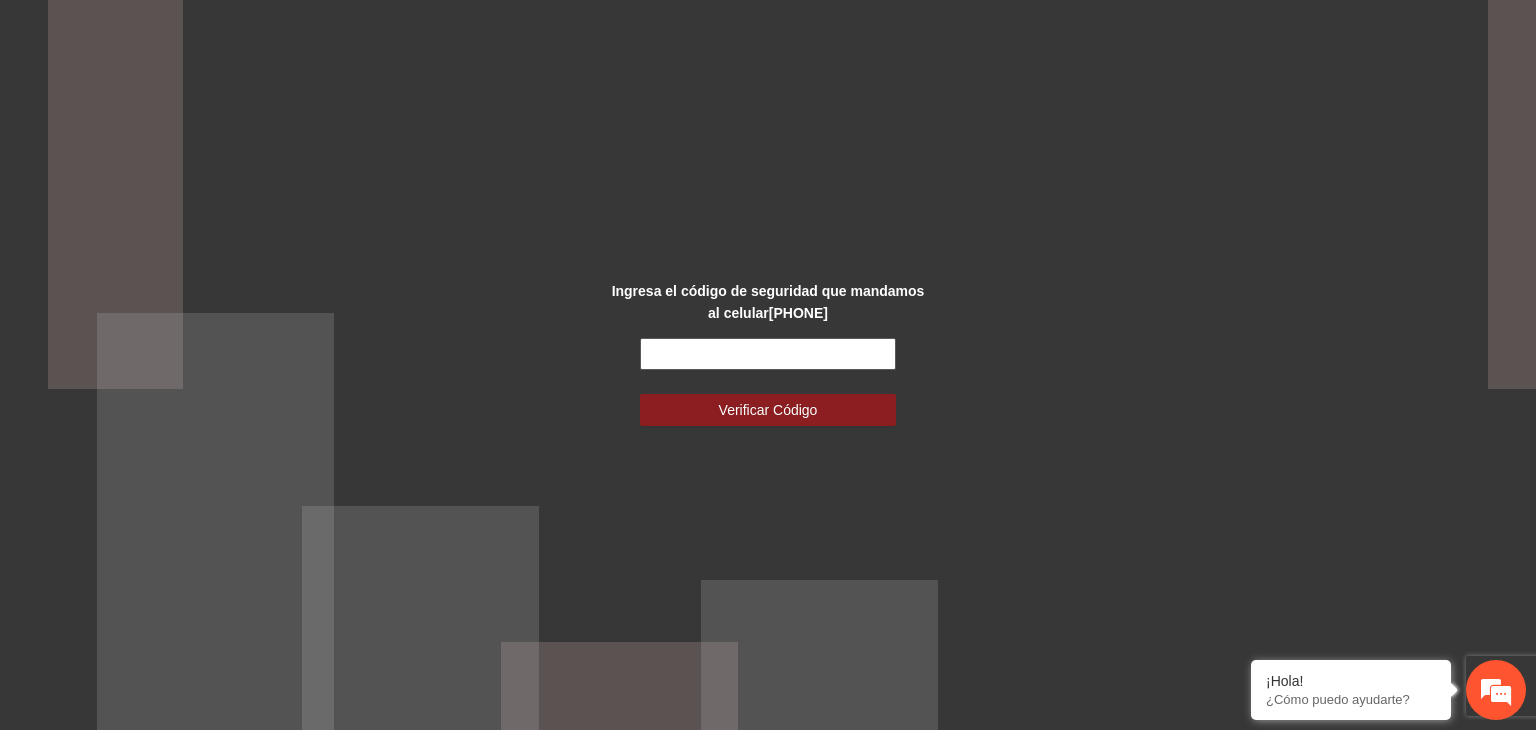 scroll, scrollTop: 0, scrollLeft: 0, axis: both 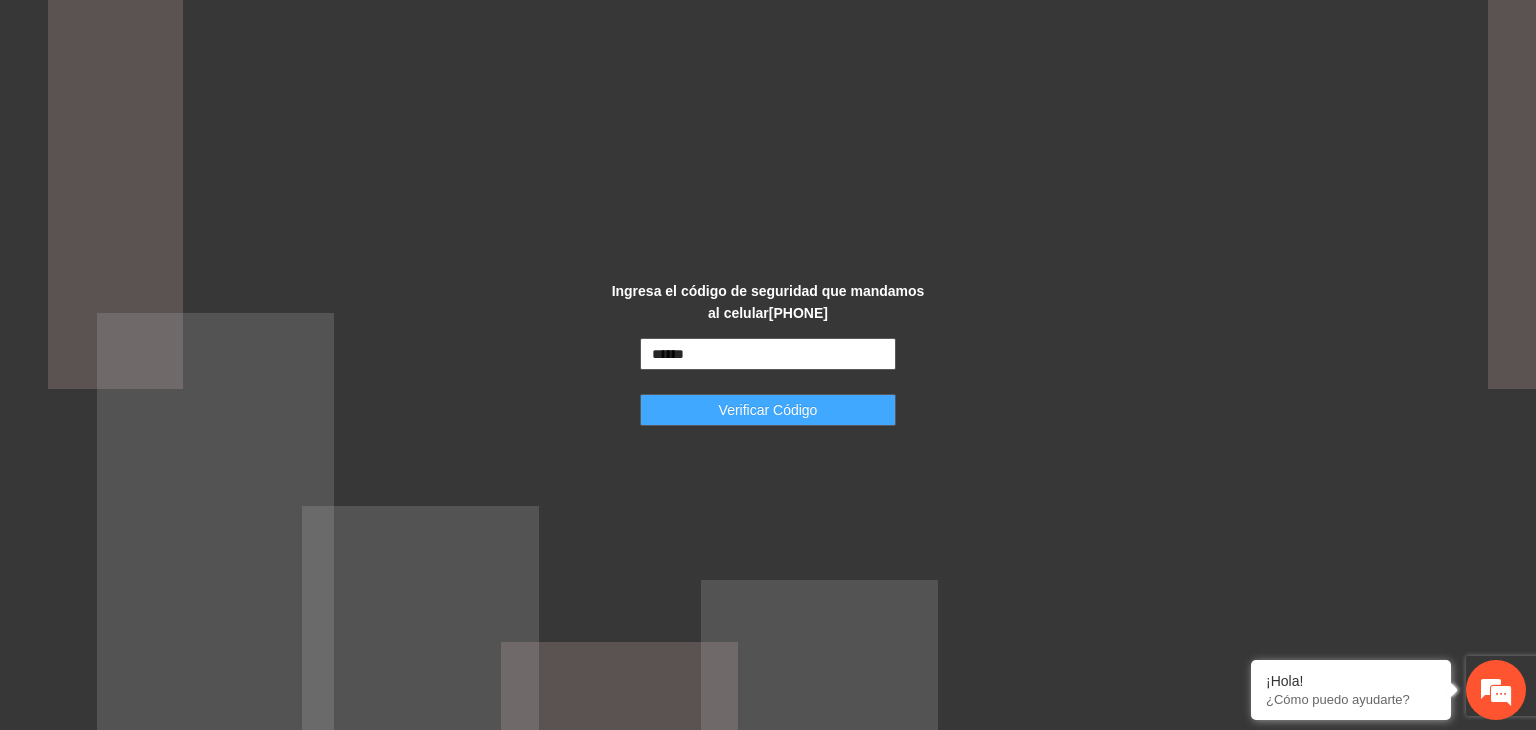 type on "******" 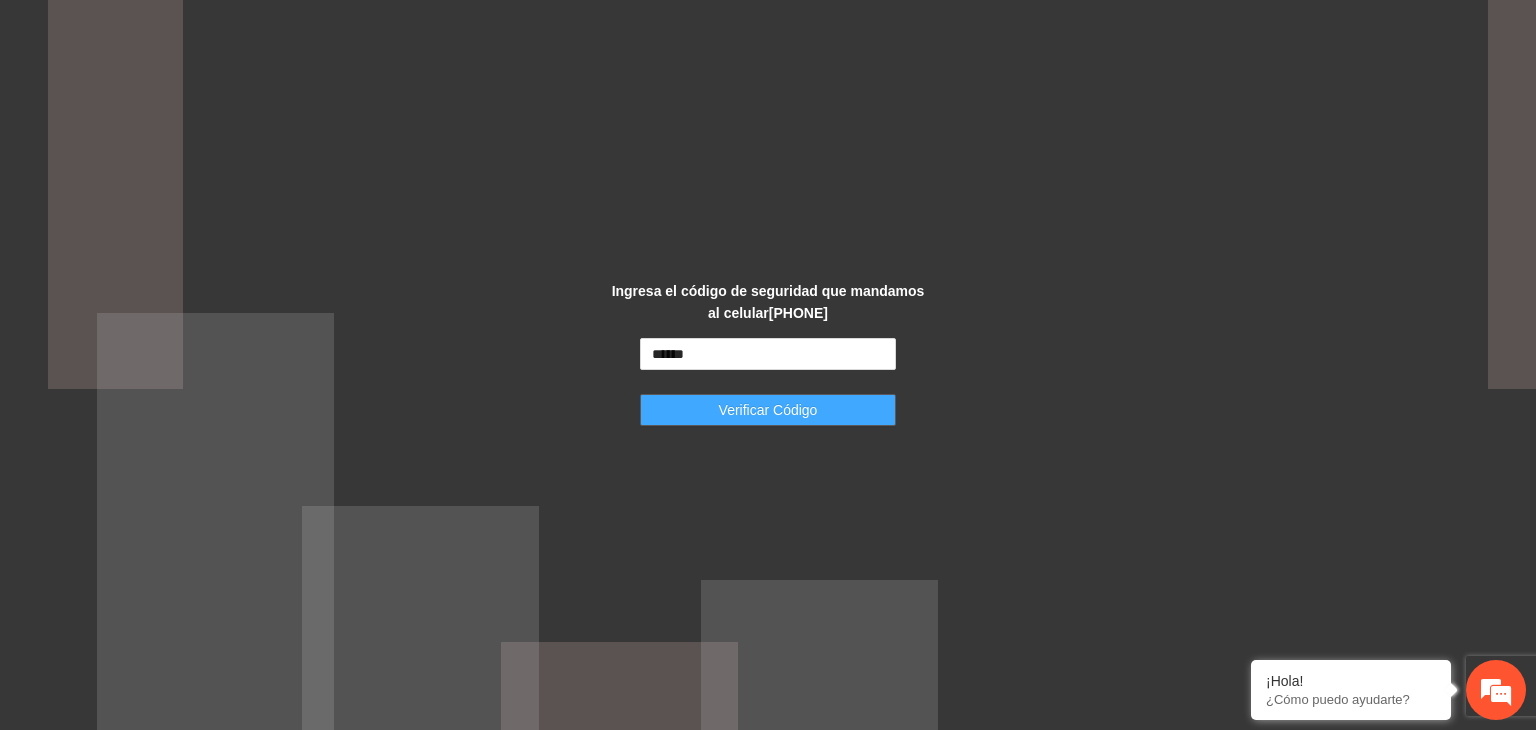 click on "Verificar Código" at bounding box center (768, 410) 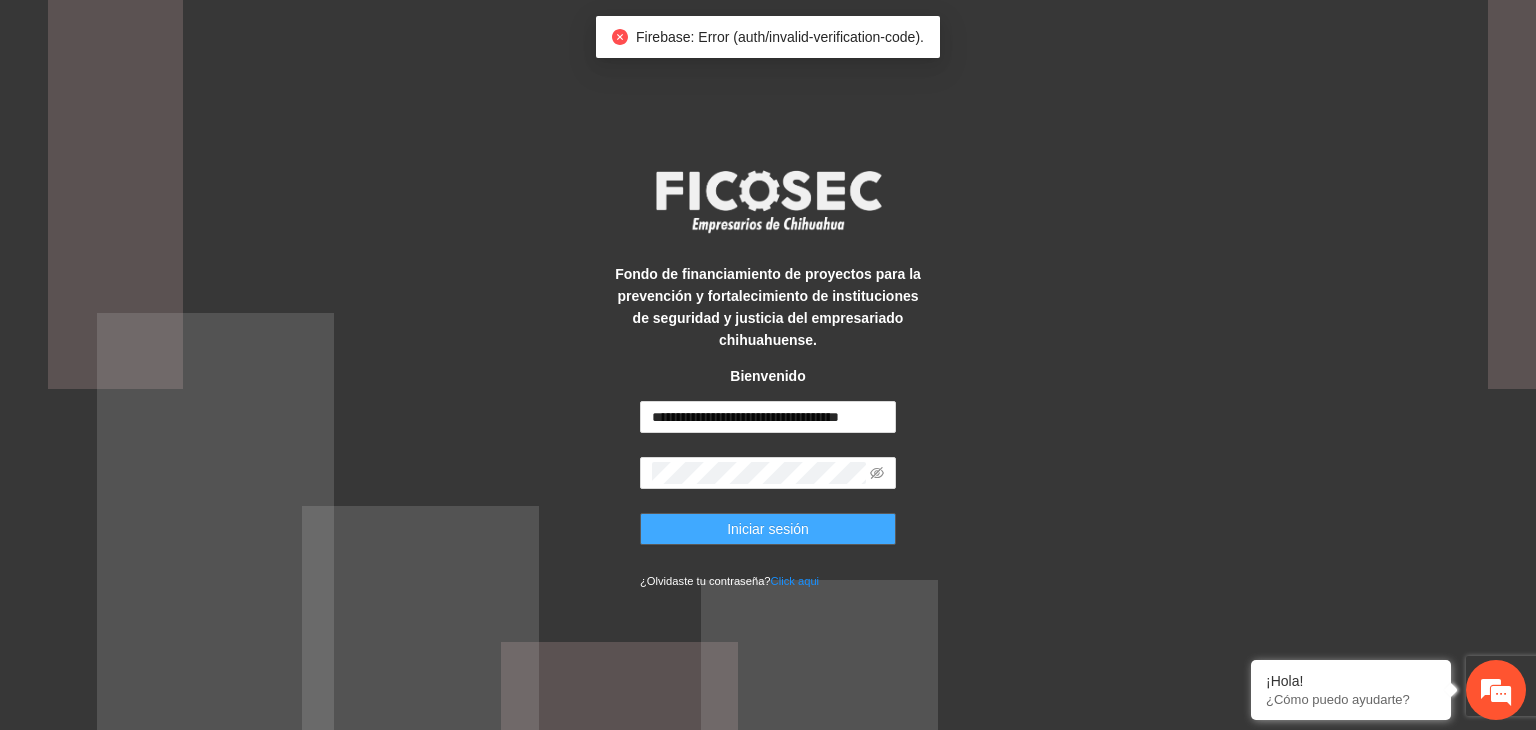 click on "Iniciar sesión" at bounding box center (768, 529) 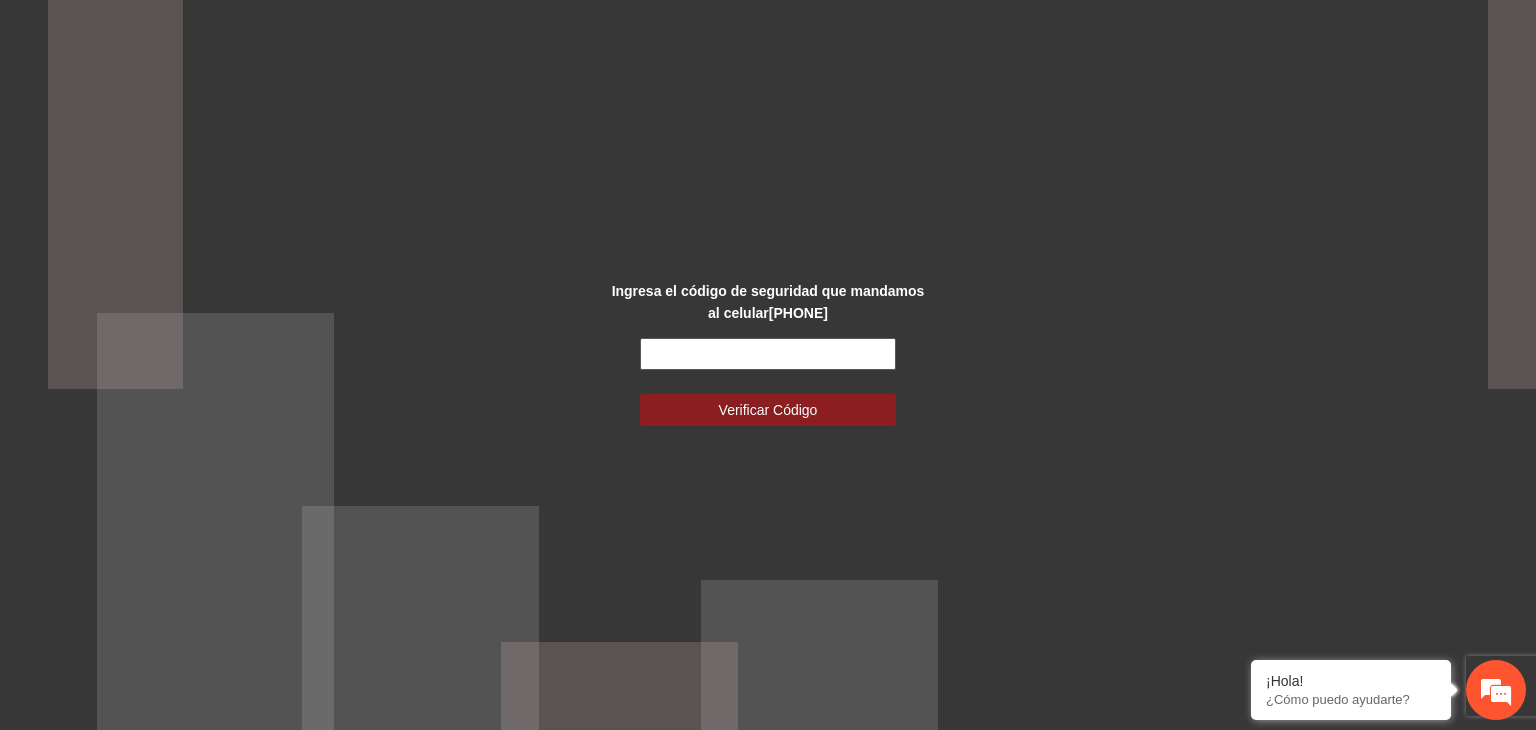 click at bounding box center [768, 354] 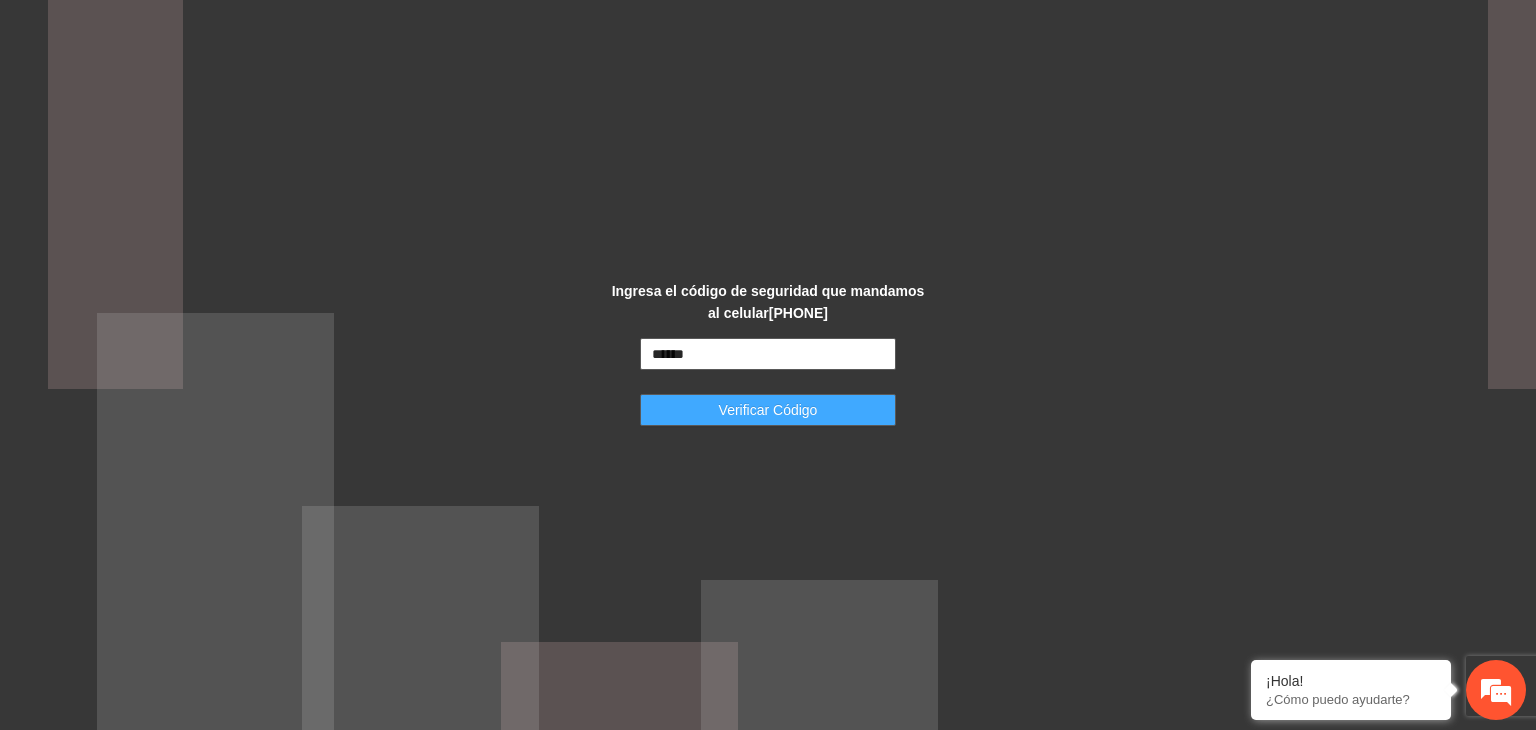 type on "******" 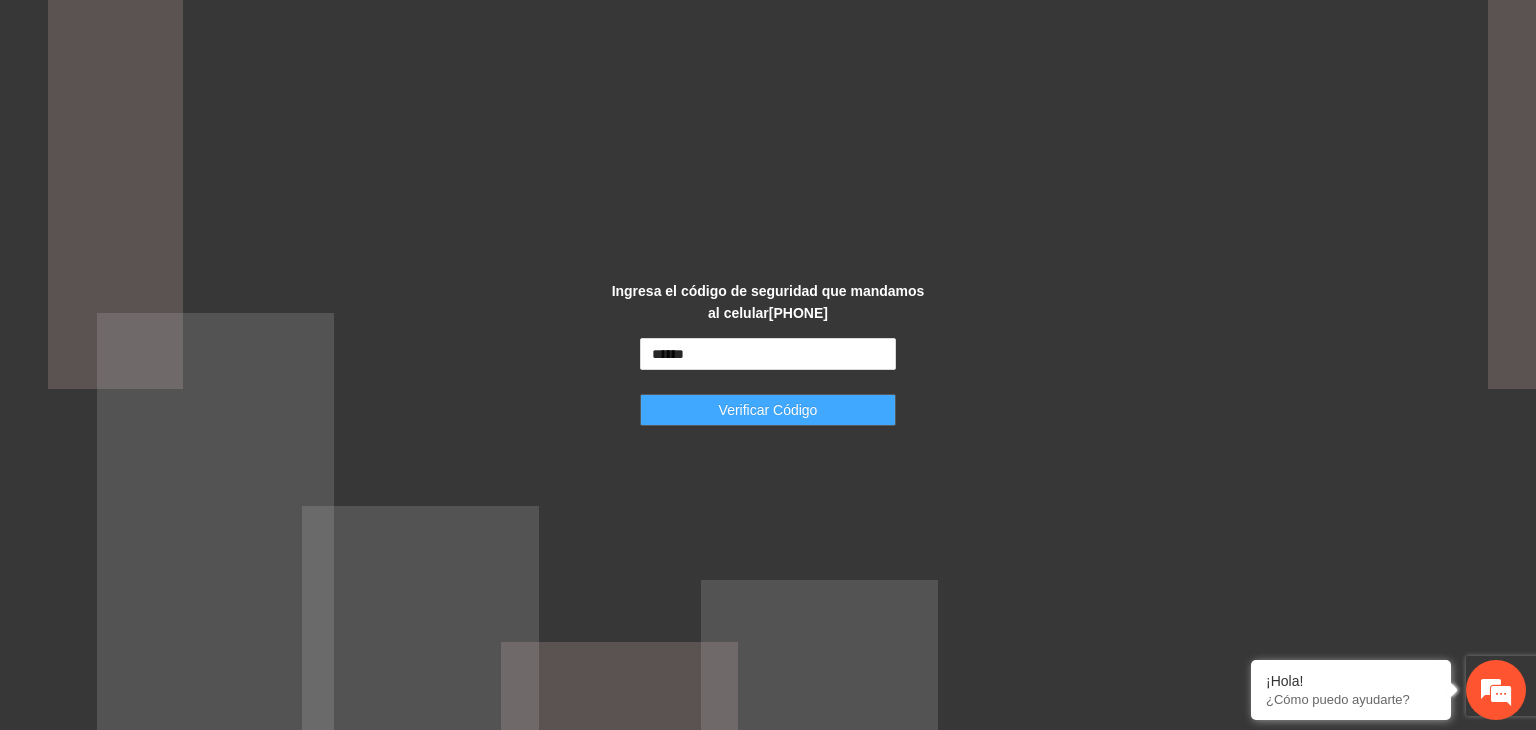 click on "Verificar Código" at bounding box center (768, 410) 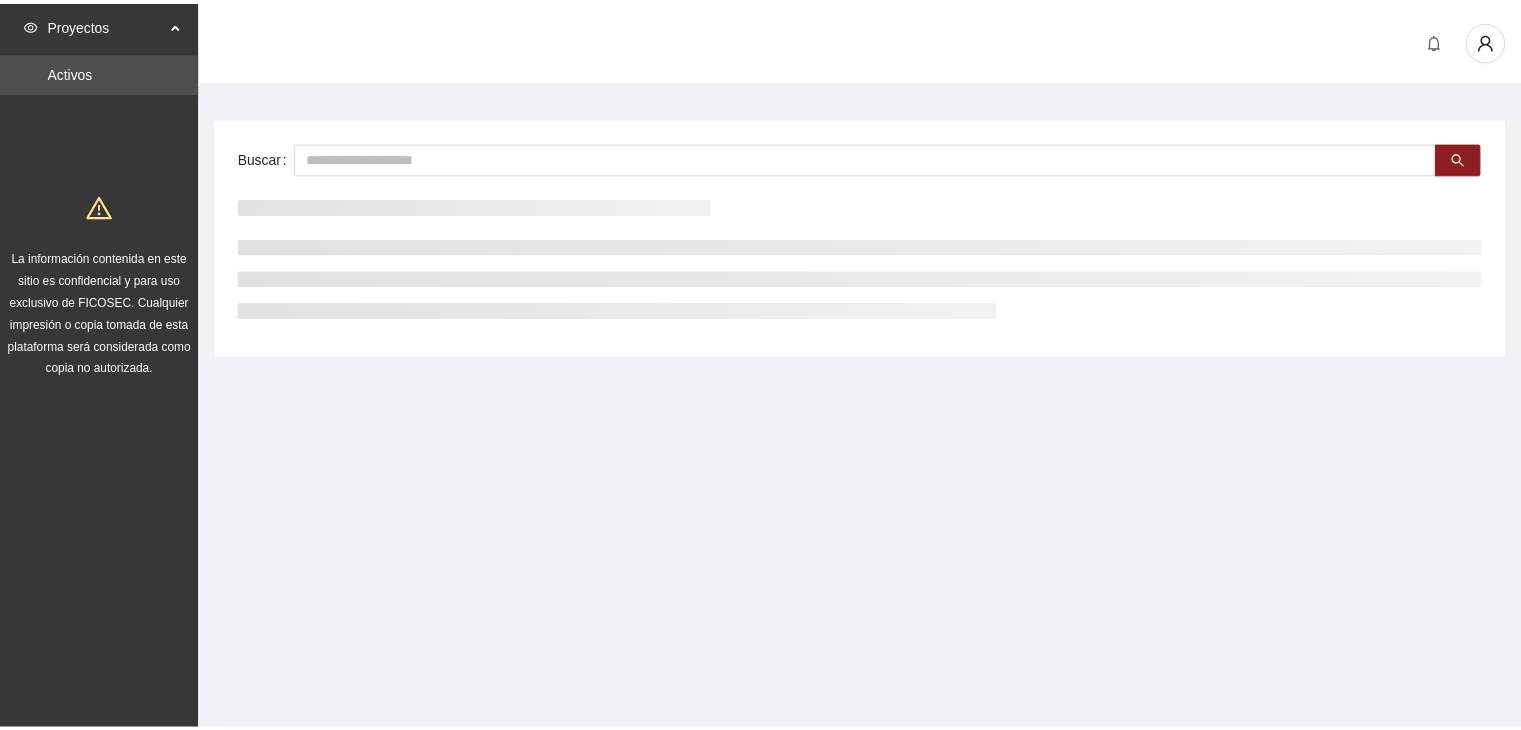 scroll, scrollTop: 0, scrollLeft: 0, axis: both 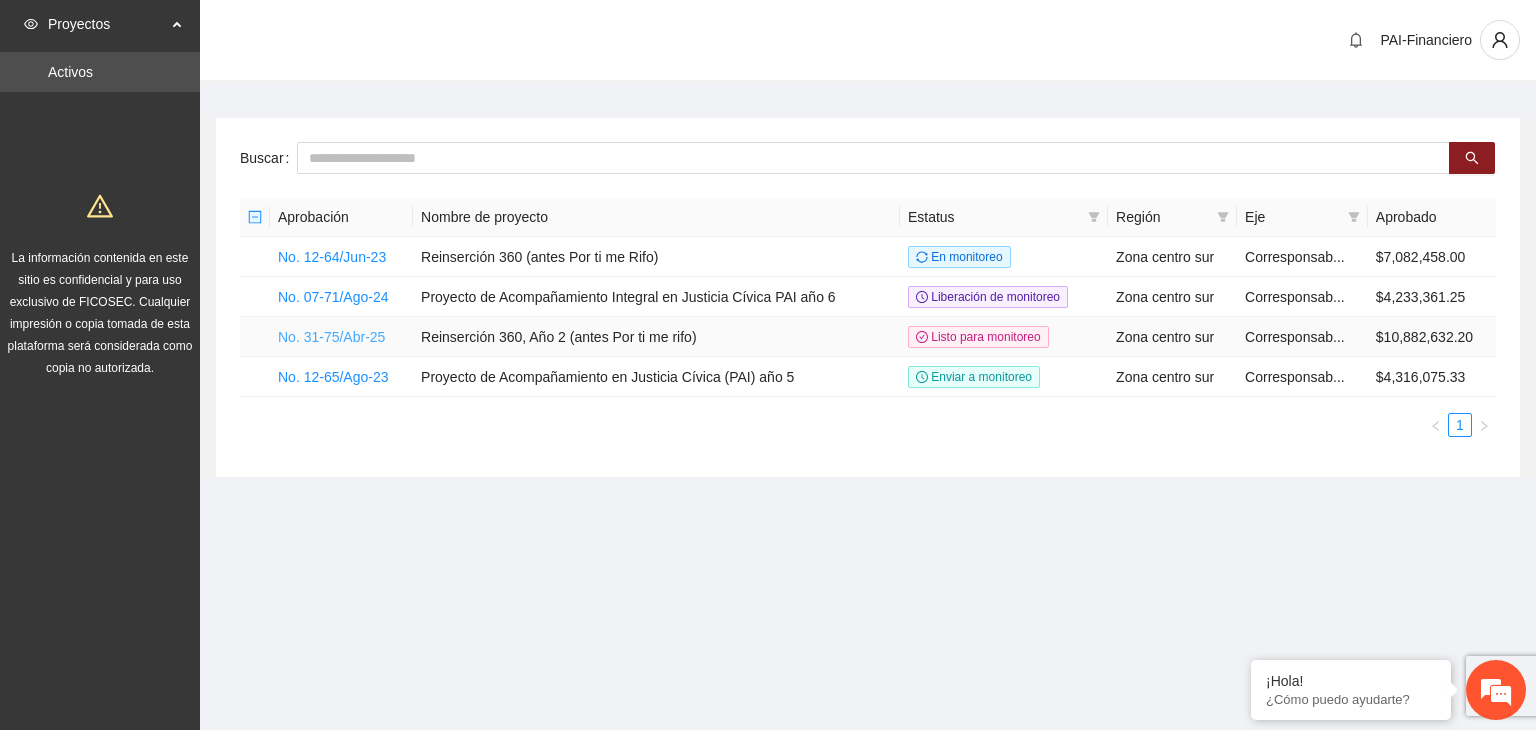 click on "No. 31-75/Abr-25" at bounding box center (331, 337) 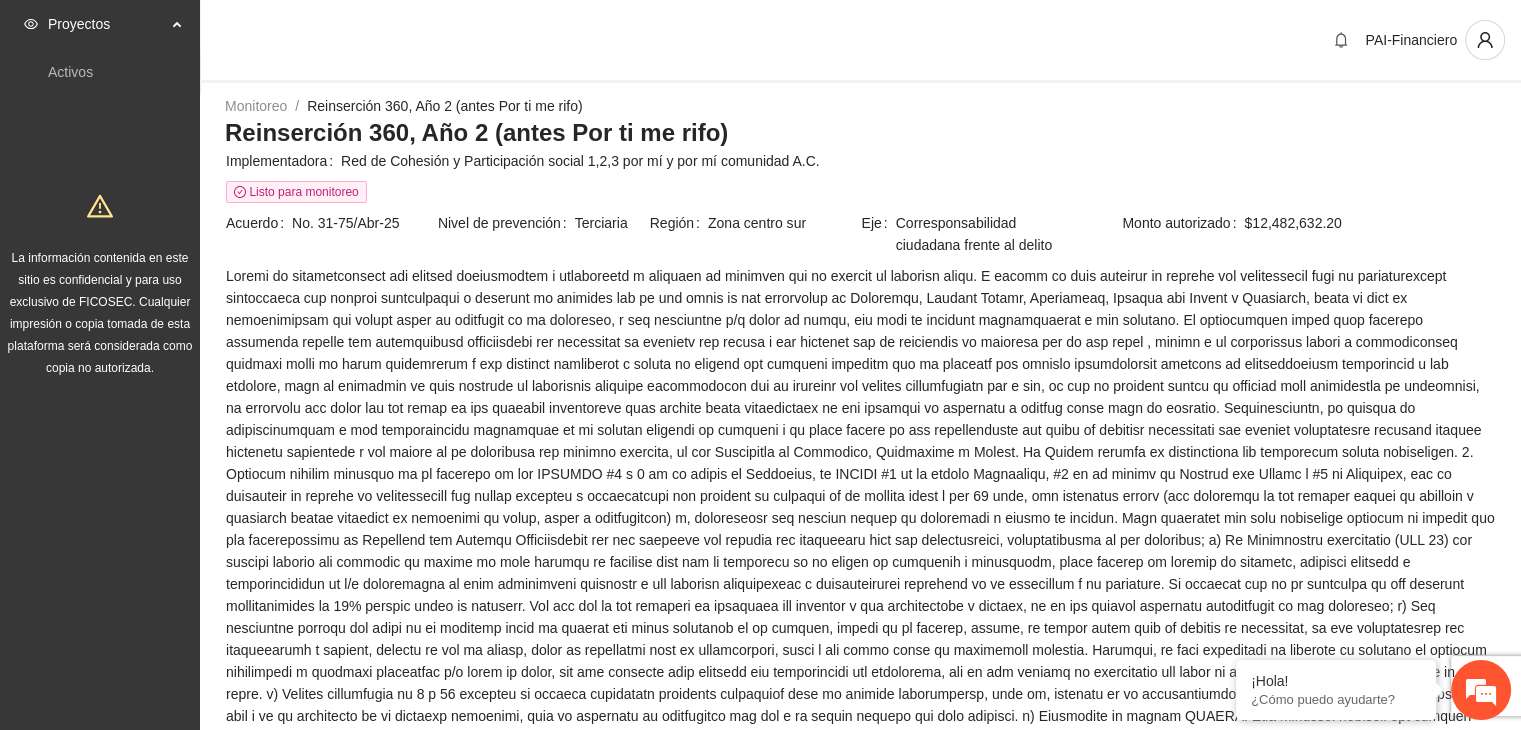 scroll, scrollTop: 0, scrollLeft: 0, axis: both 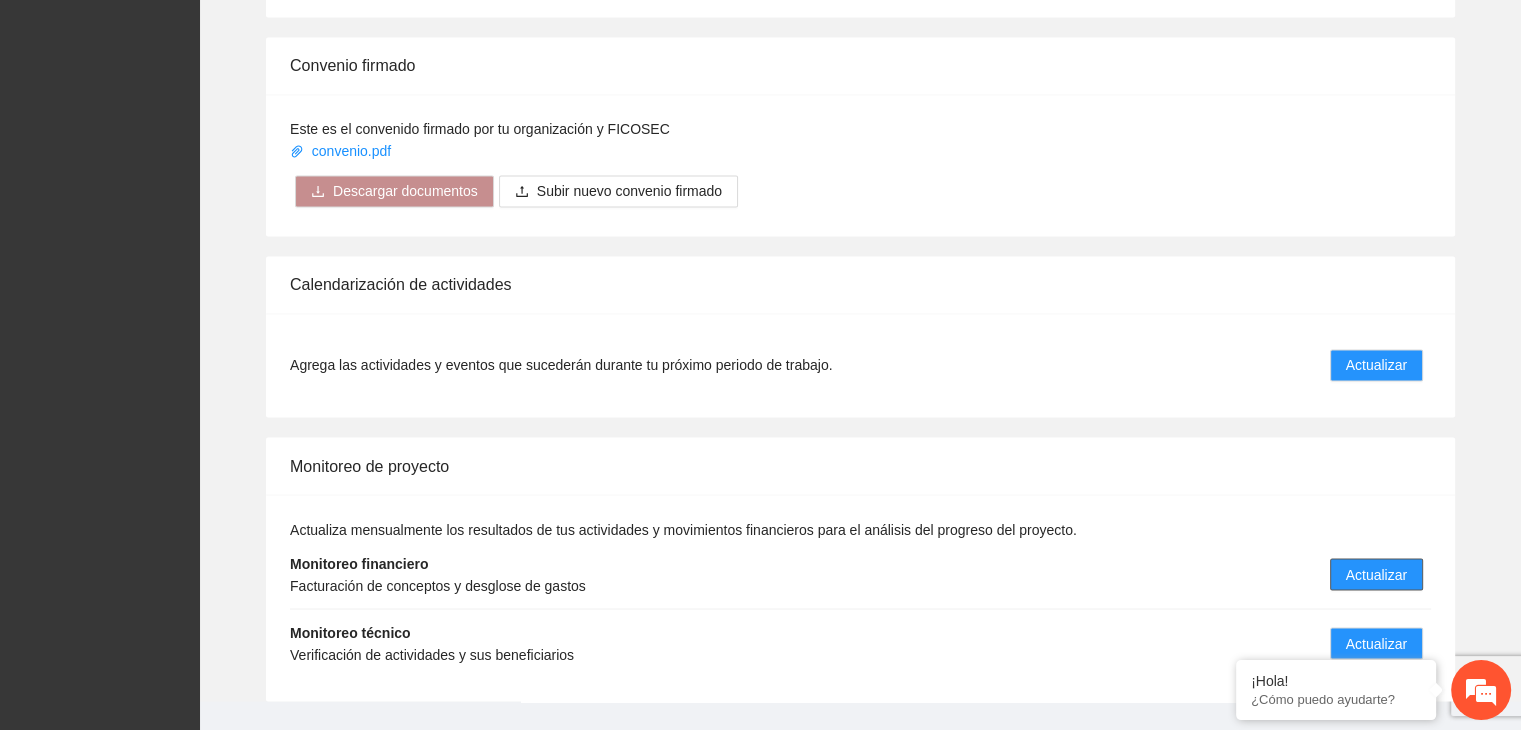 click on "Actualizar" at bounding box center [1376, 574] 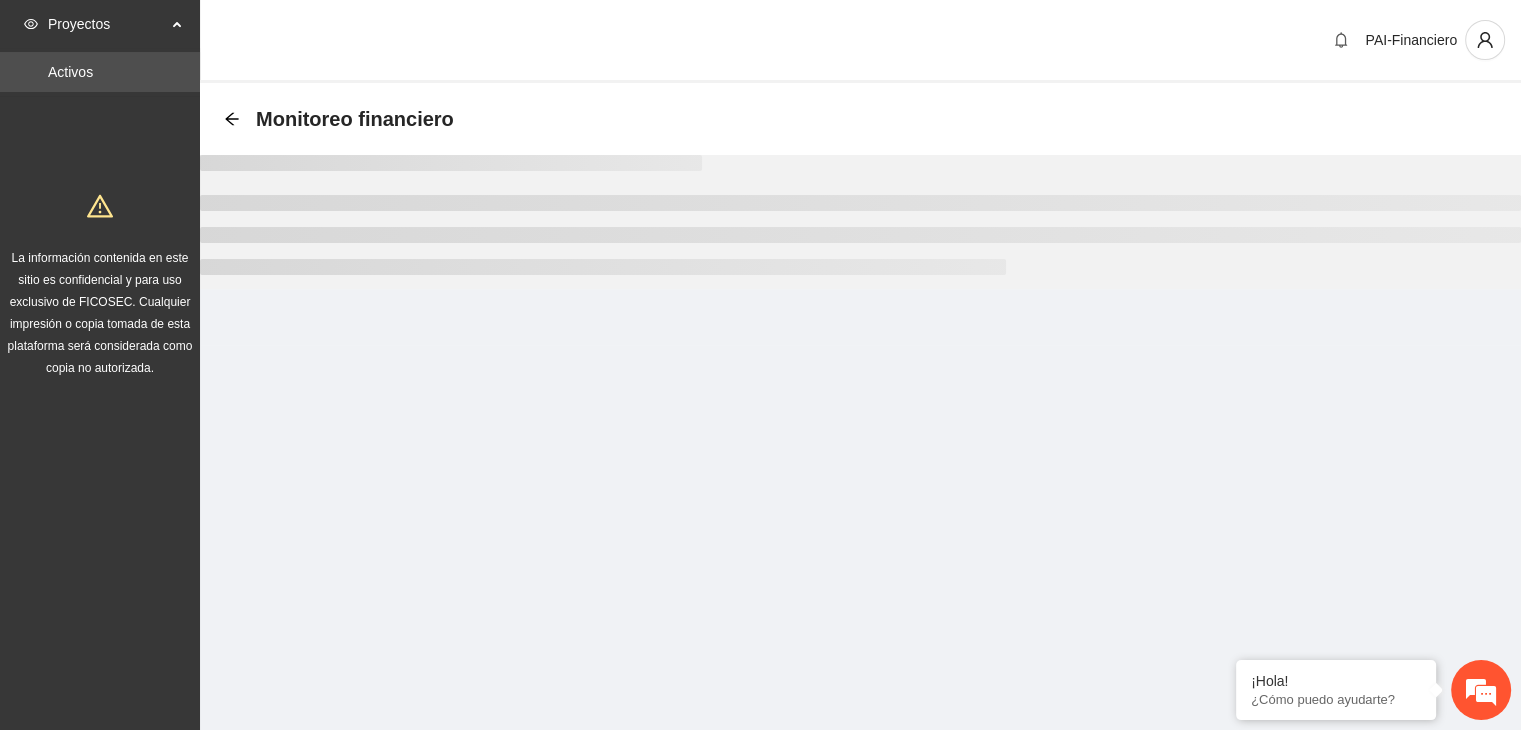 scroll, scrollTop: 0, scrollLeft: 0, axis: both 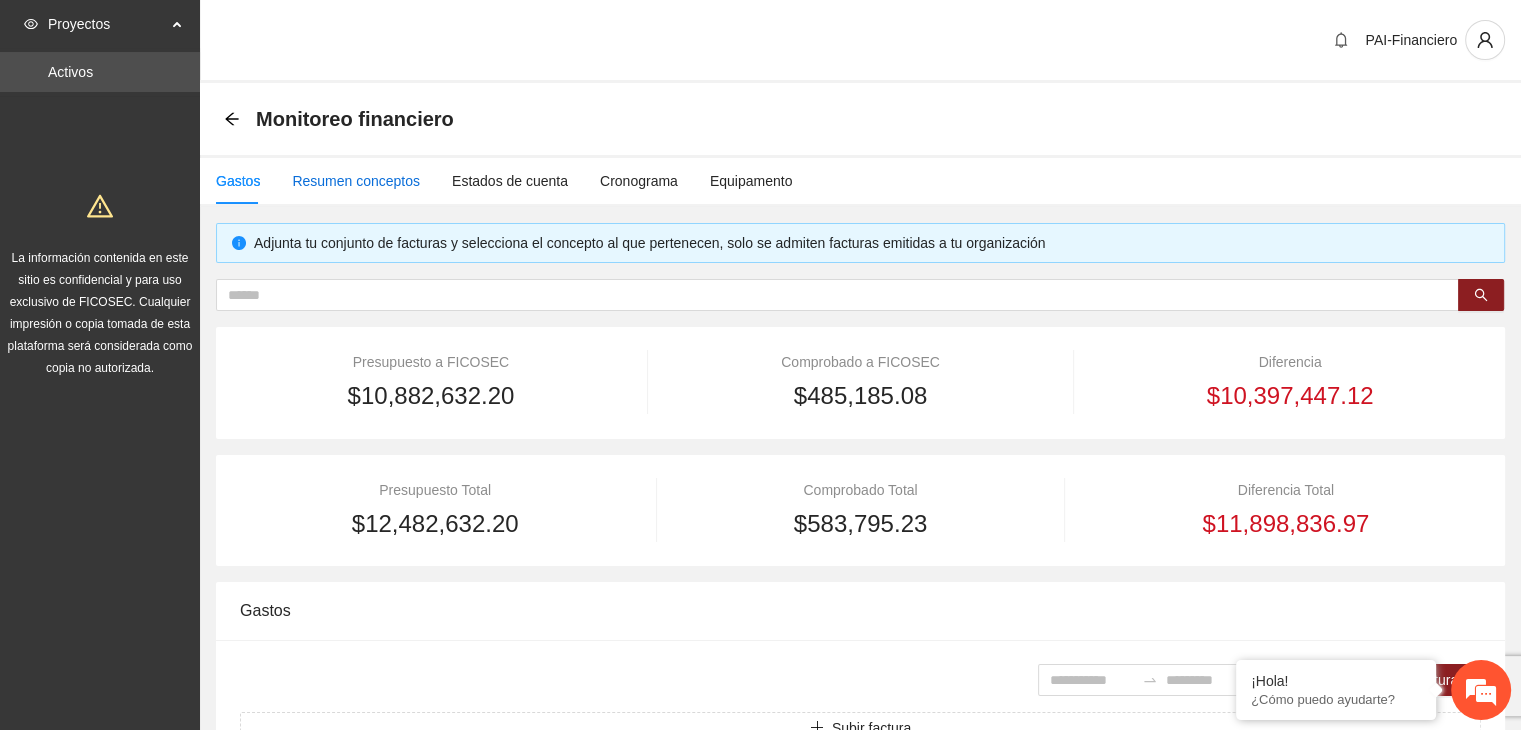 click on "Resumen conceptos" at bounding box center (356, 181) 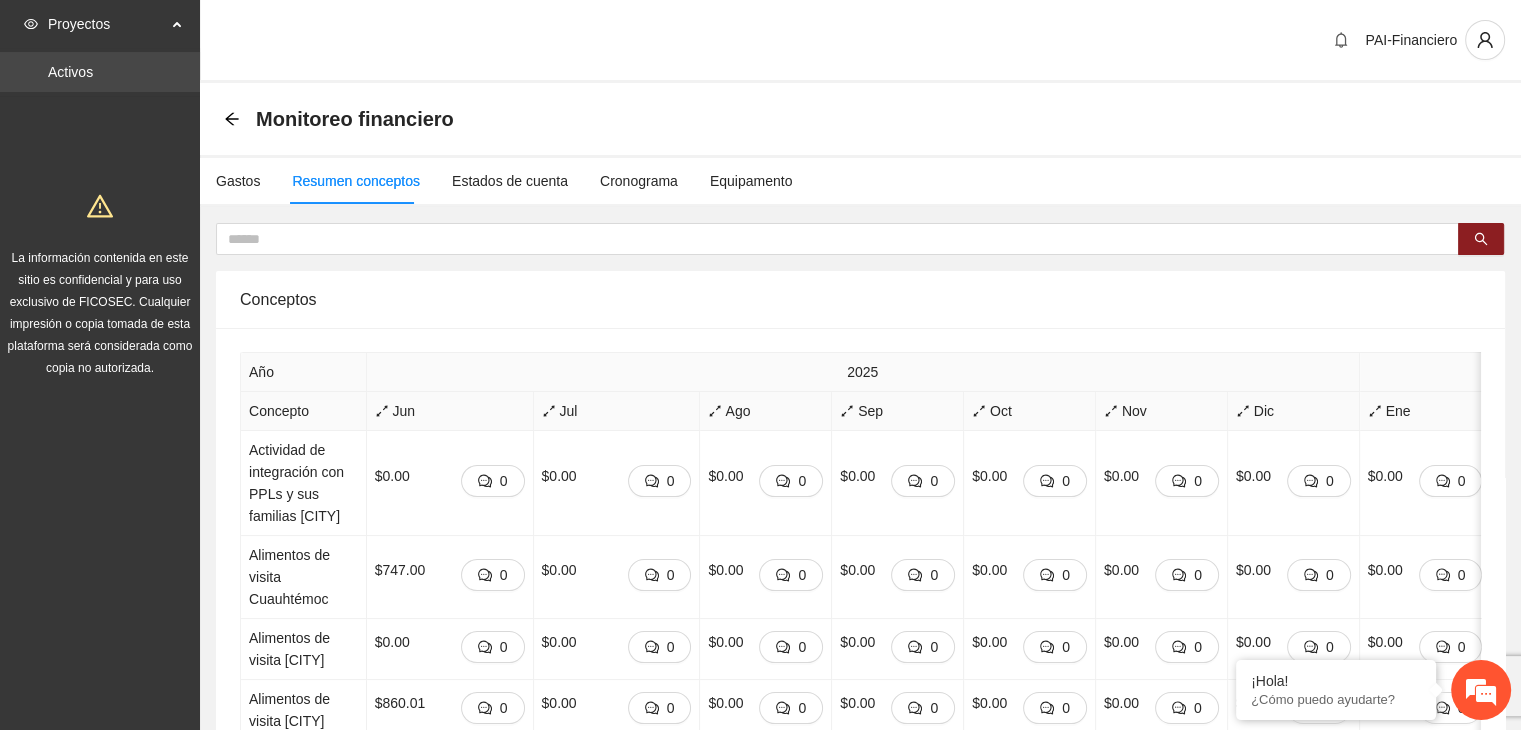 click on "Activos" at bounding box center (70, 72) 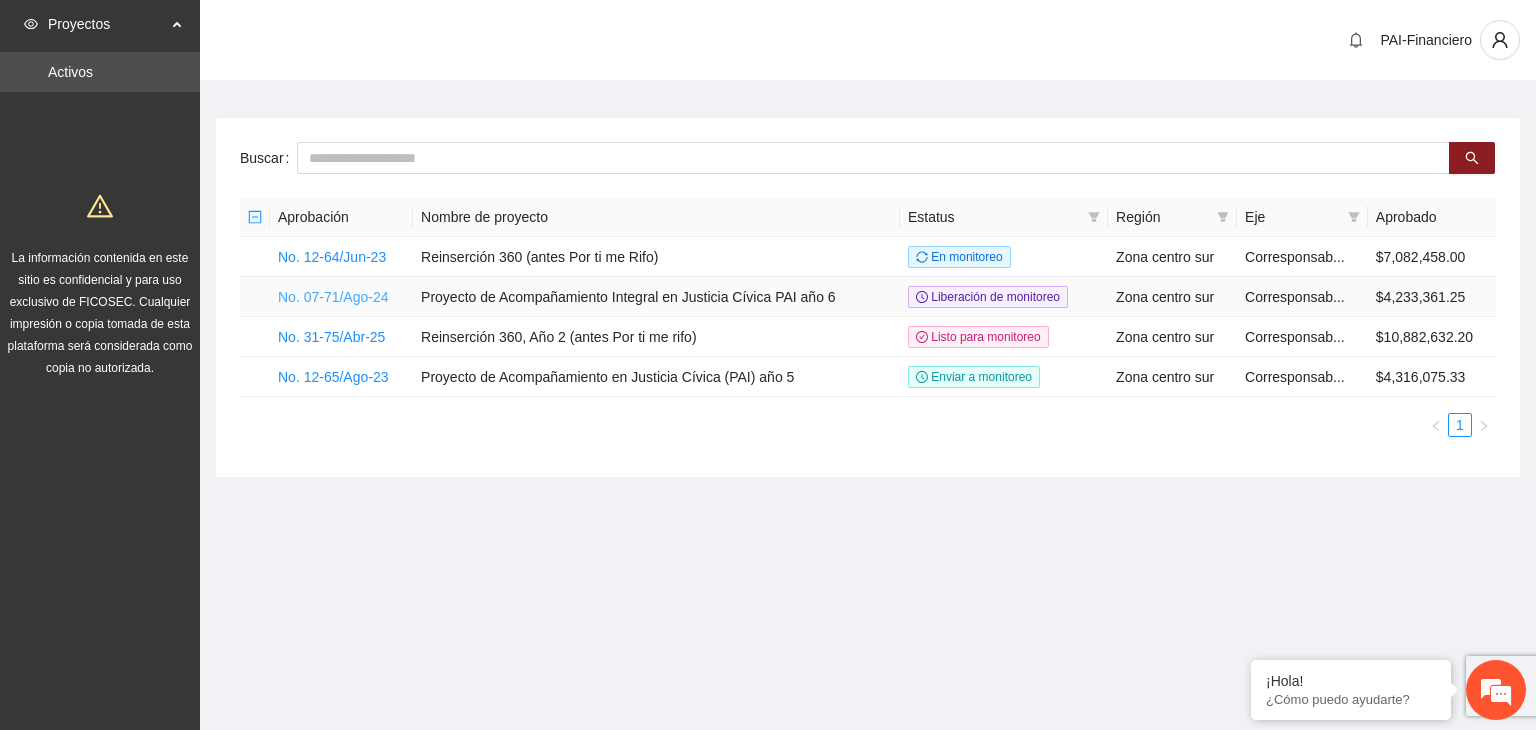 click on "No. 07-71/Ago-24" at bounding box center (333, 297) 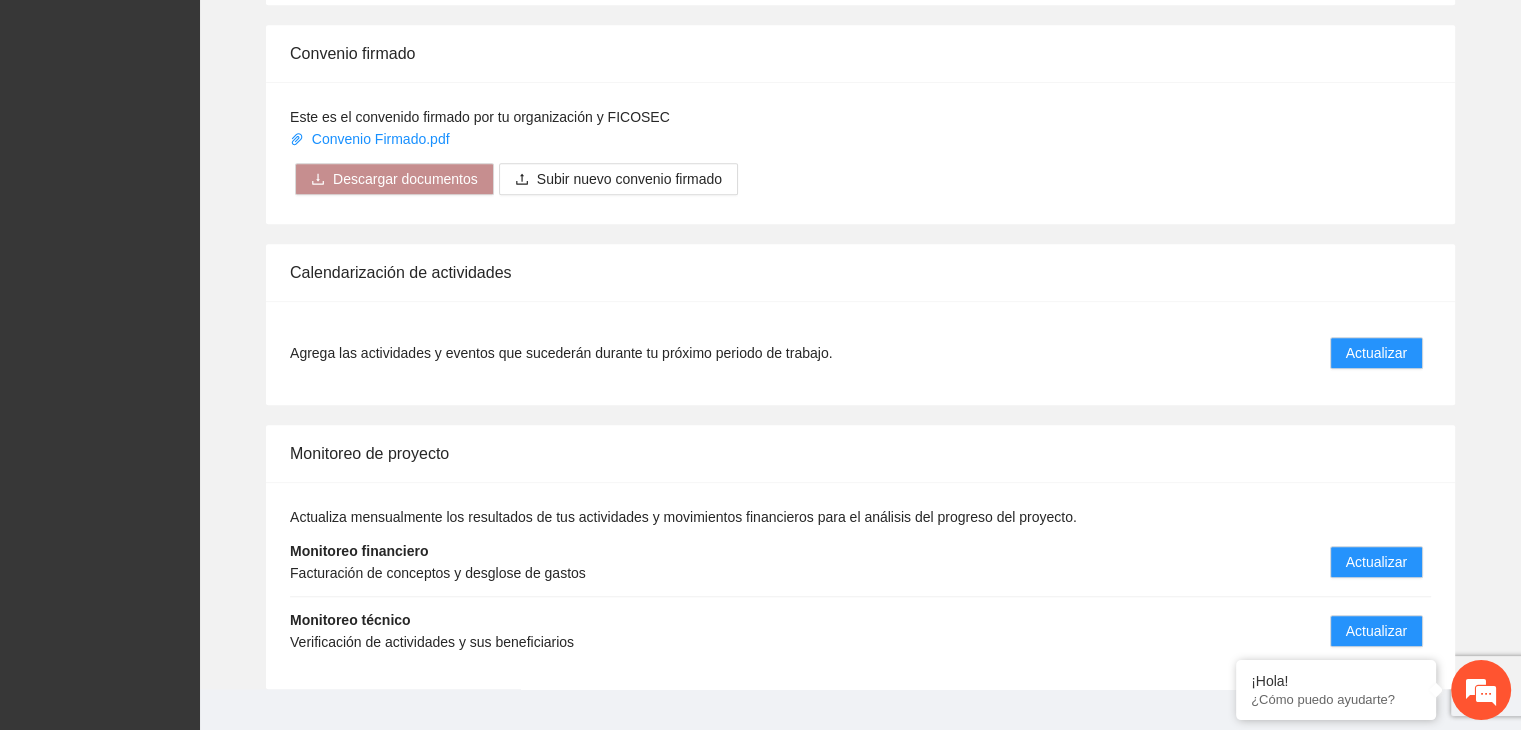 scroll, scrollTop: 1741, scrollLeft: 0, axis: vertical 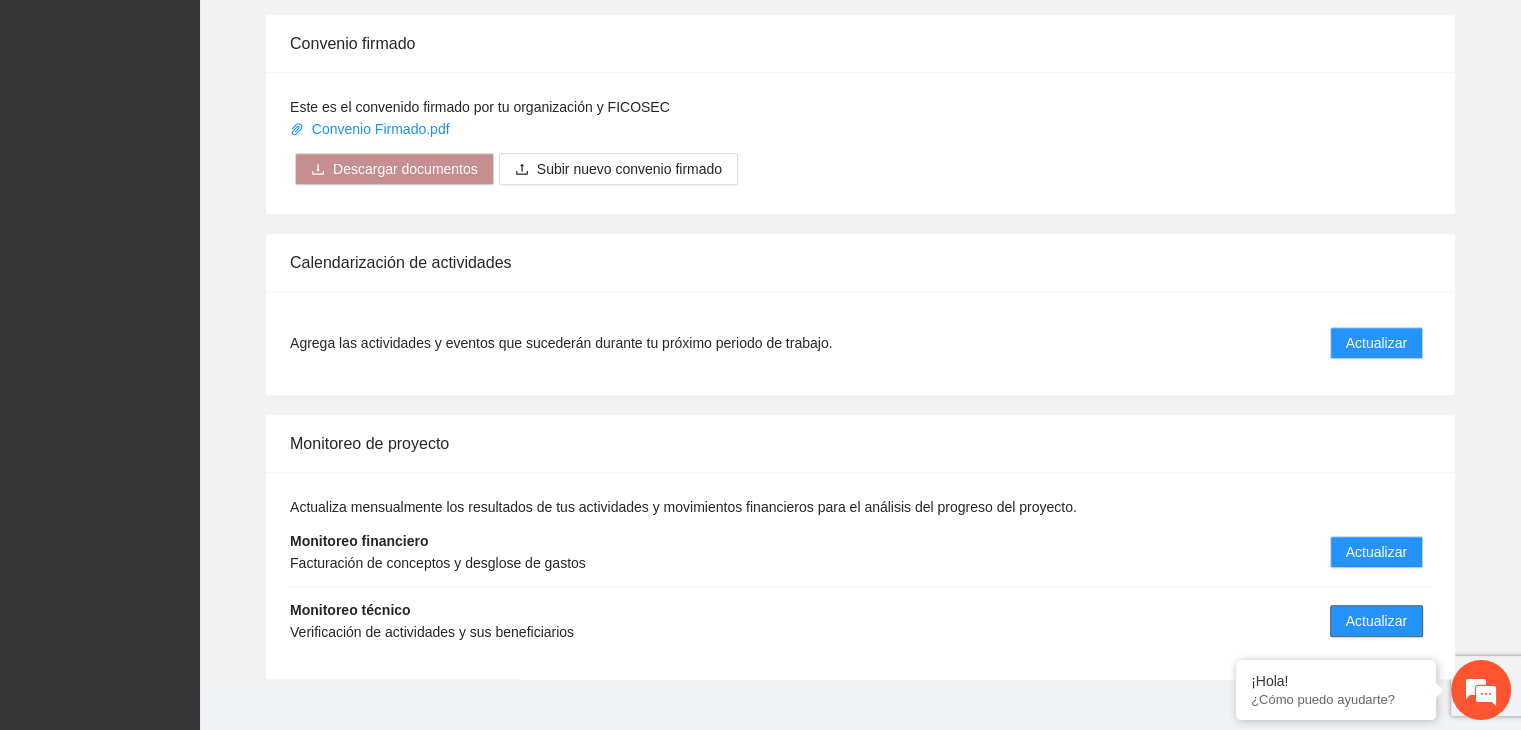 click on "Actualizar" at bounding box center [1376, 621] 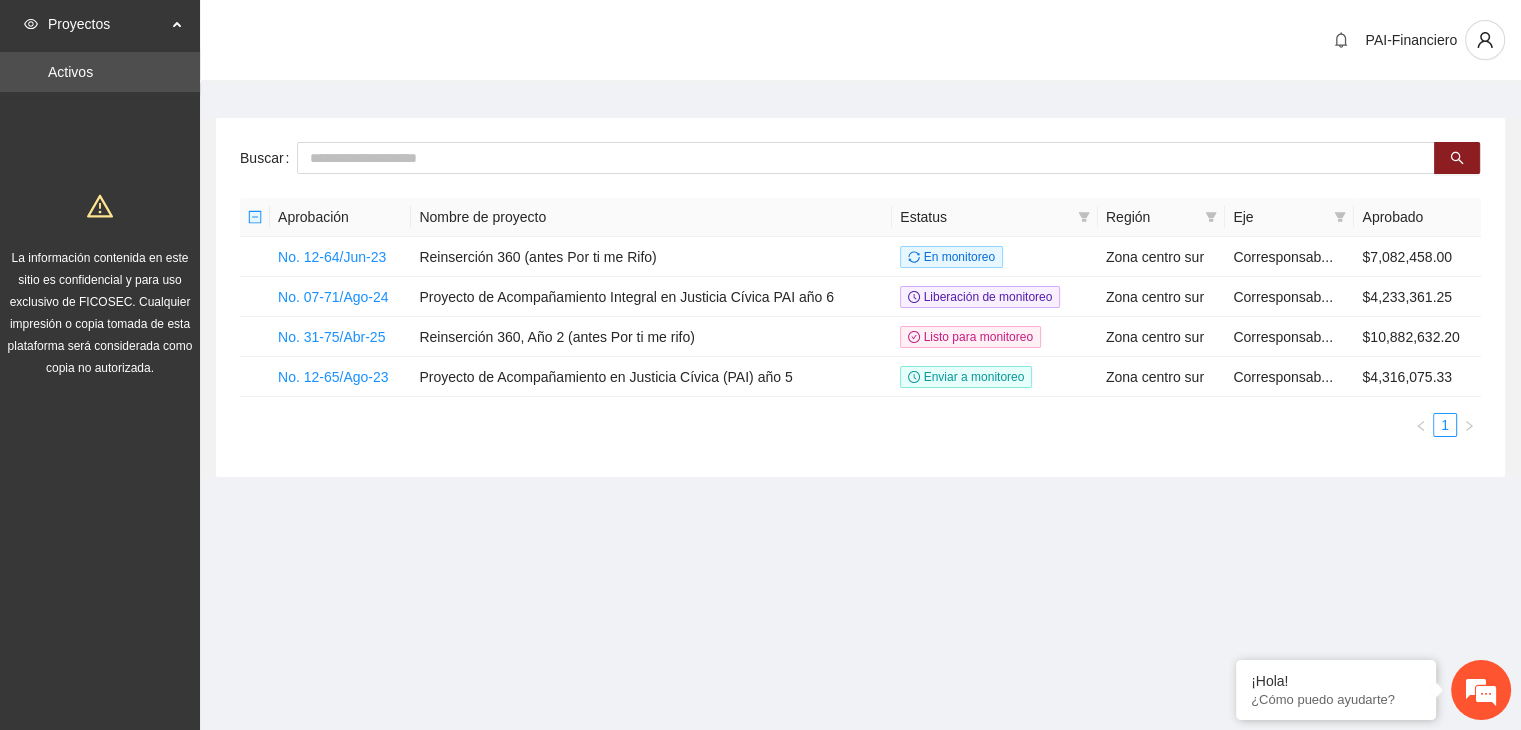 scroll, scrollTop: 0, scrollLeft: 0, axis: both 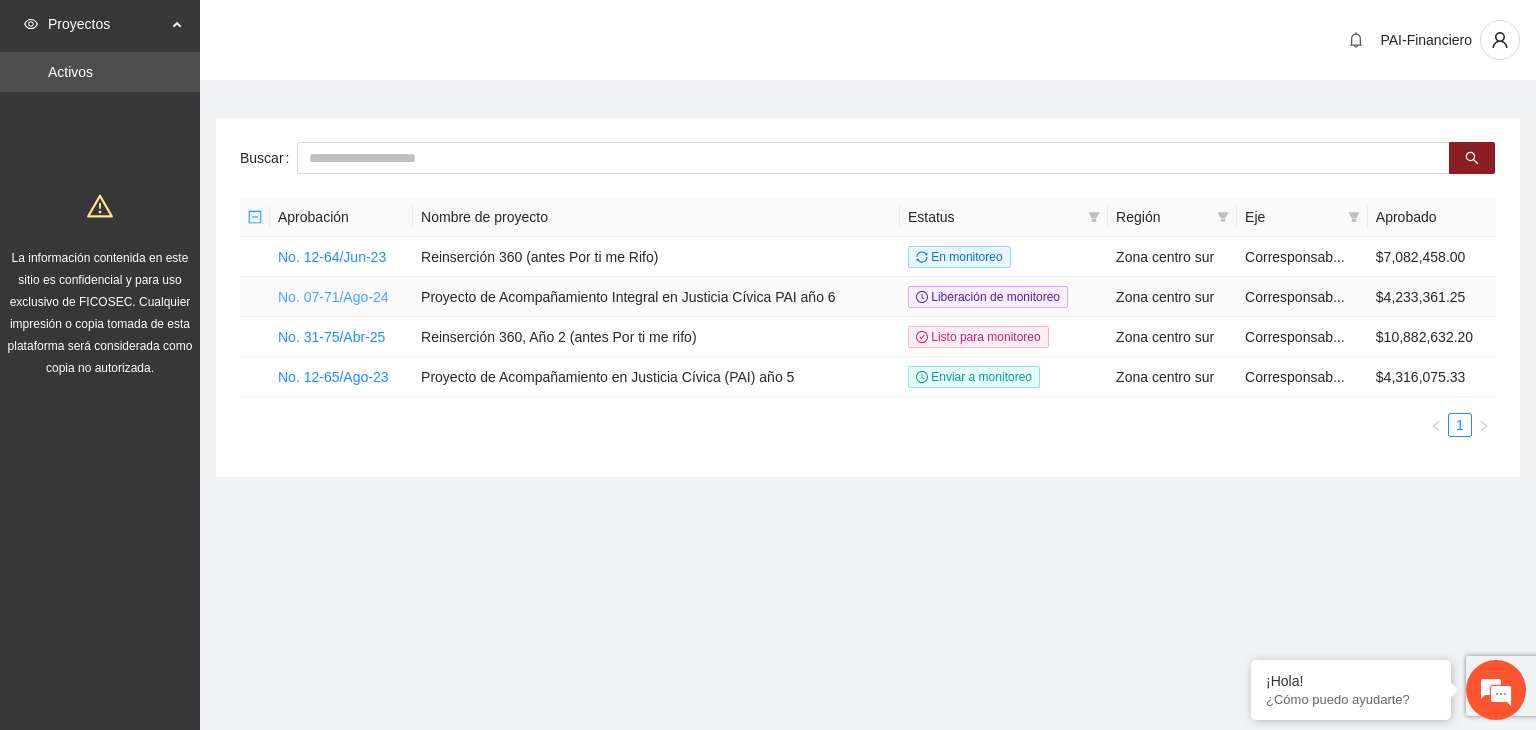 click on "No. 07-71/Ago-24" at bounding box center [333, 297] 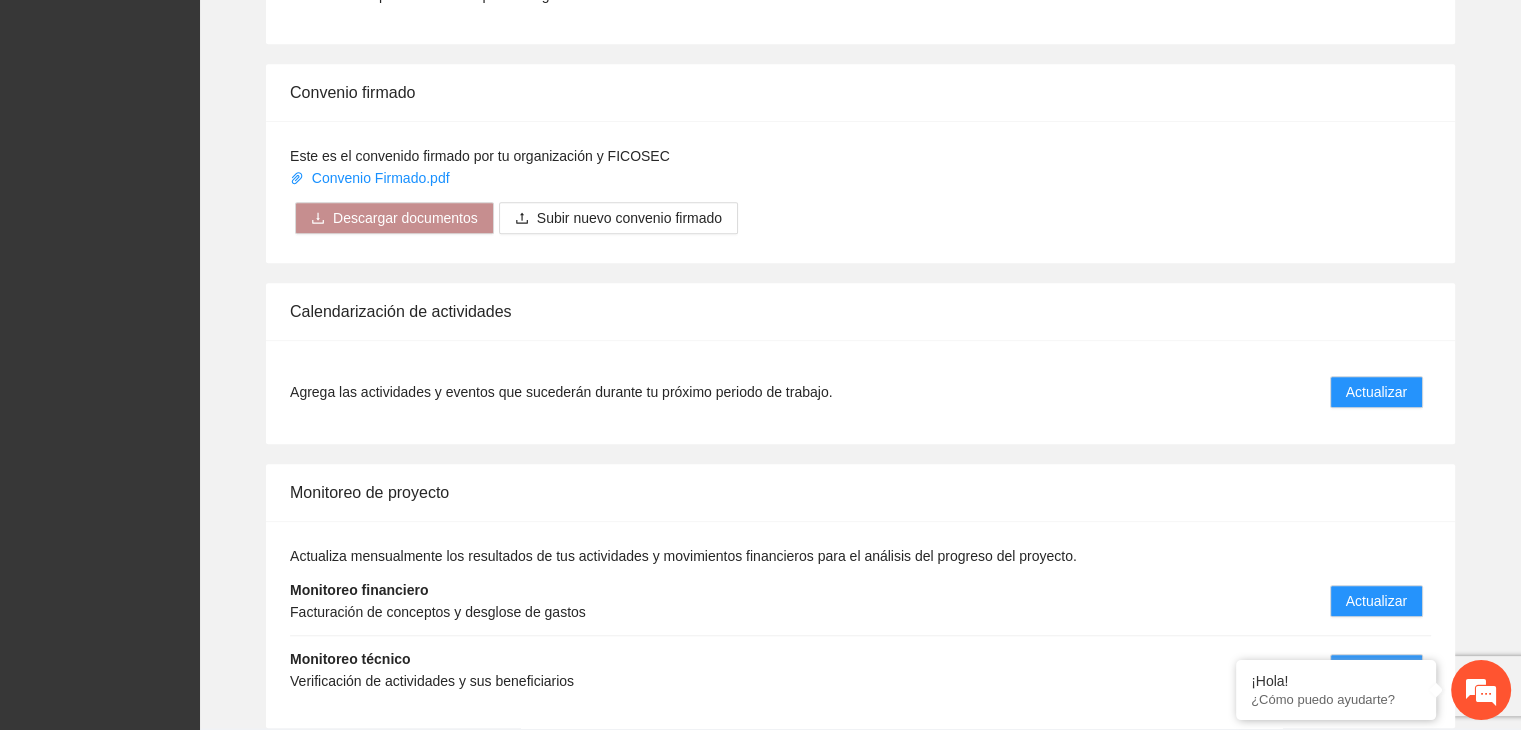 scroll, scrollTop: 1741, scrollLeft: 0, axis: vertical 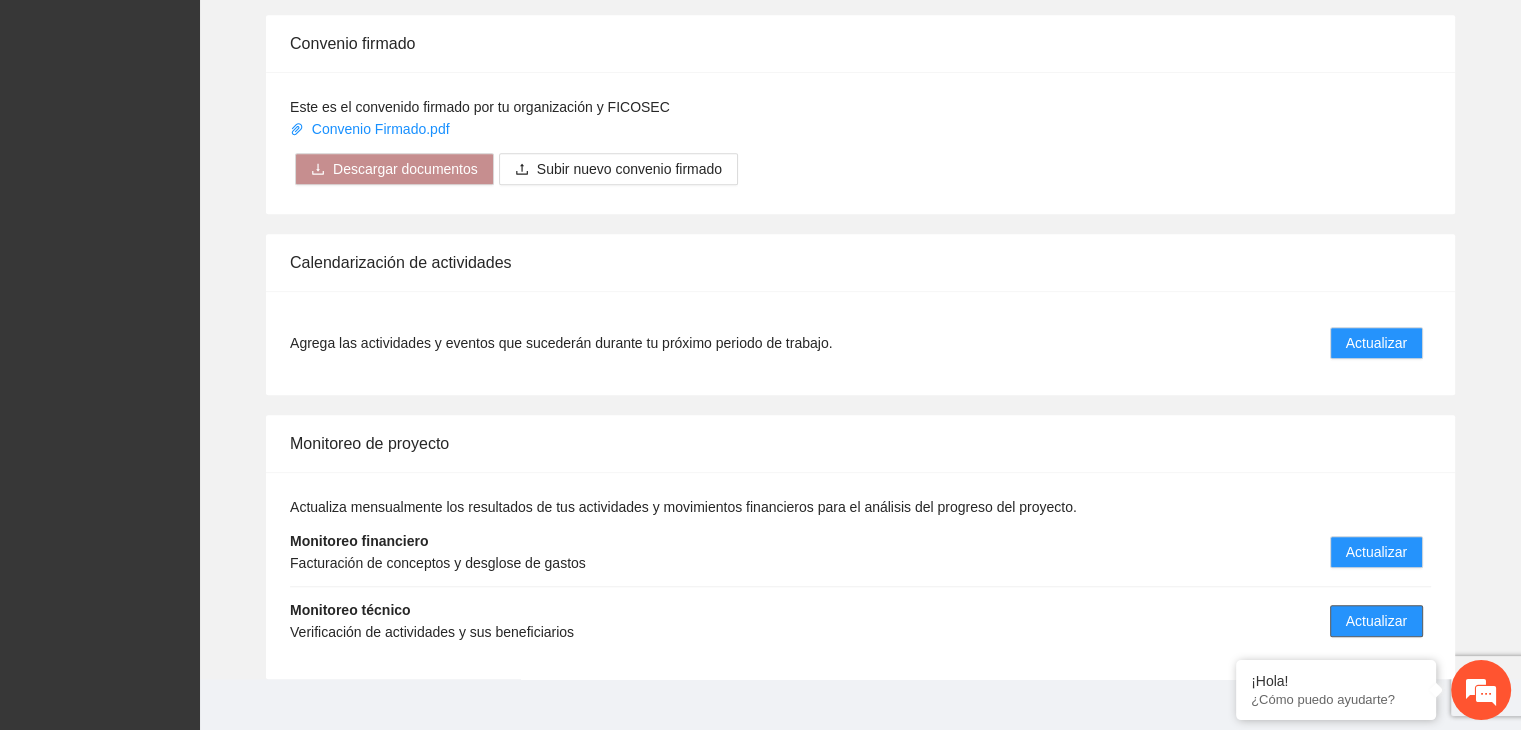 click on "Actualizar" at bounding box center [1376, 621] 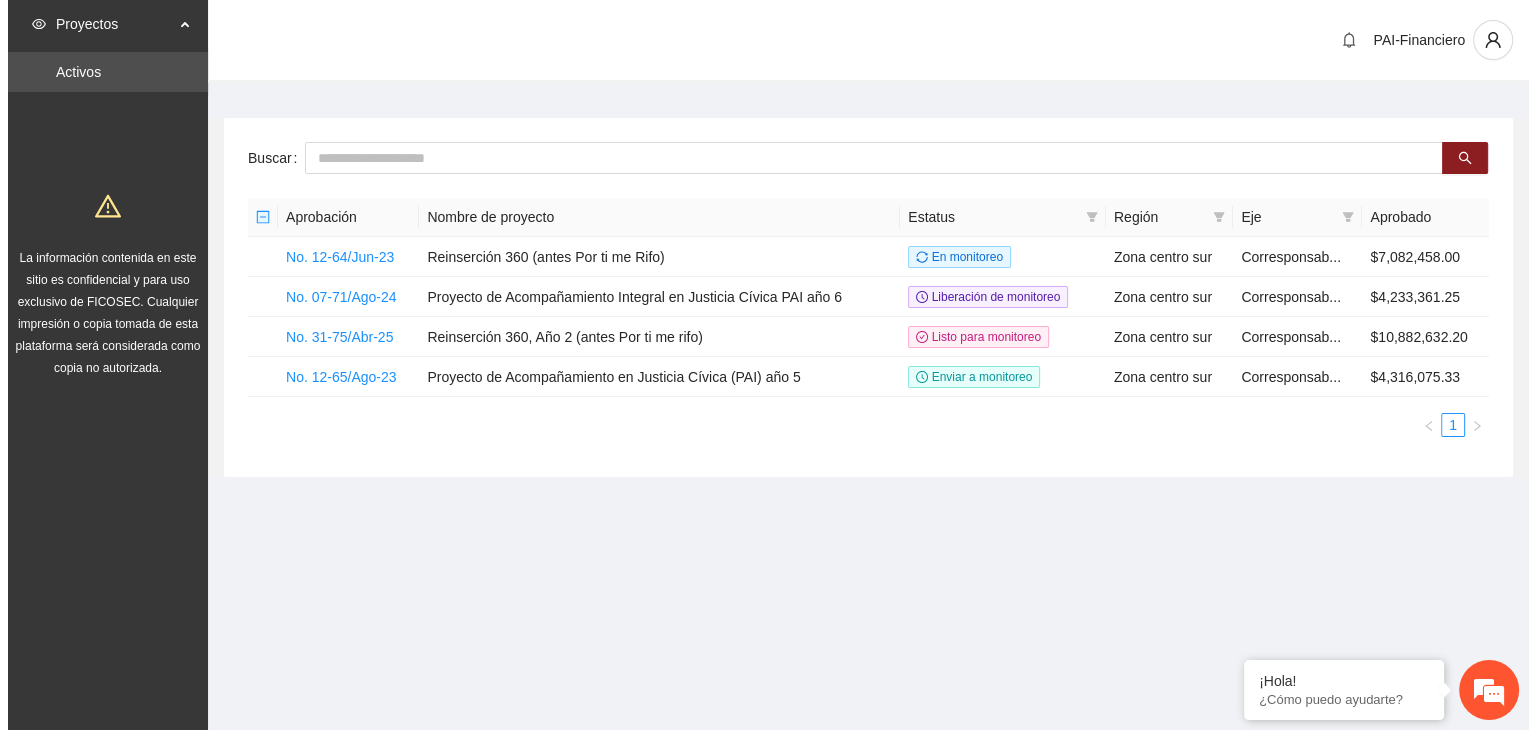 scroll, scrollTop: 0, scrollLeft: 0, axis: both 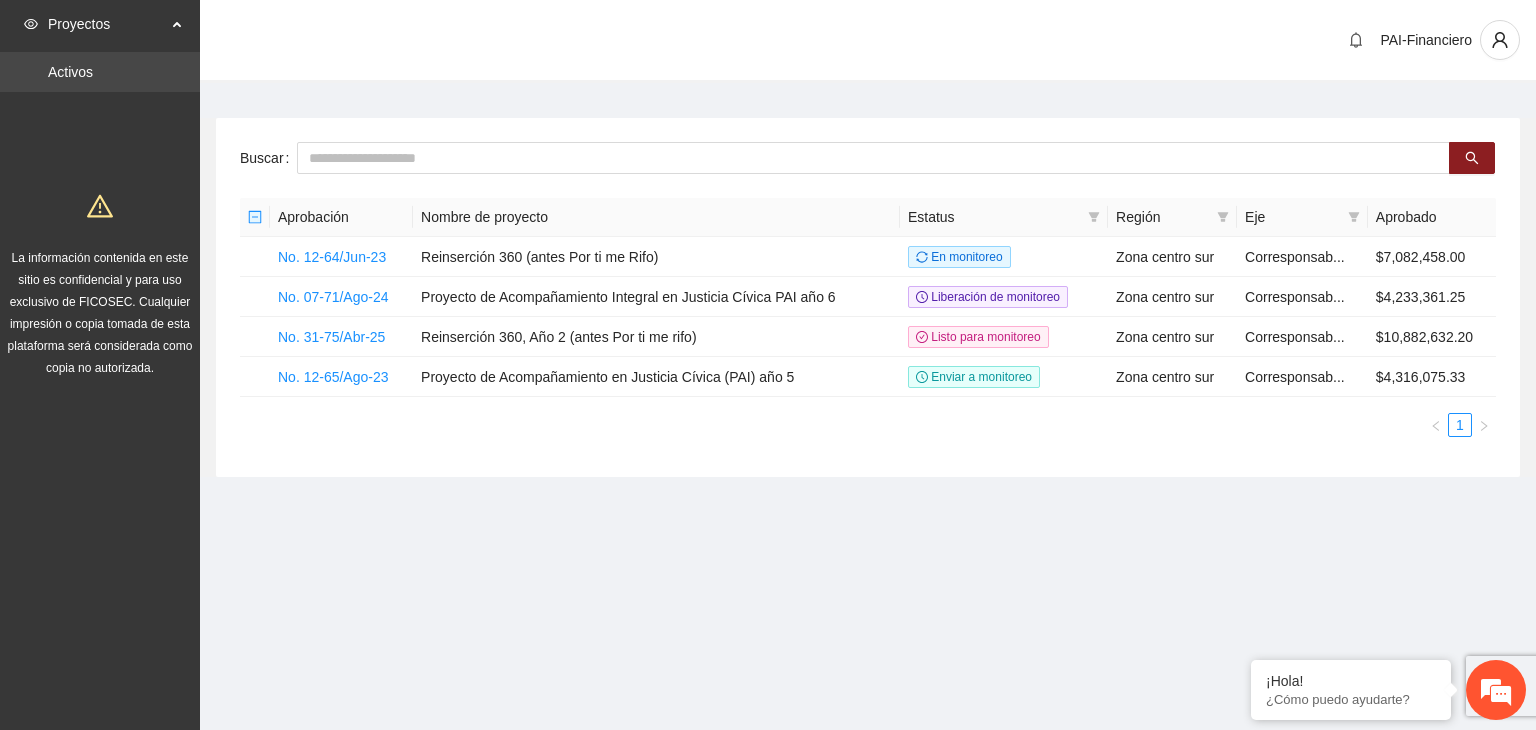 click on "Activos" at bounding box center [70, 72] 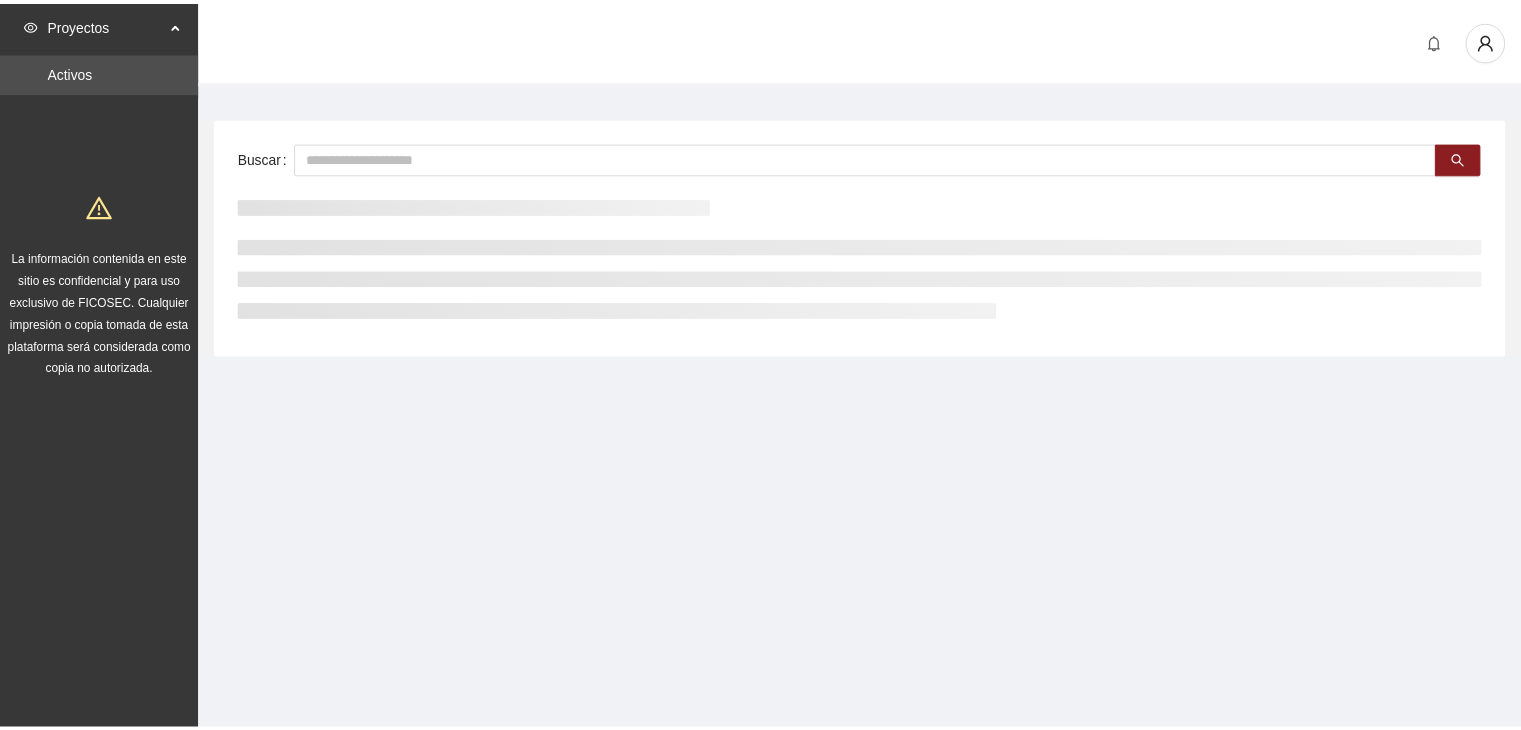 scroll, scrollTop: 0, scrollLeft: 0, axis: both 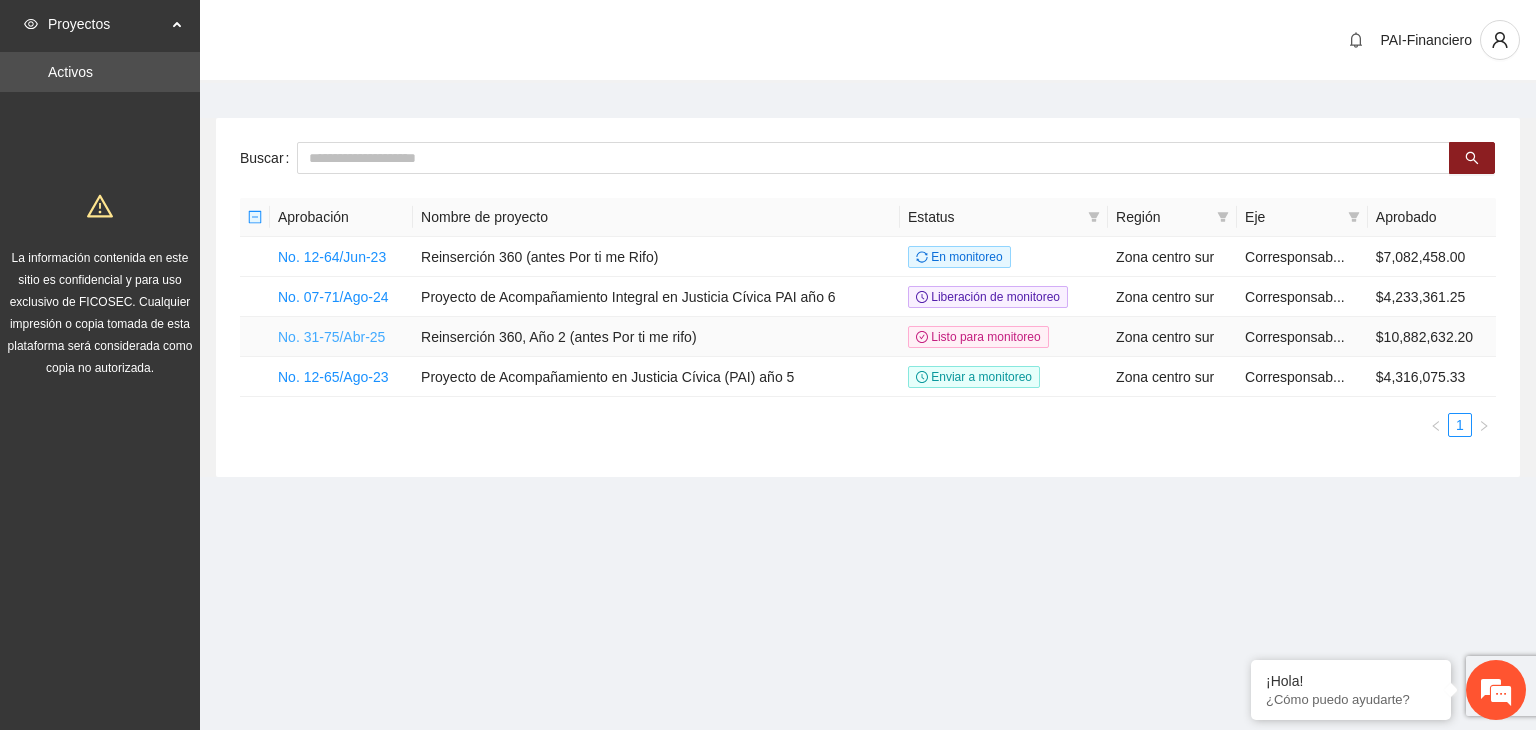click on "No. 31-75/Abr-25" at bounding box center [331, 337] 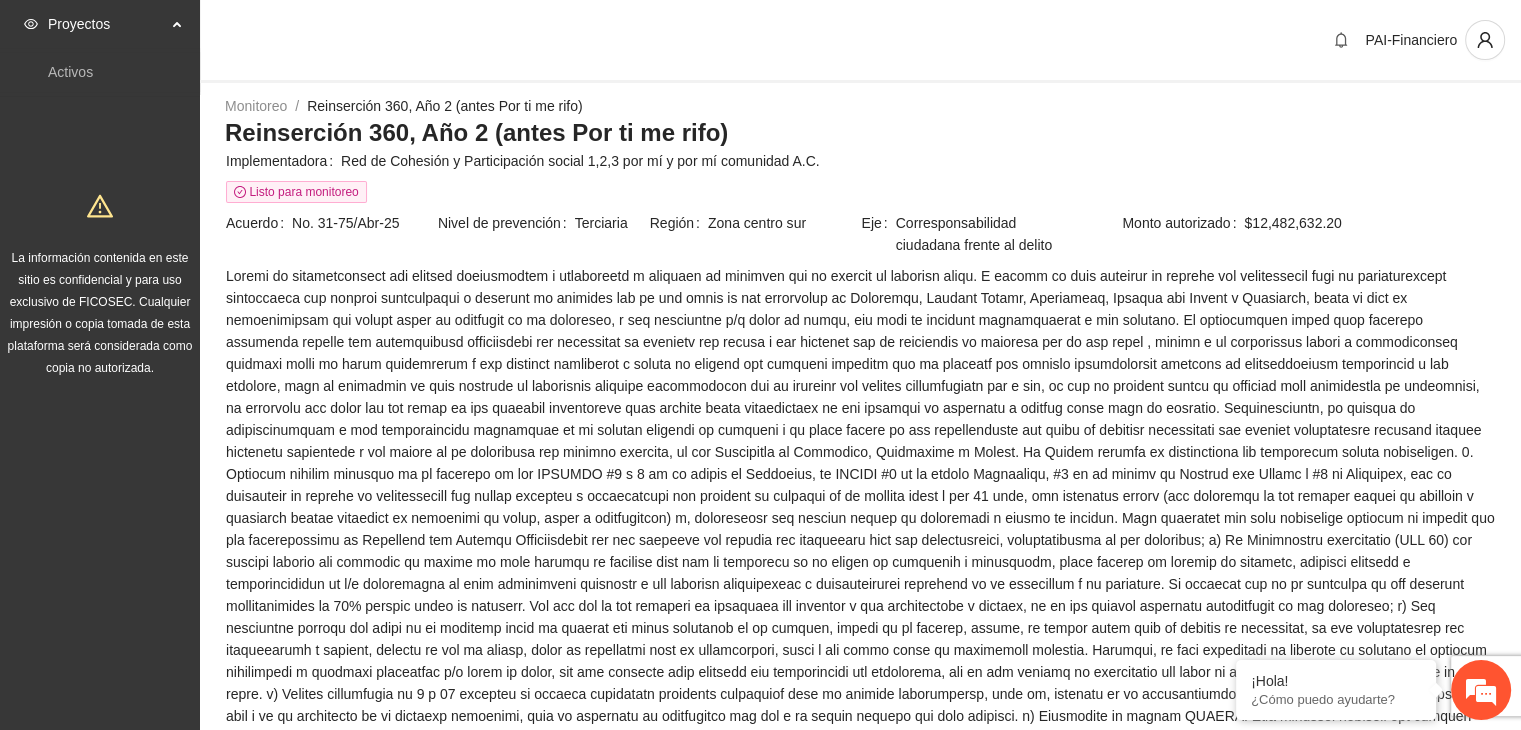 scroll, scrollTop: 0, scrollLeft: 0, axis: both 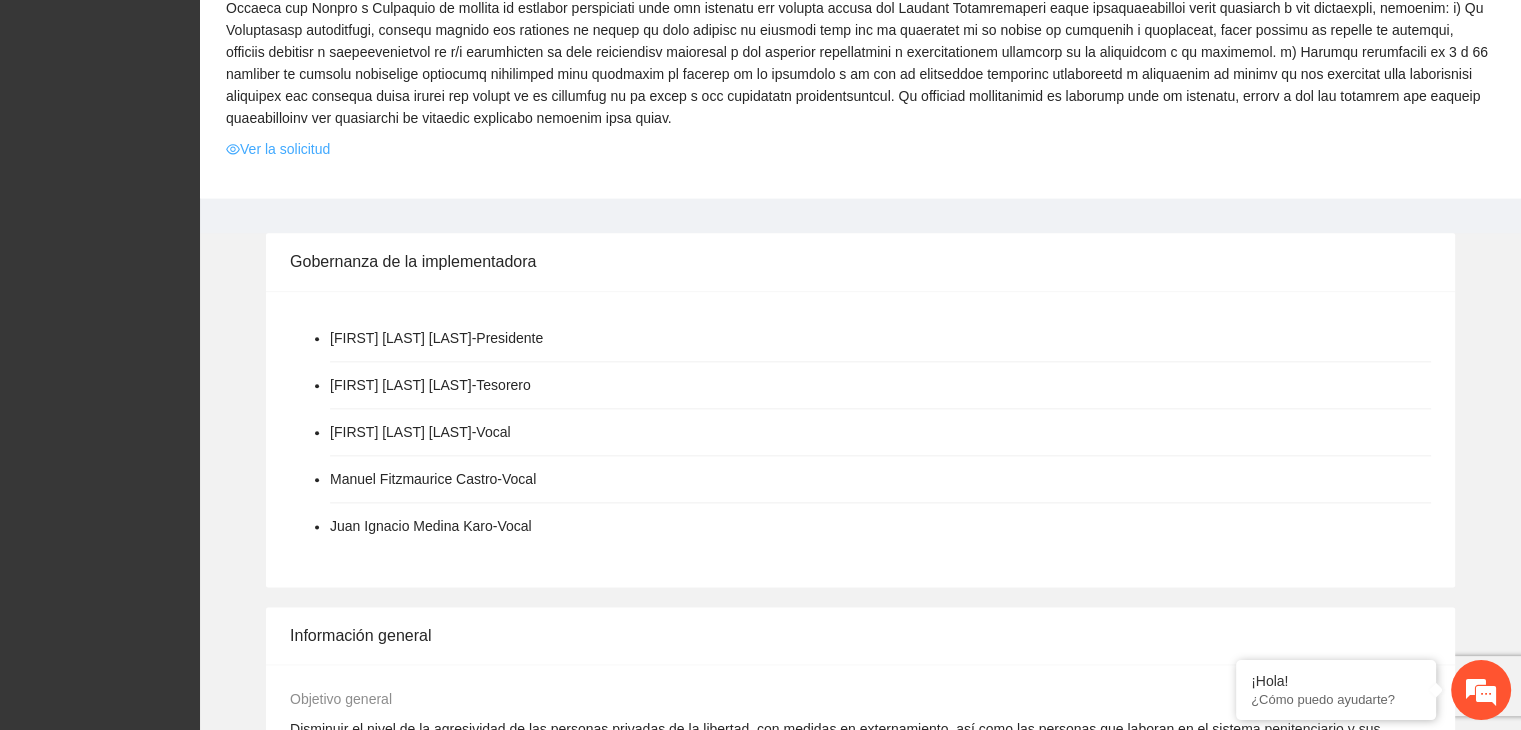 click on "Ver la solicitud" at bounding box center (278, 149) 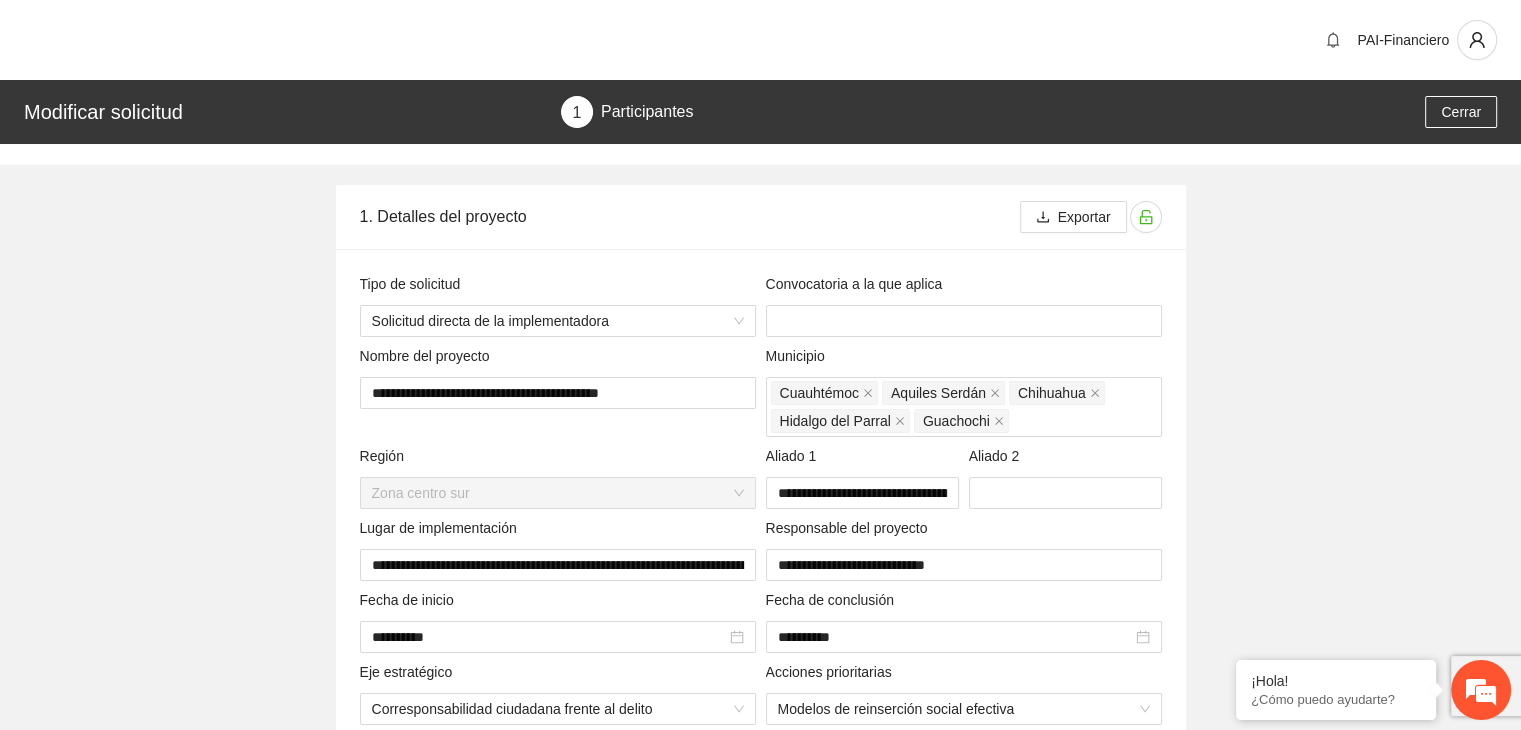 type 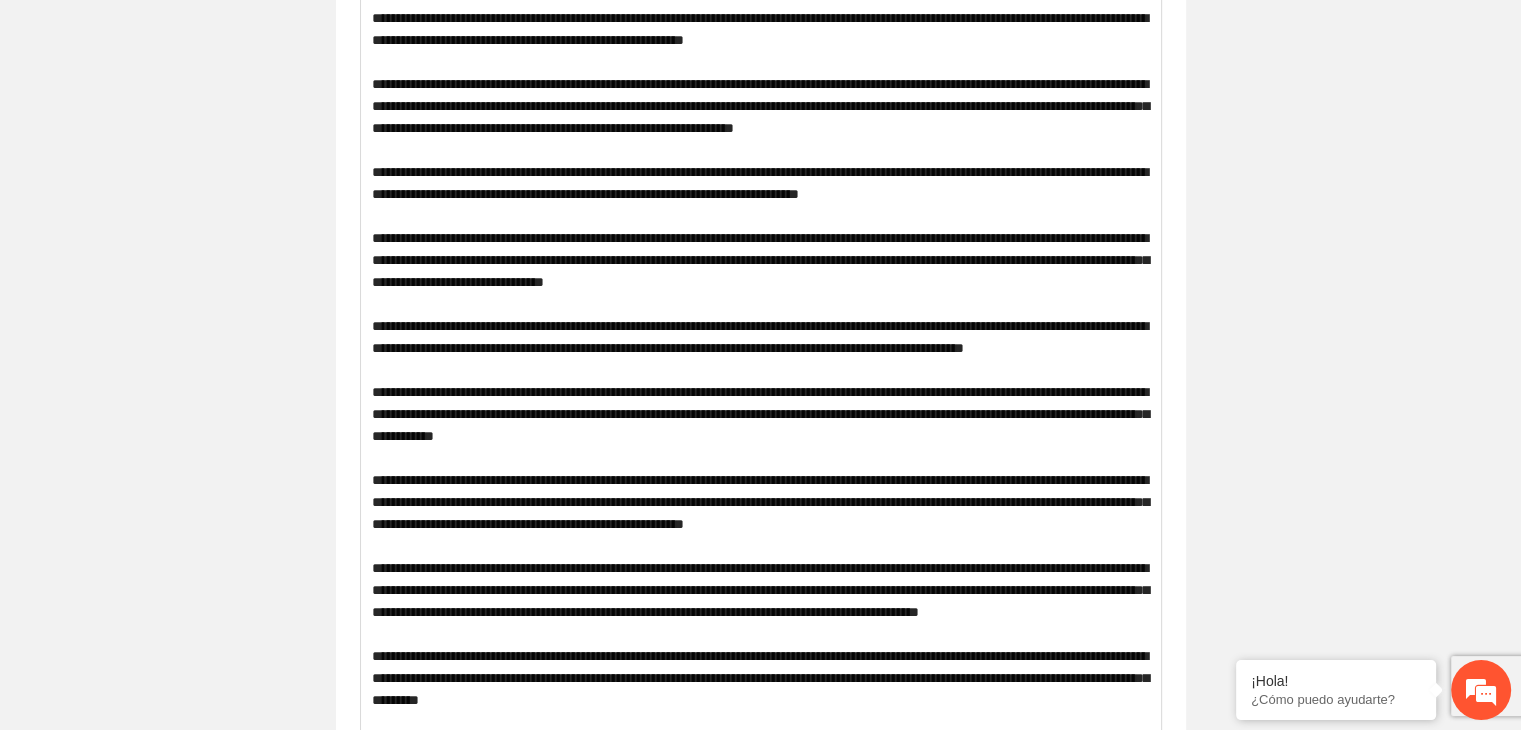 scroll, scrollTop: 1530, scrollLeft: 0, axis: vertical 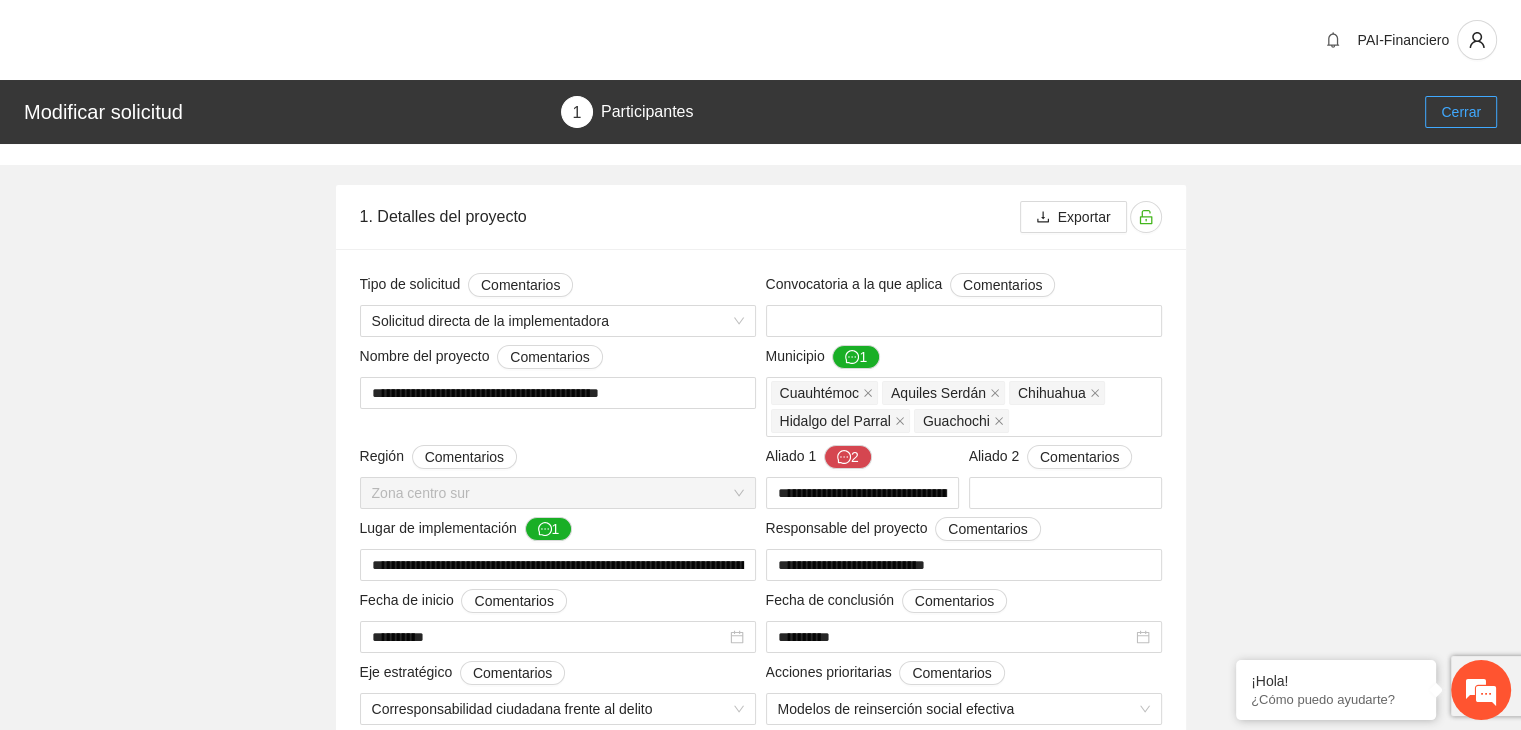 click on "Cerrar" at bounding box center [1461, 112] 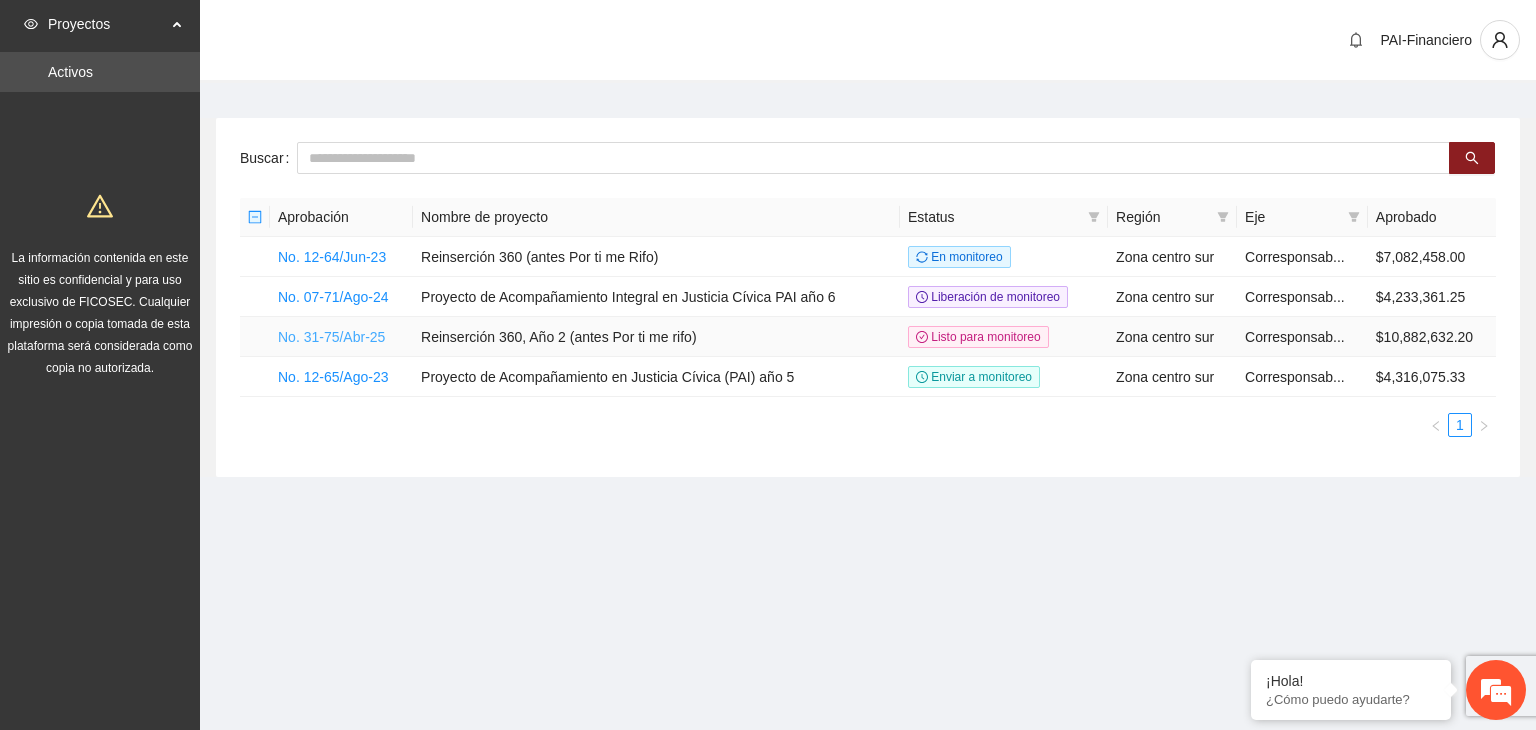 click on "No. 31-75/Abr-25" at bounding box center [331, 337] 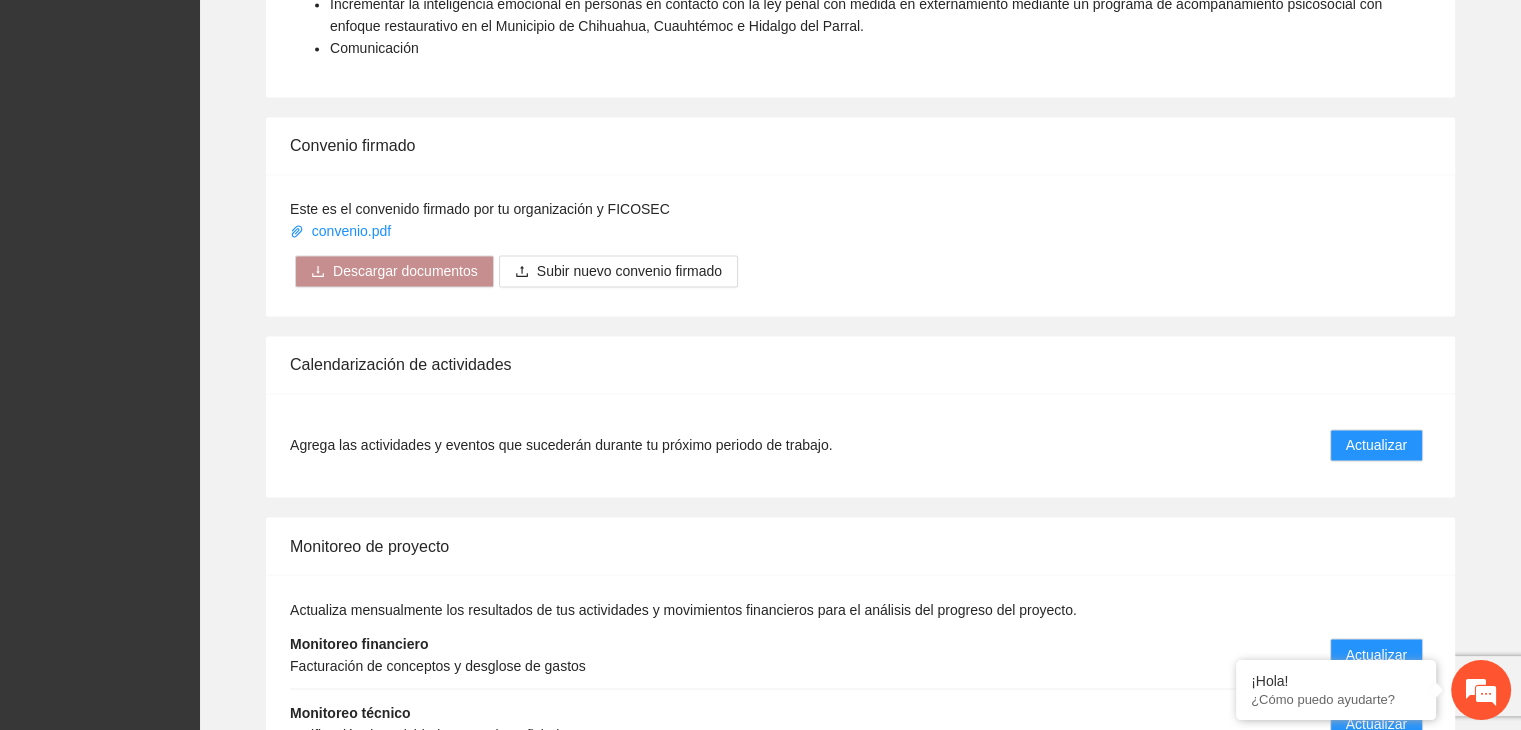 scroll, scrollTop: 3391, scrollLeft: 0, axis: vertical 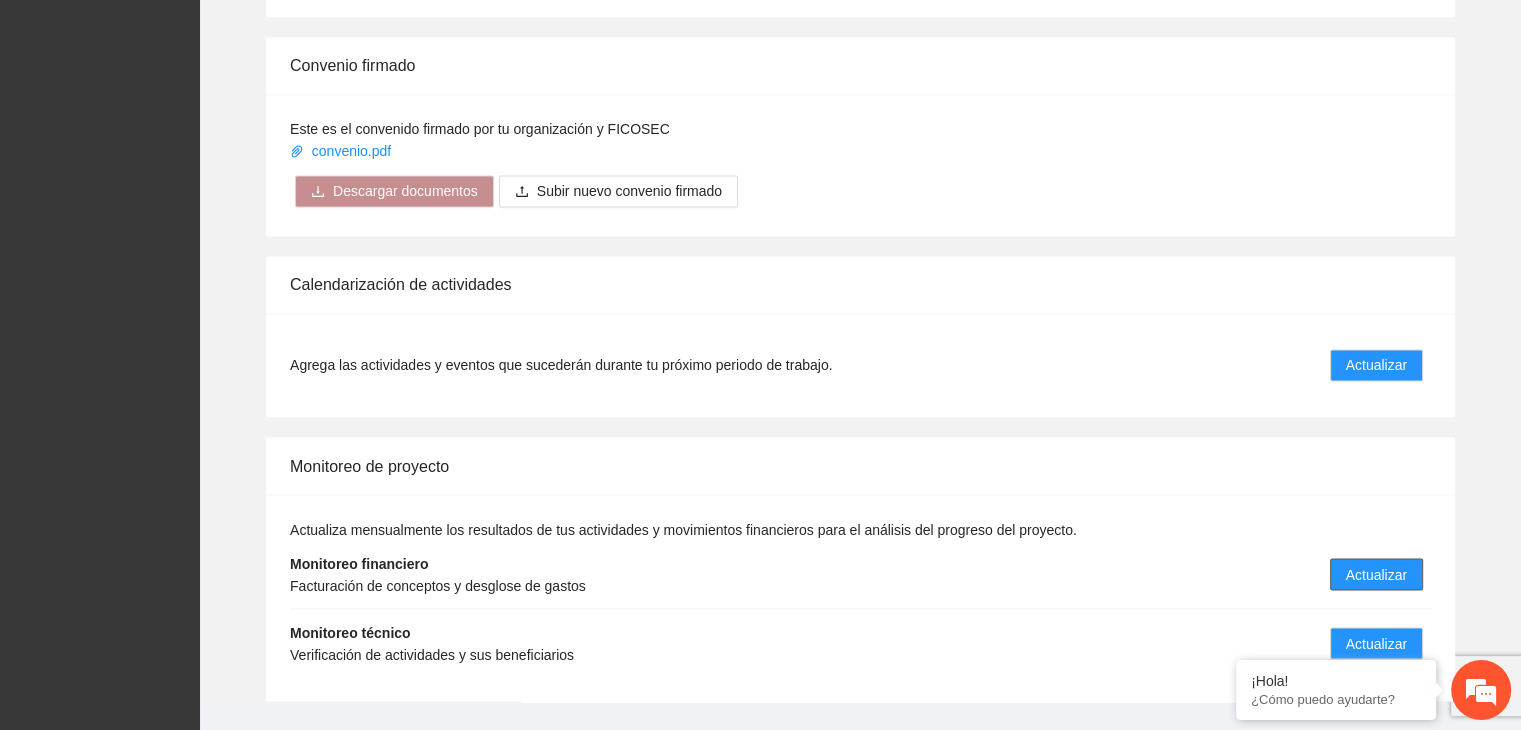 click on "Actualizar" at bounding box center (1376, 574) 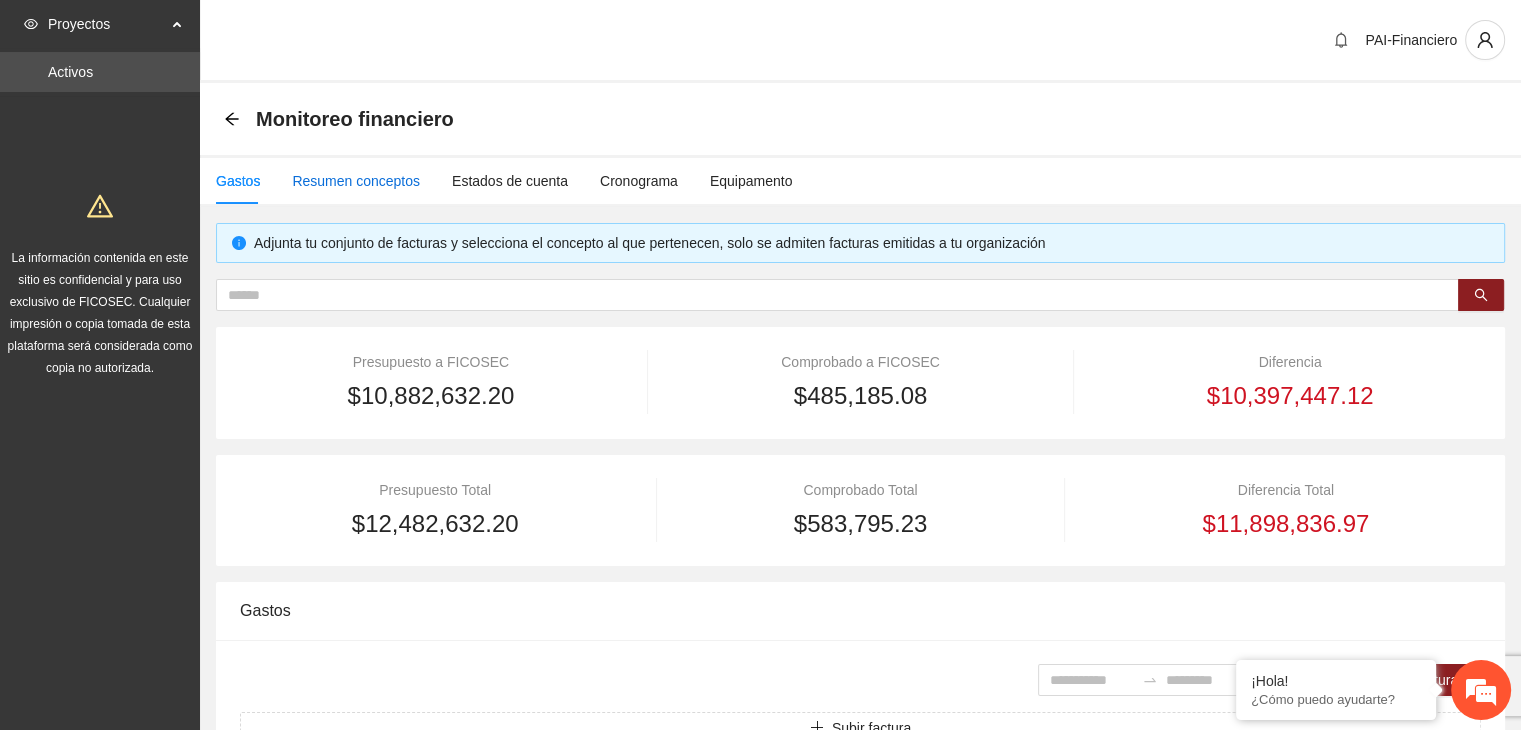click on "Resumen conceptos" at bounding box center [356, 181] 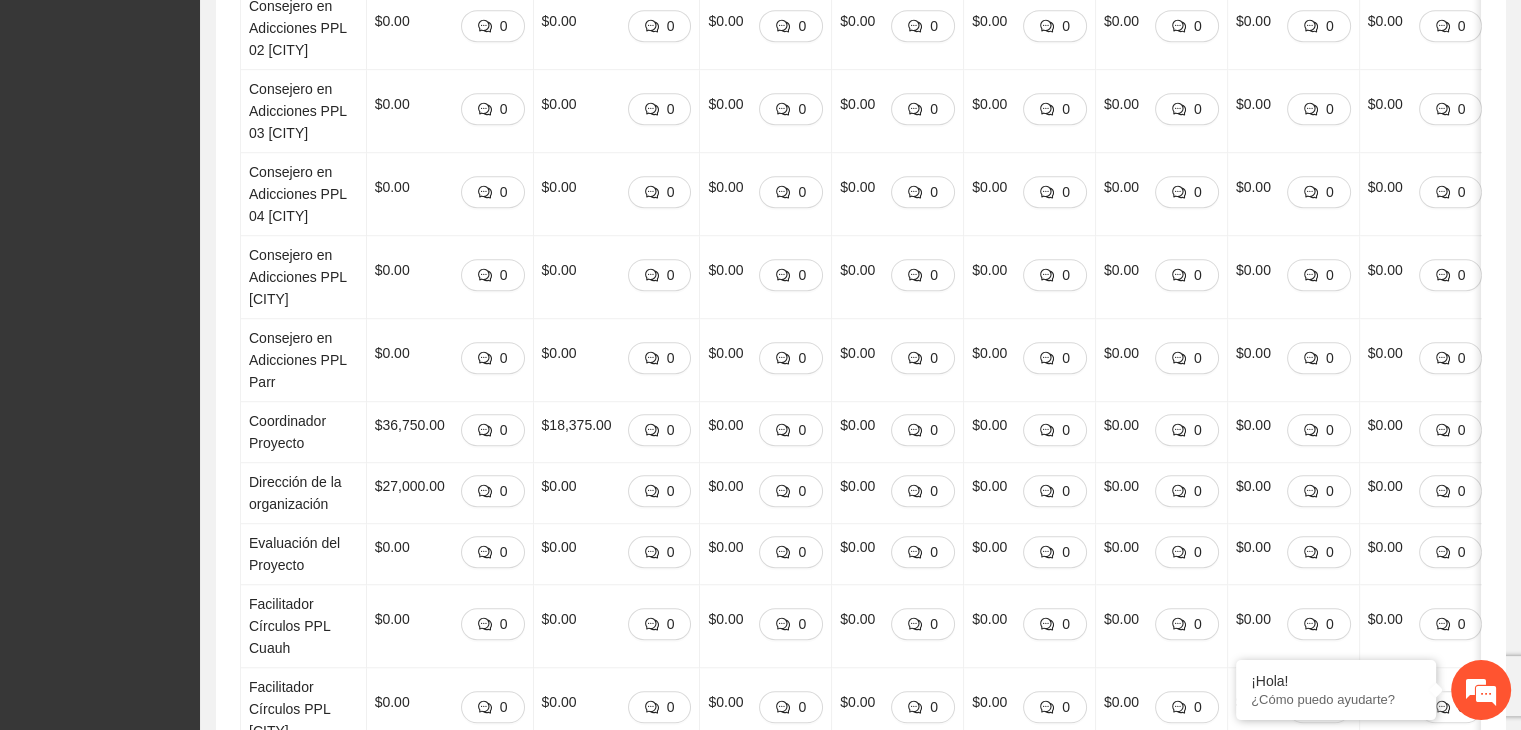 scroll, scrollTop: 1680, scrollLeft: 0, axis: vertical 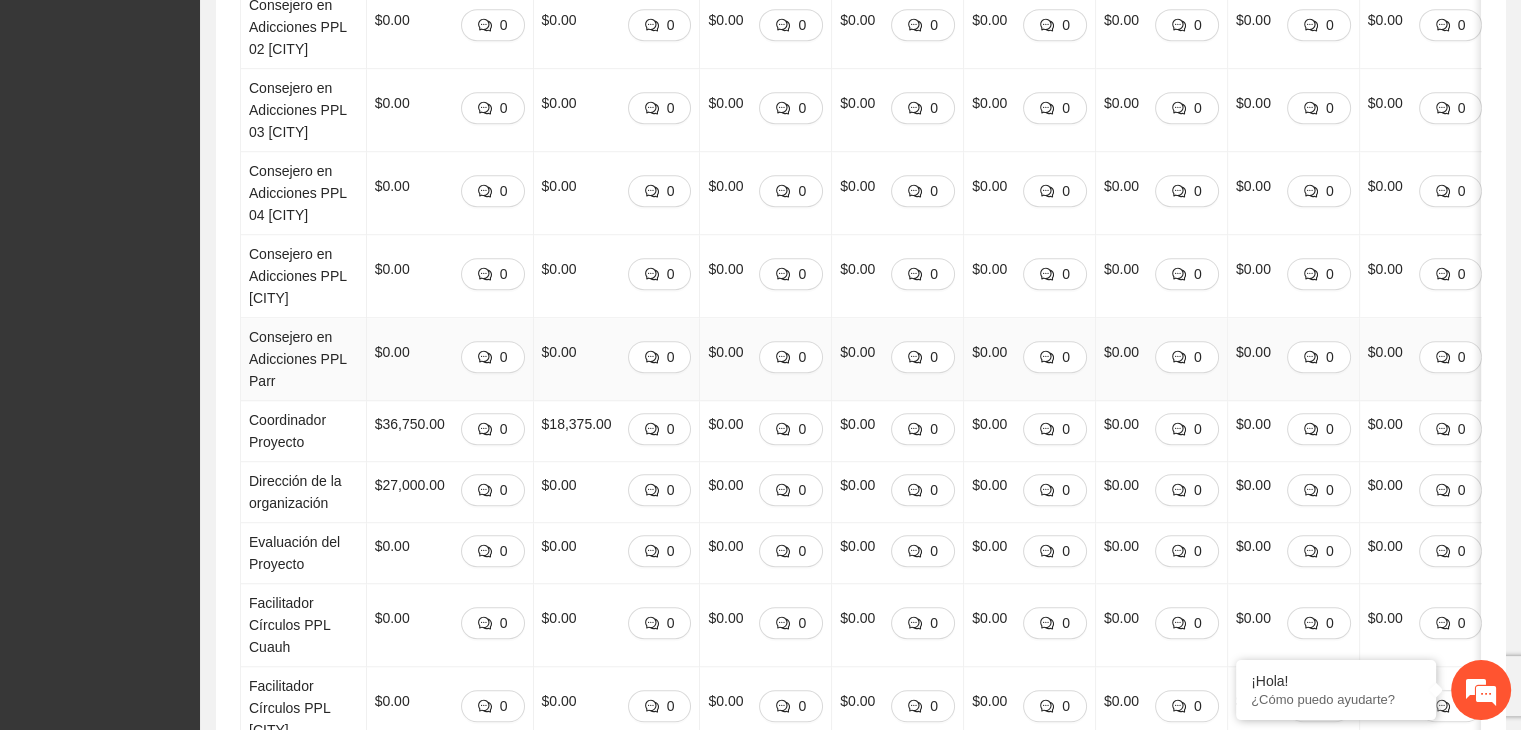 click on "$0.00 0" at bounding box center [1162, 359] 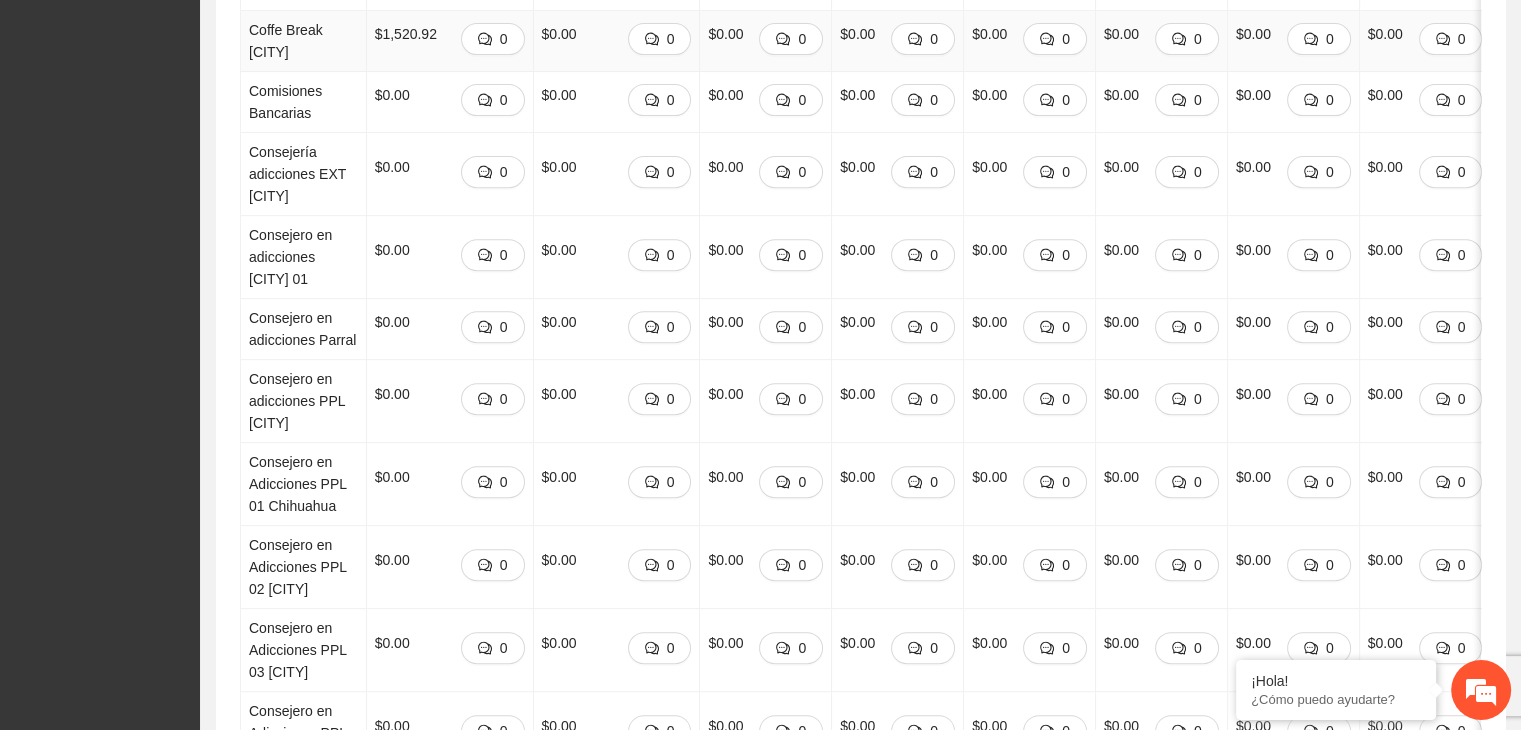 scroll, scrollTop: 1140, scrollLeft: 0, axis: vertical 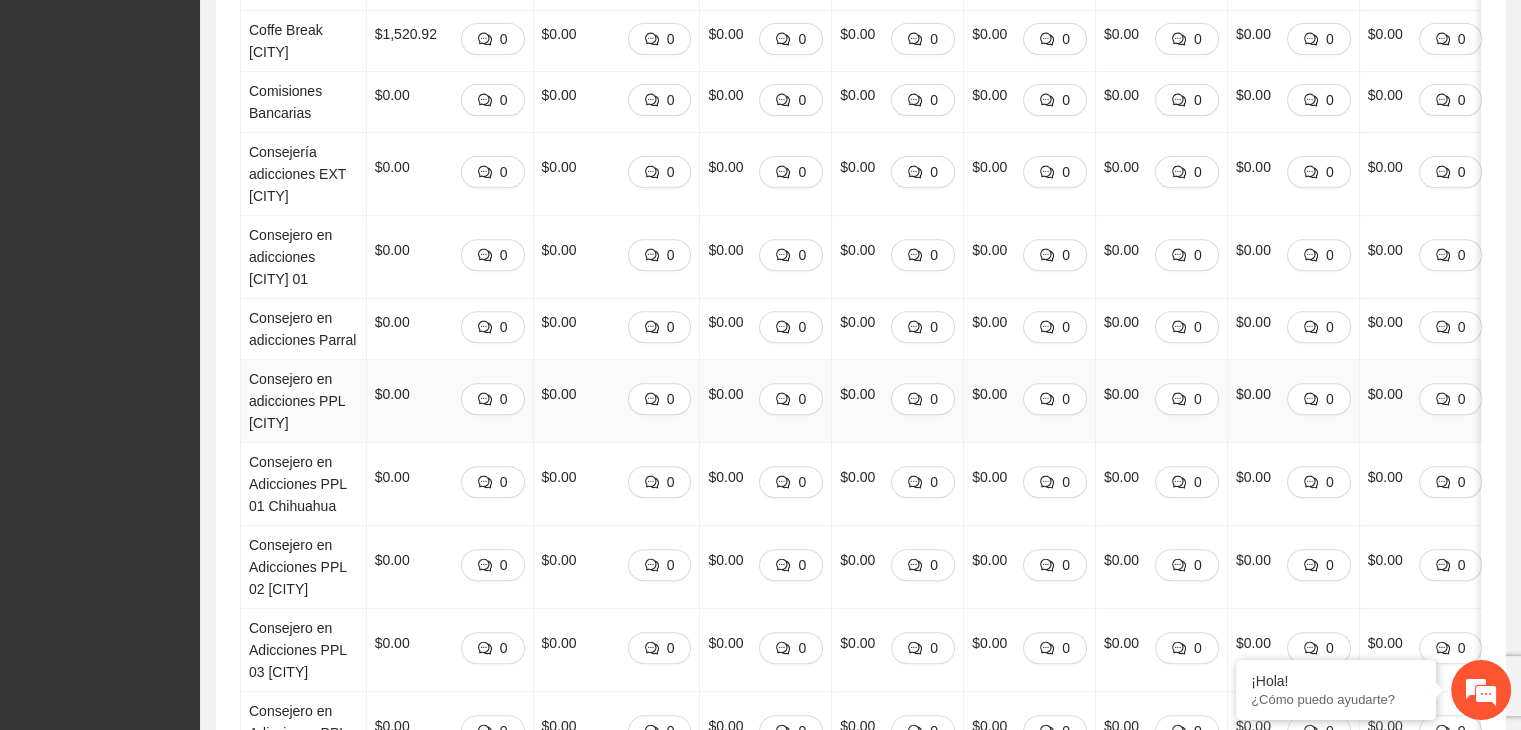 click on "$0.00 0" at bounding box center [1425, 401] 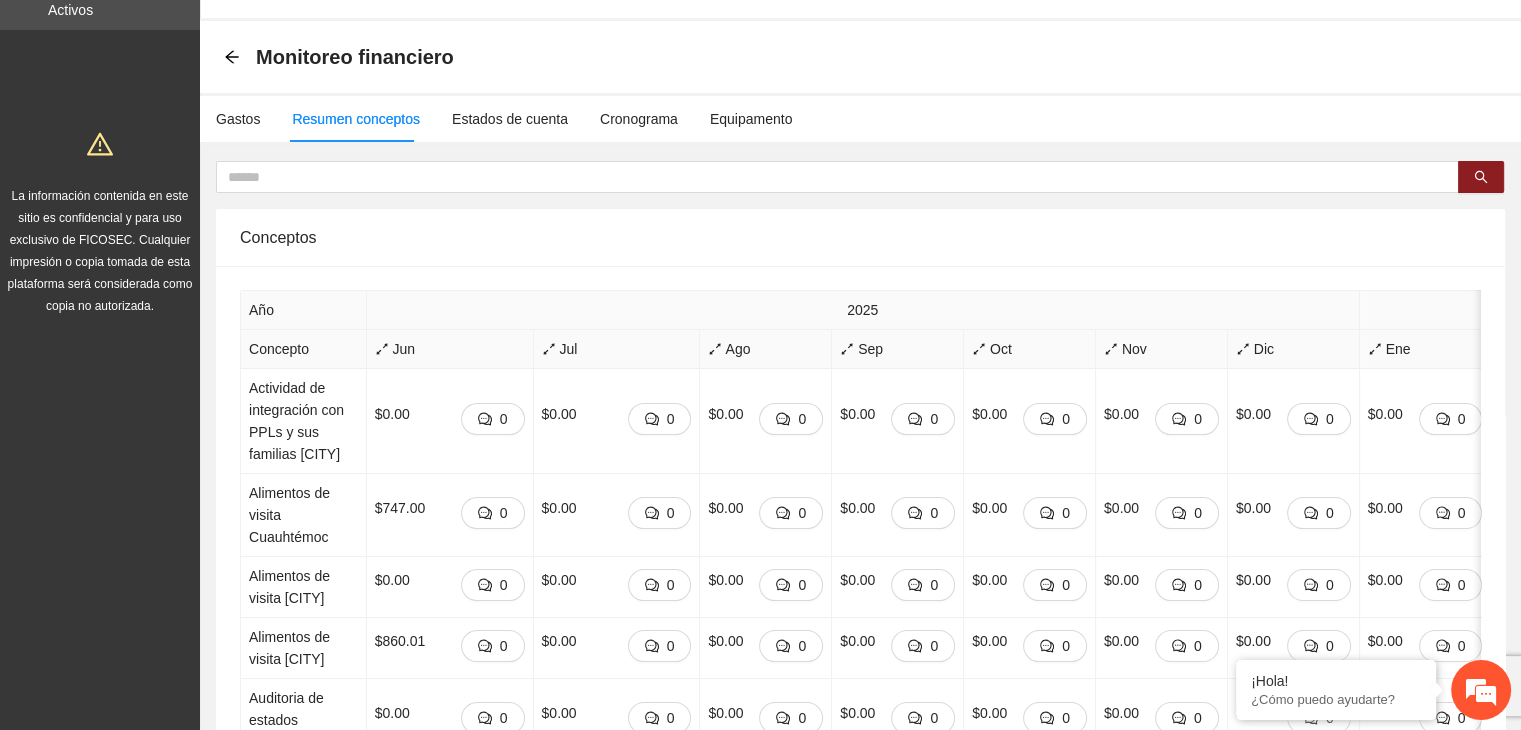 scroll, scrollTop: 0, scrollLeft: 0, axis: both 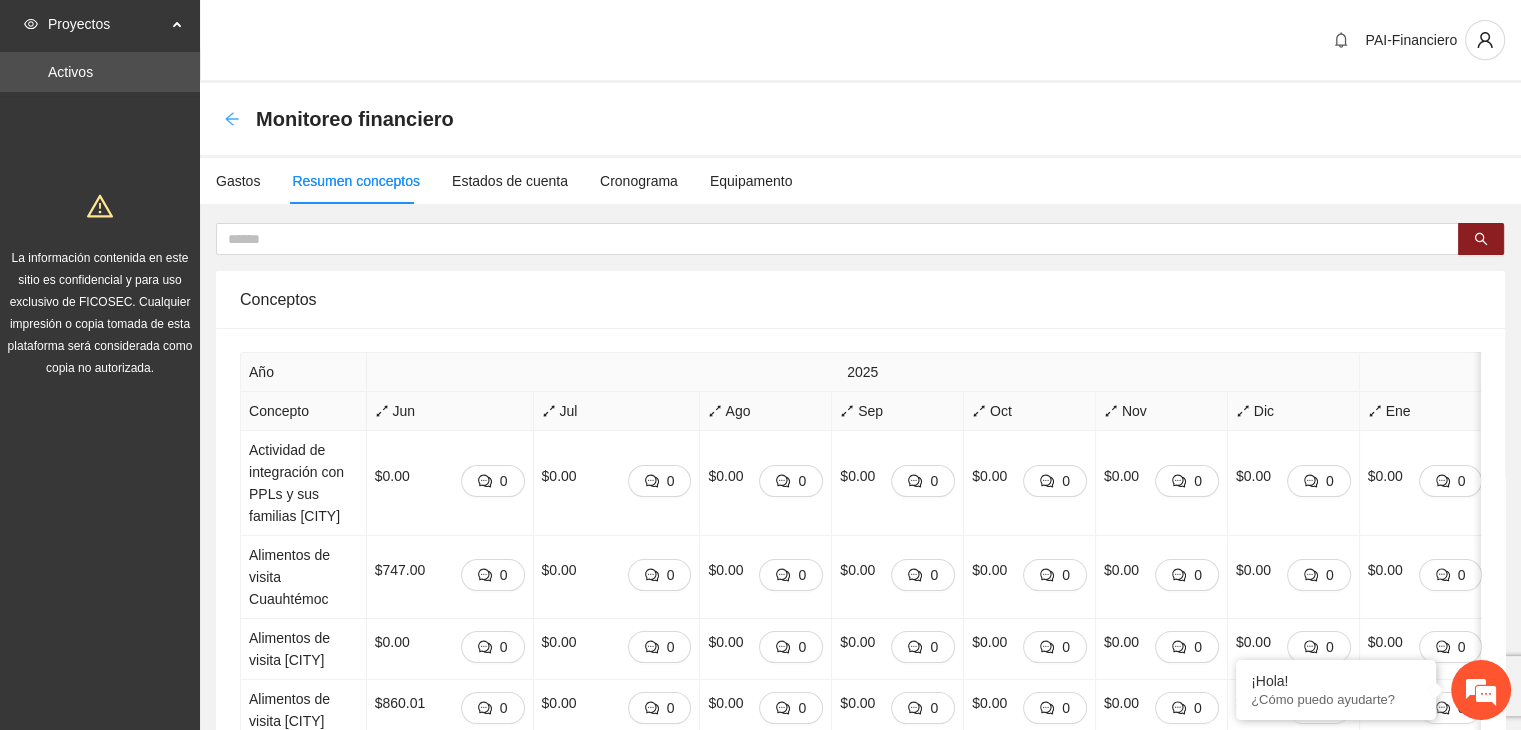 click 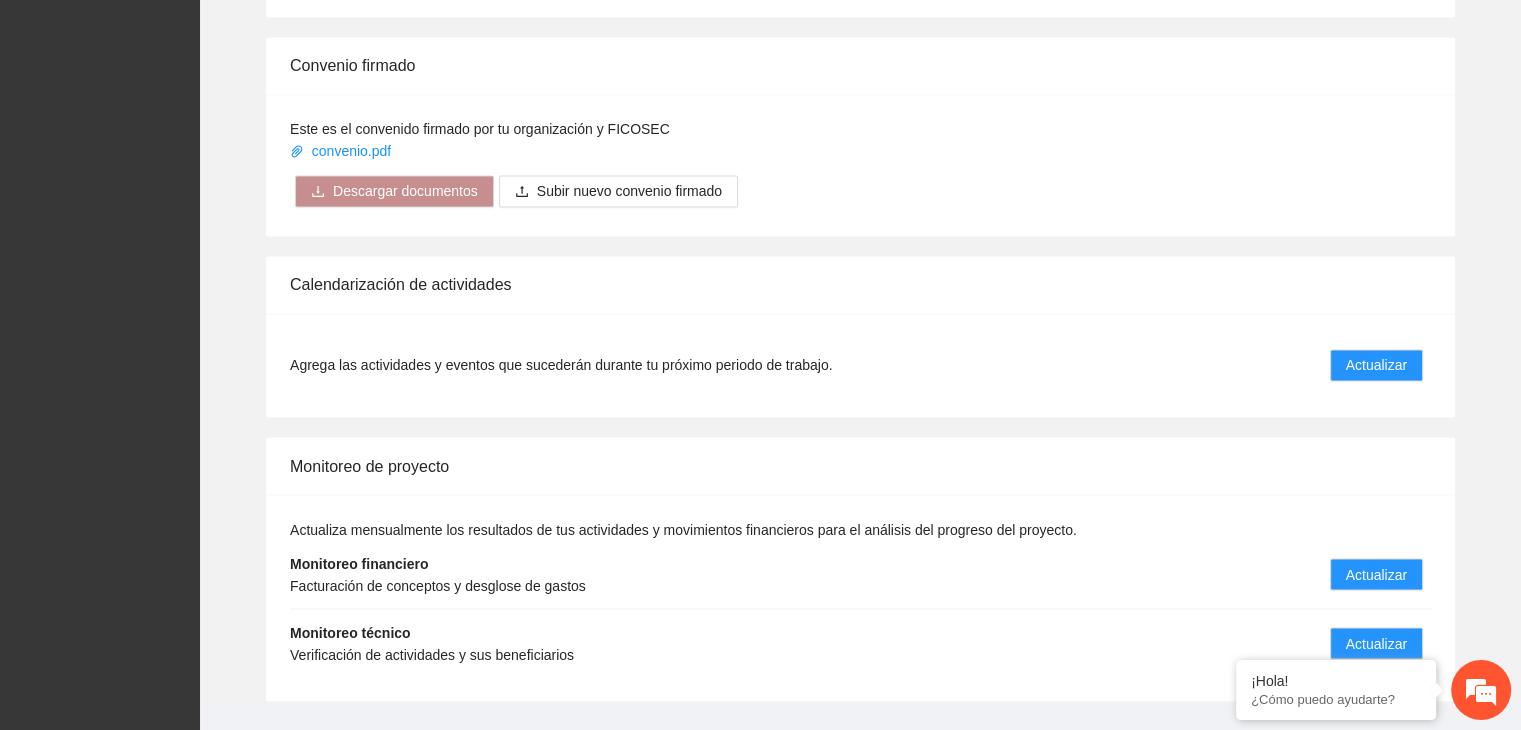 scroll, scrollTop: 0, scrollLeft: 0, axis: both 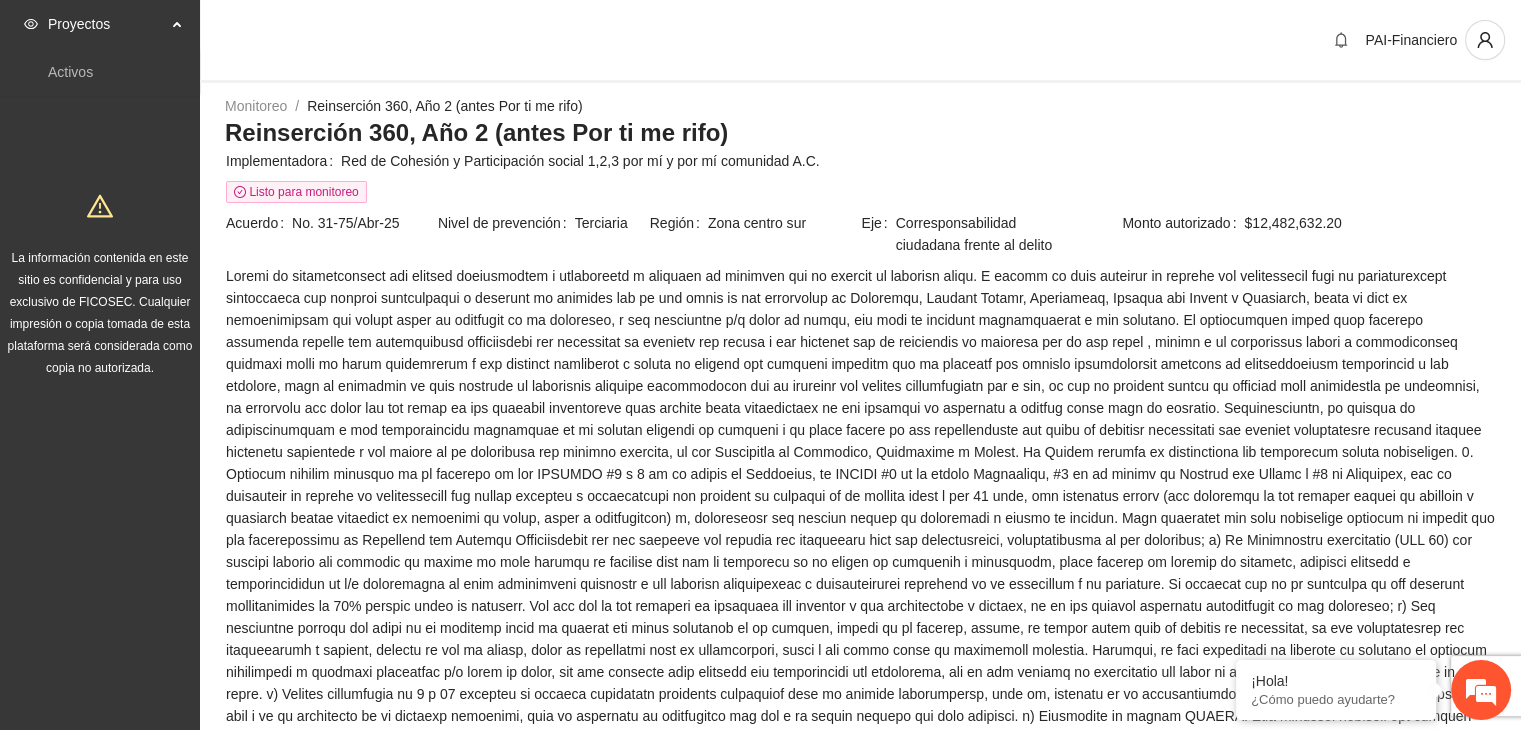 click on "Nivel de prevención" at bounding box center [506, 223] 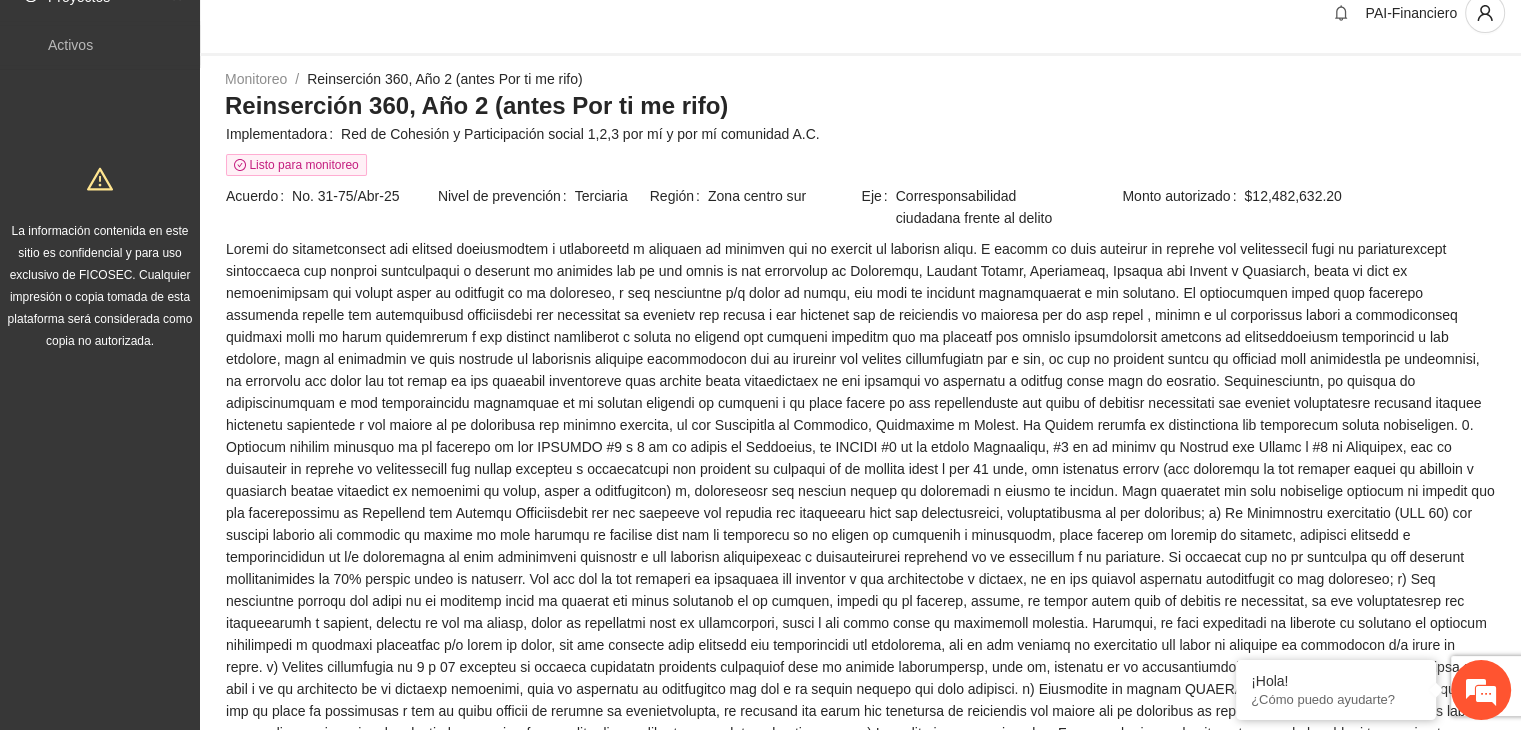 scroll, scrollTop: 26, scrollLeft: 0, axis: vertical 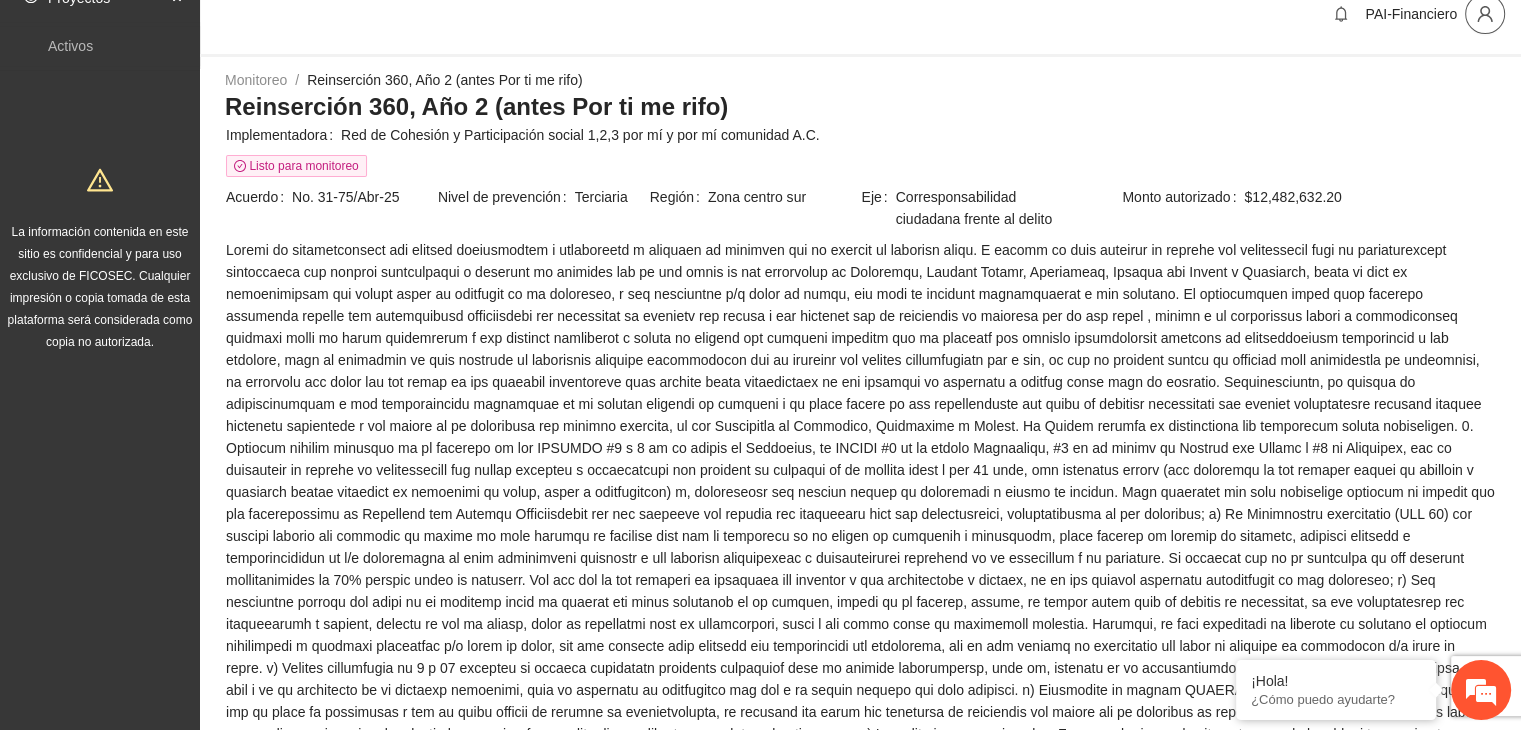 click 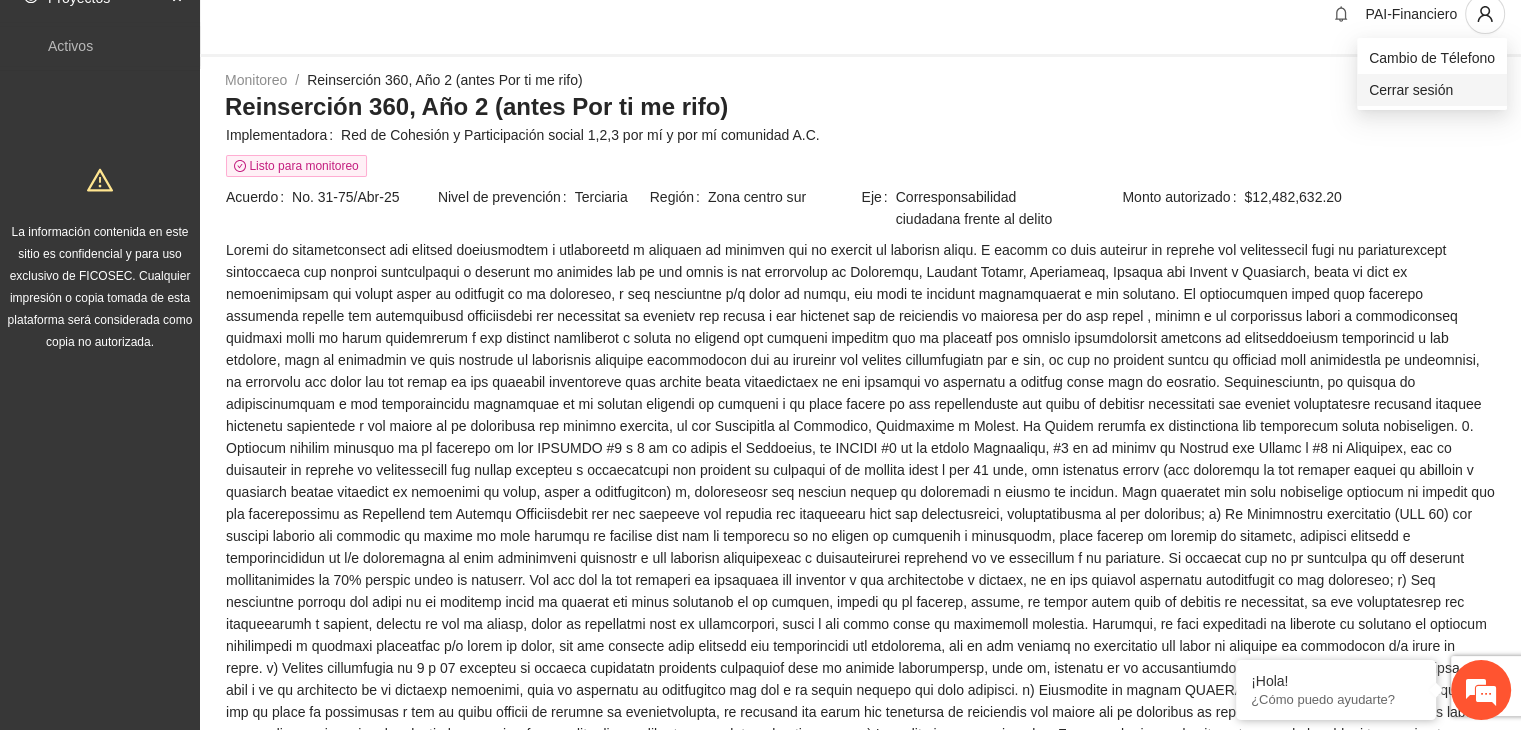 click on "Cerrar sesión" at bounding box center (1432, 90) 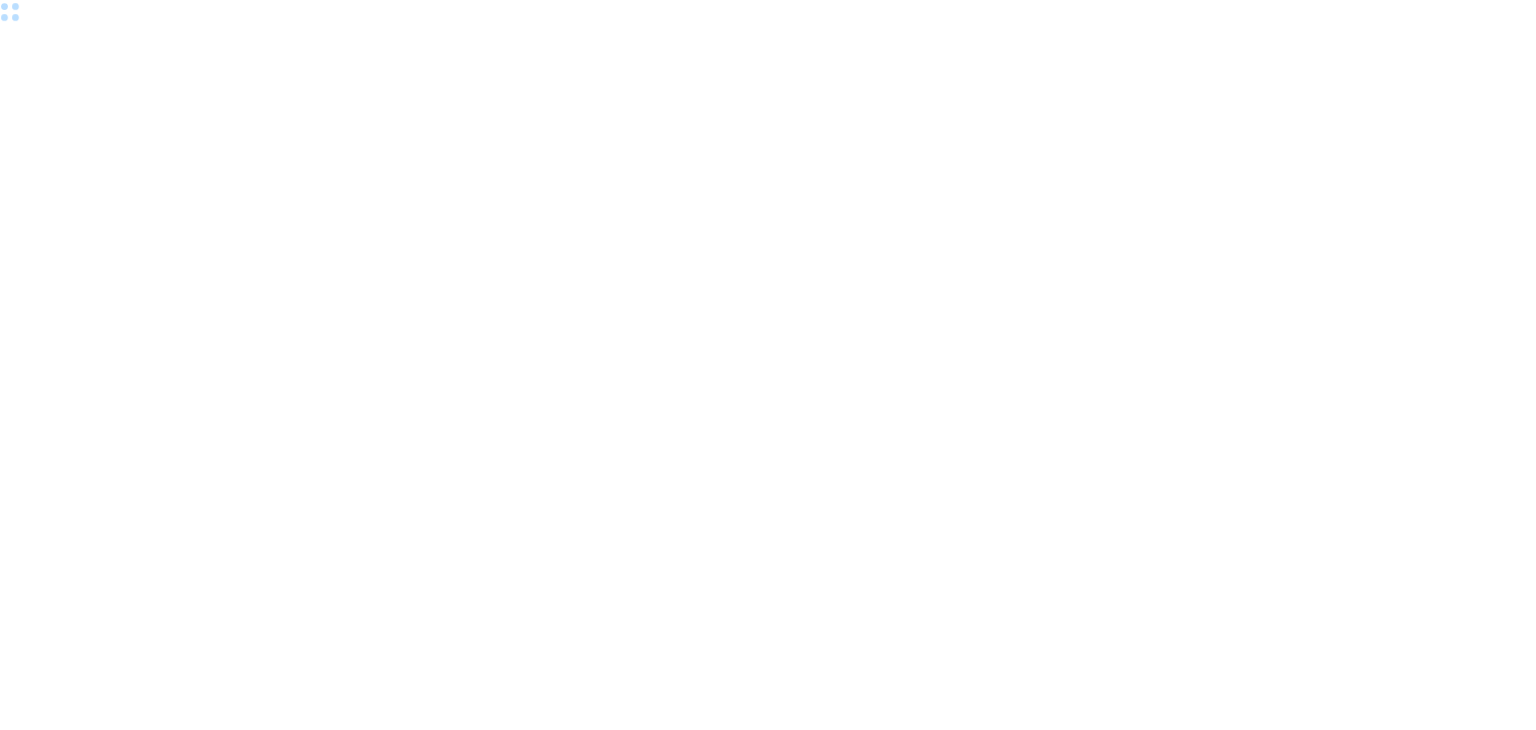scroll, scrollTop: 0, scrollLeft: 0, axis: both 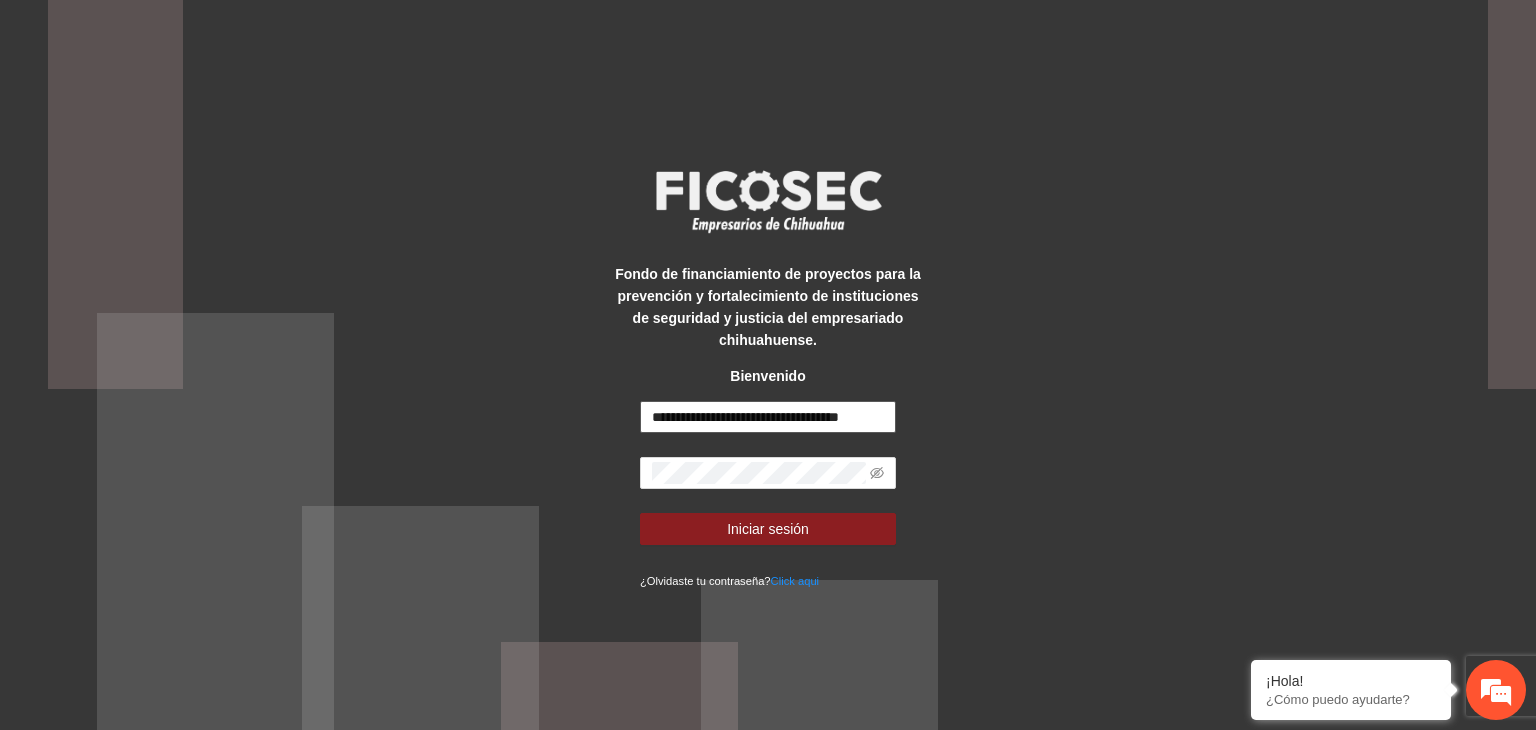 click on "**********" at bounding box center (768, 417) 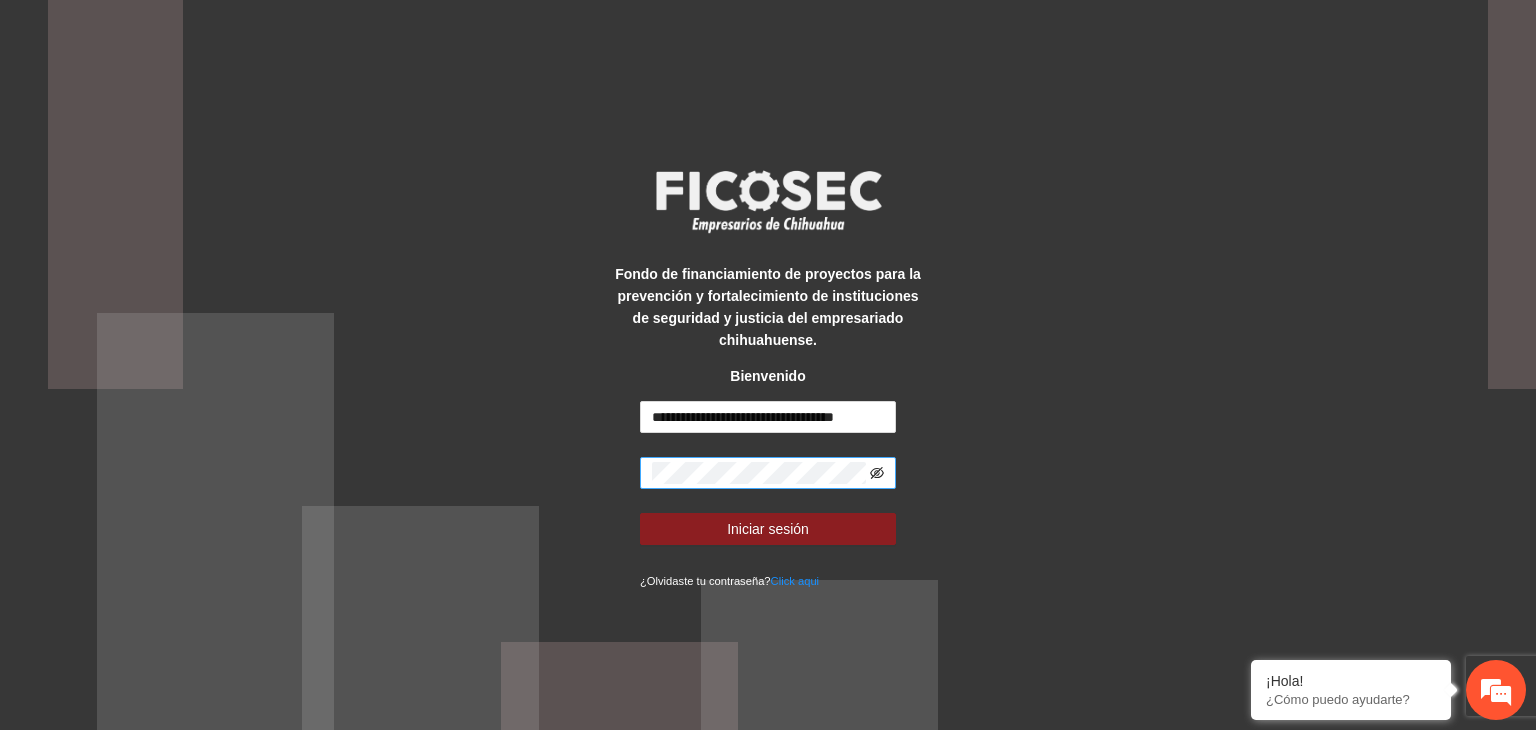 click 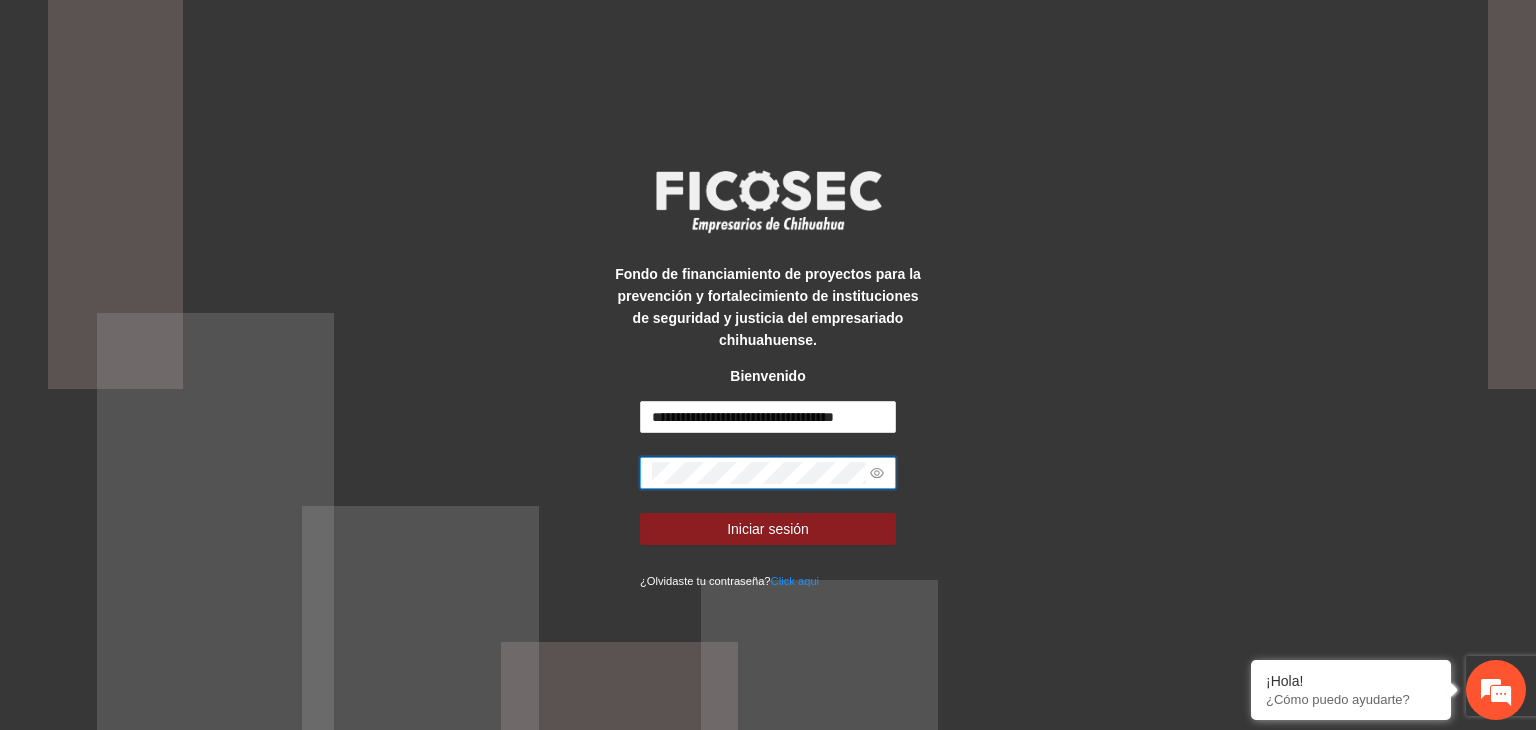 scroll, scrollTop: 0, scrollLeft: 0, axis: both 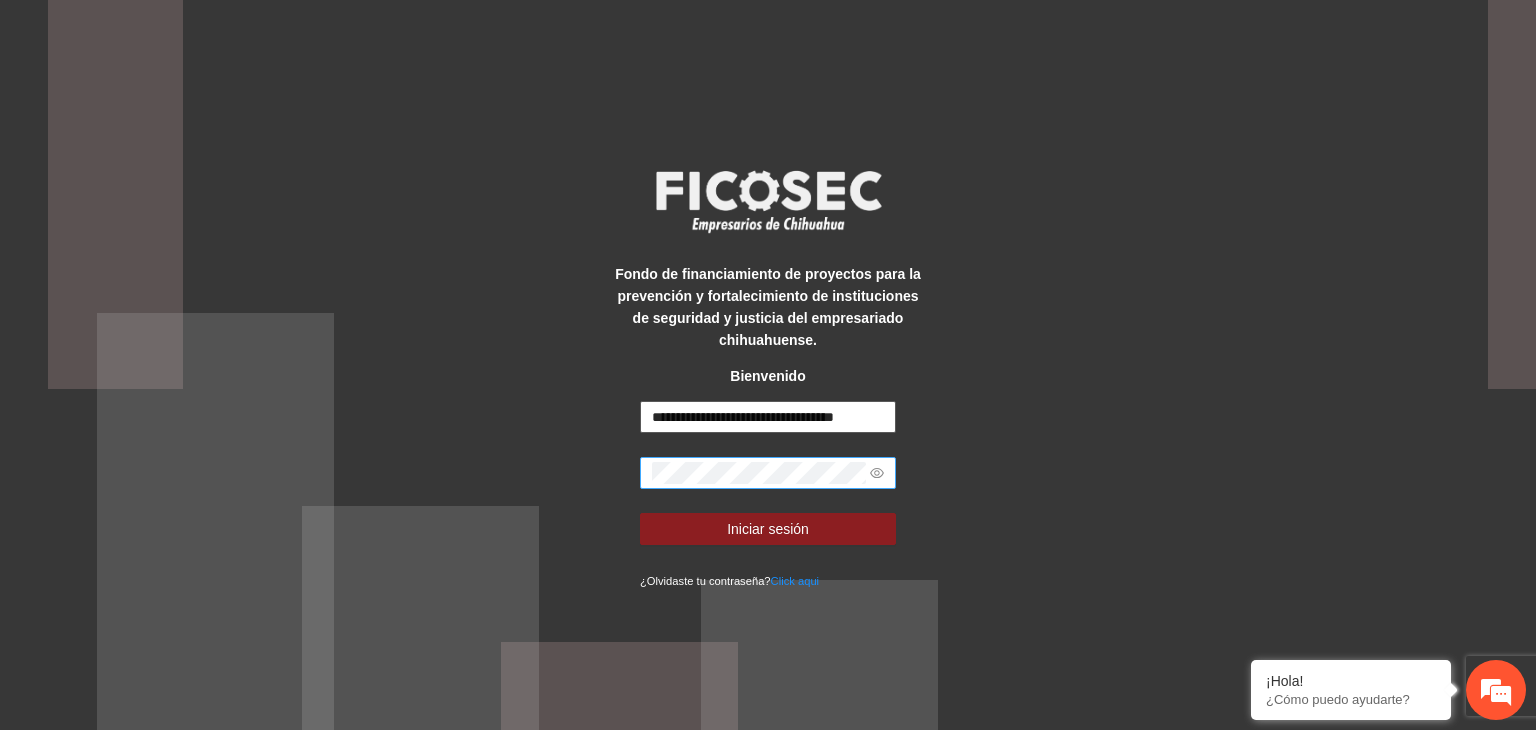 click on "**********" at bounding box center (768, 417) 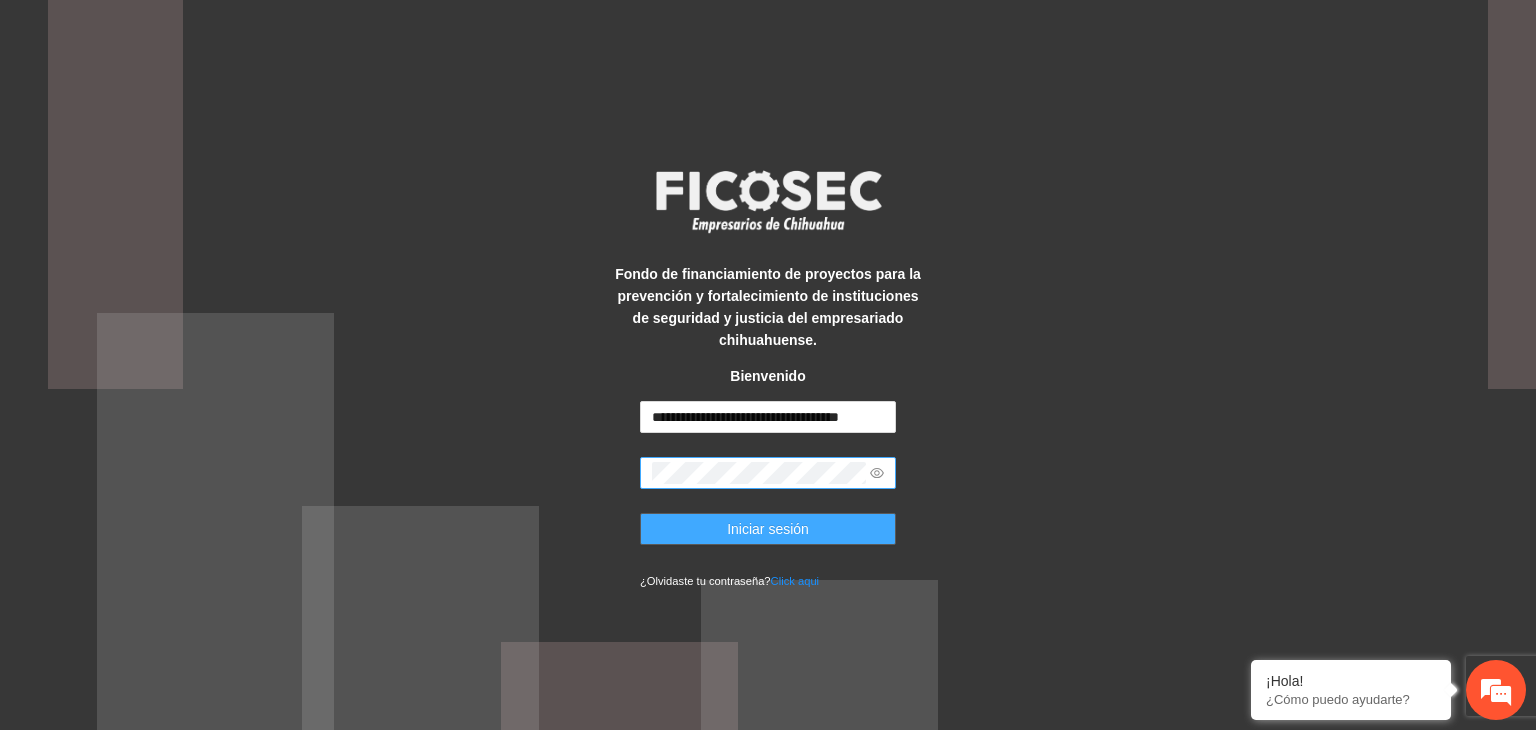 click on "Iniciar sesión" at bounding box center [768, 529] 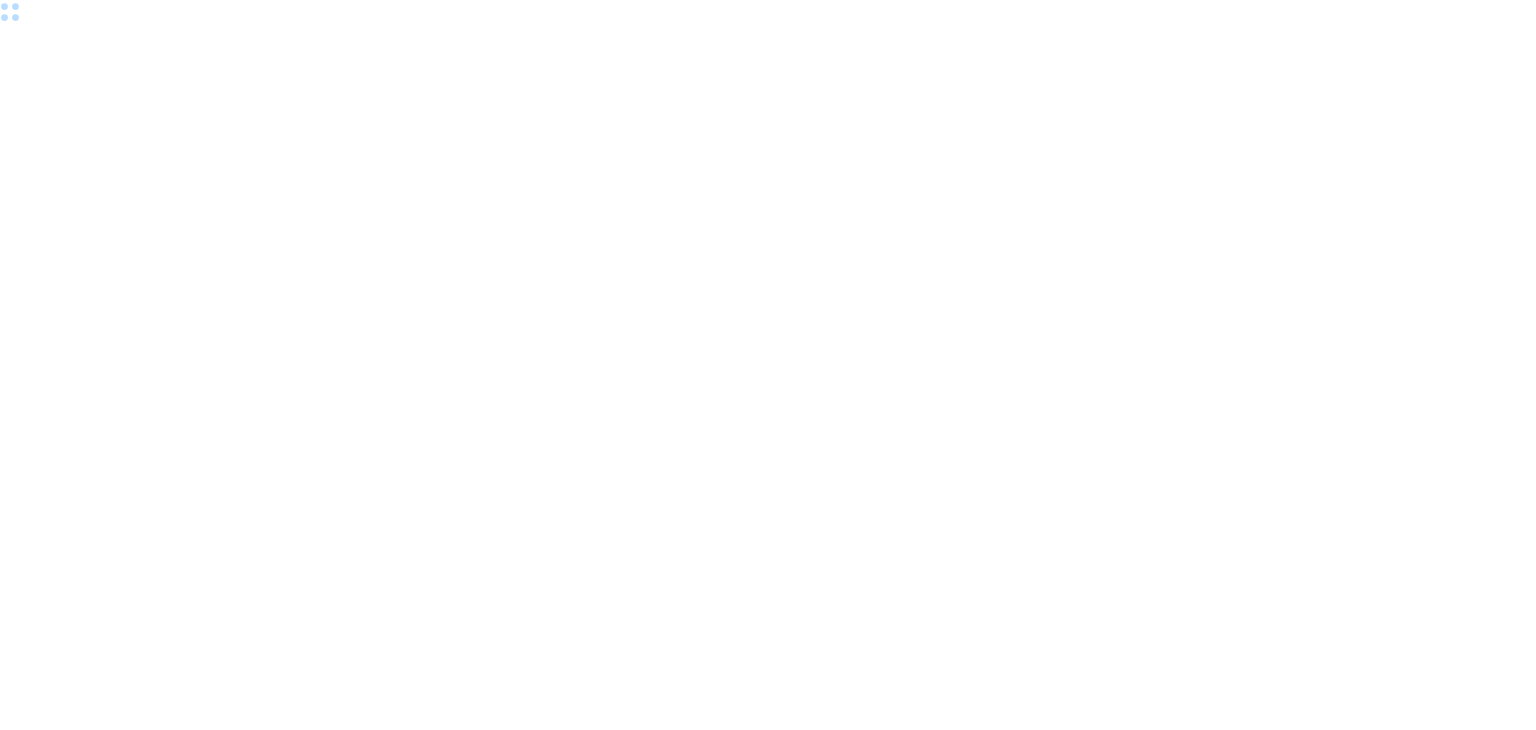 scroll, scrollTop: 0, scrollLeft: 0, axis: both 